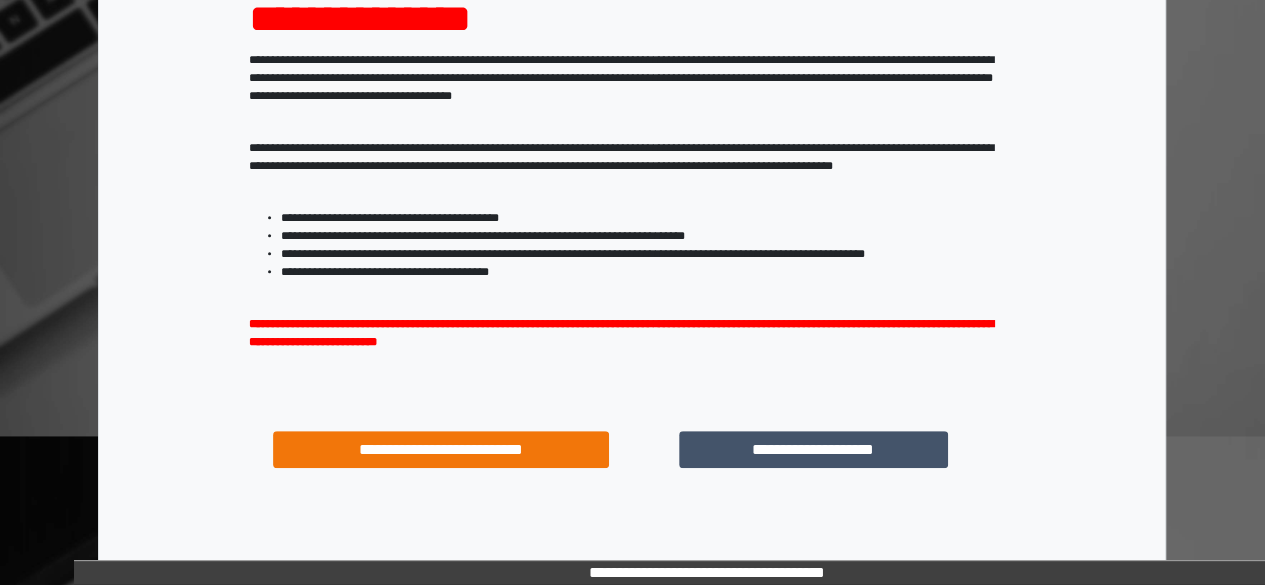 scroll, scrollTop: 341, scrollLeft: 0, axis: vertical 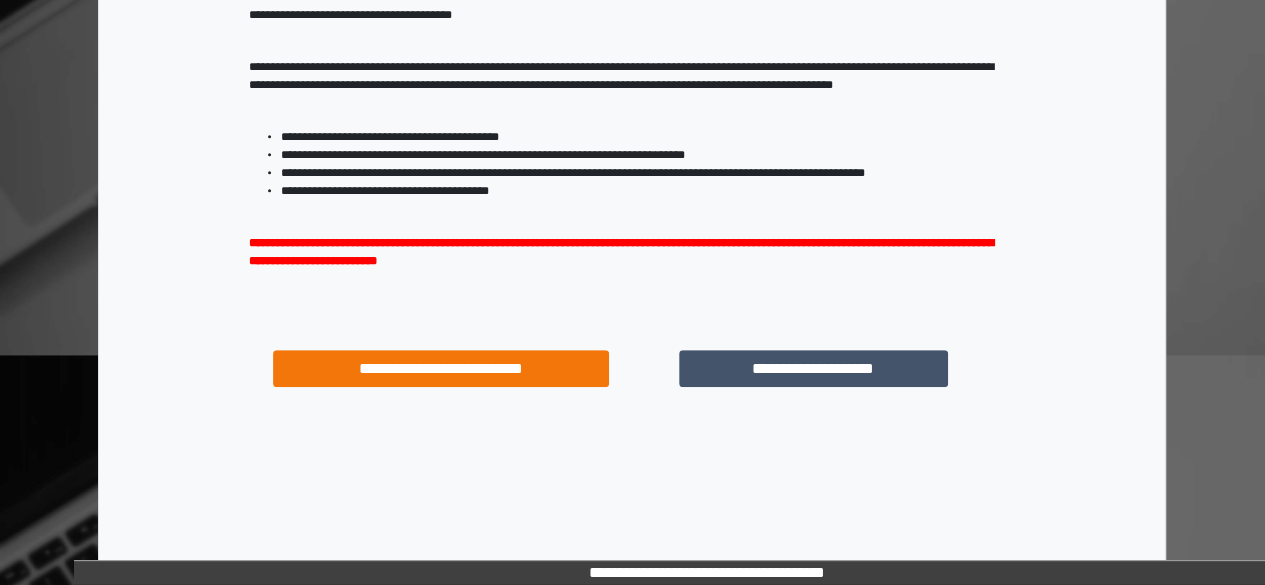 click on "**********" at bounding box center [813, 368] 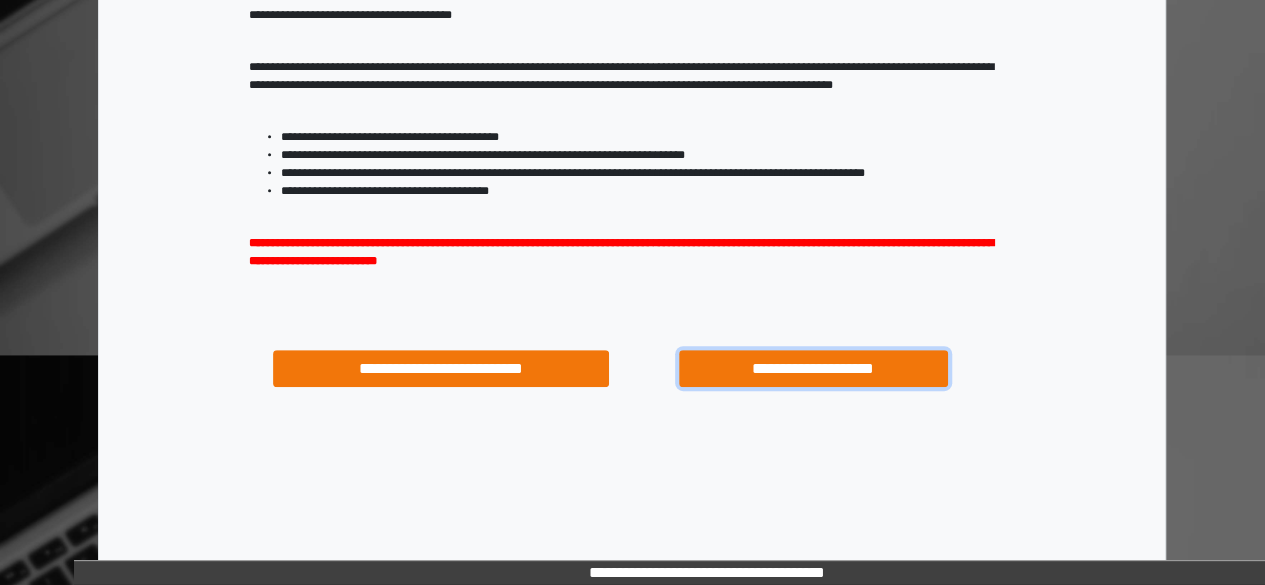 click on "**********" at bounding box center [813, 368] 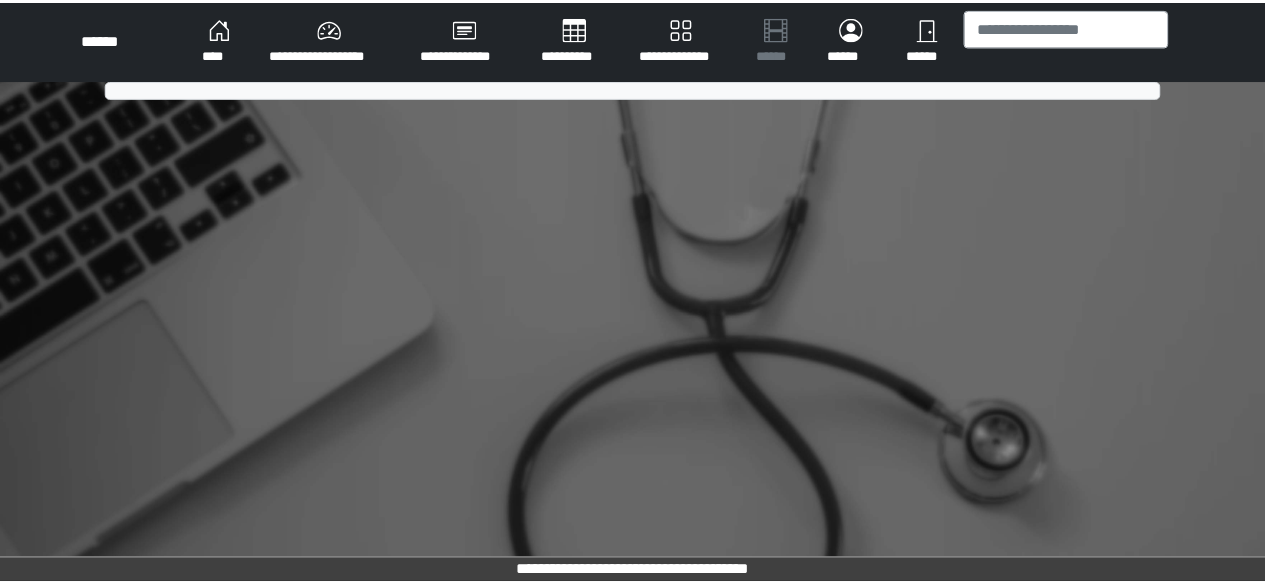 scroll, scrollTop: 0, scrollLeft: 0, axis: both 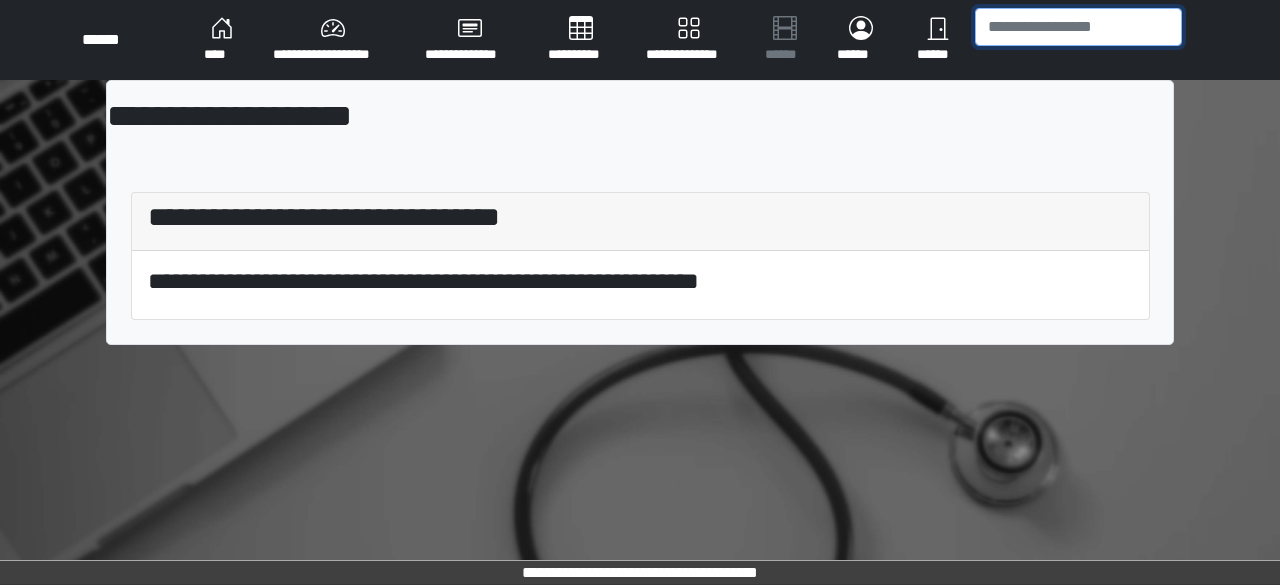 click at bounding box center (1078, 27) 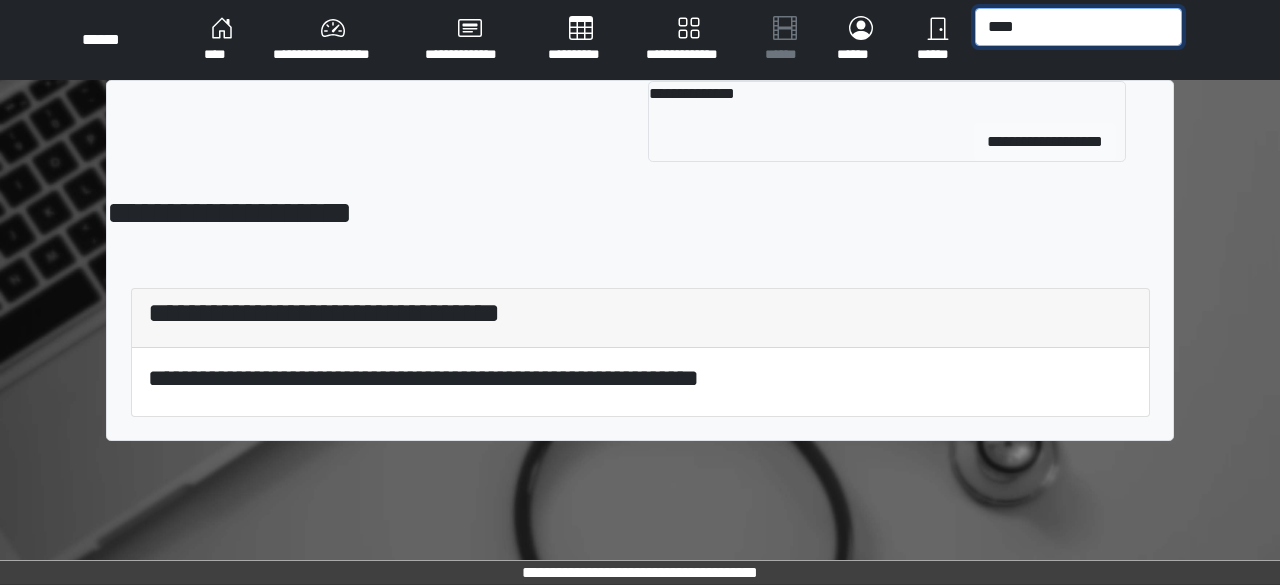 type on "****" 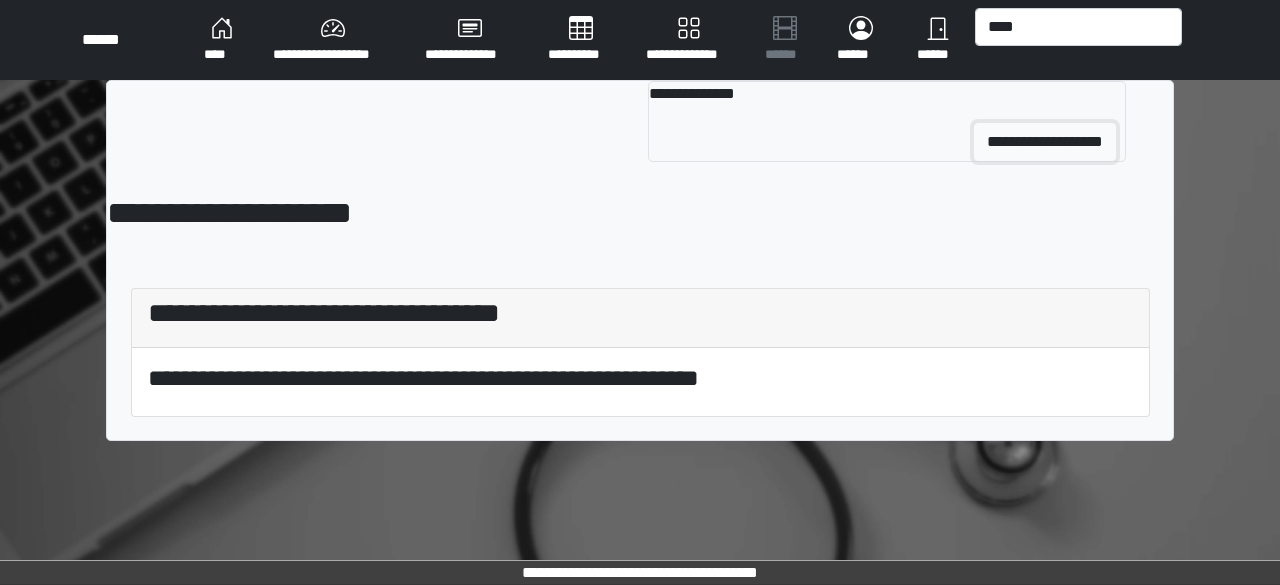 click on "**********" at bounding box center (1045, 142) 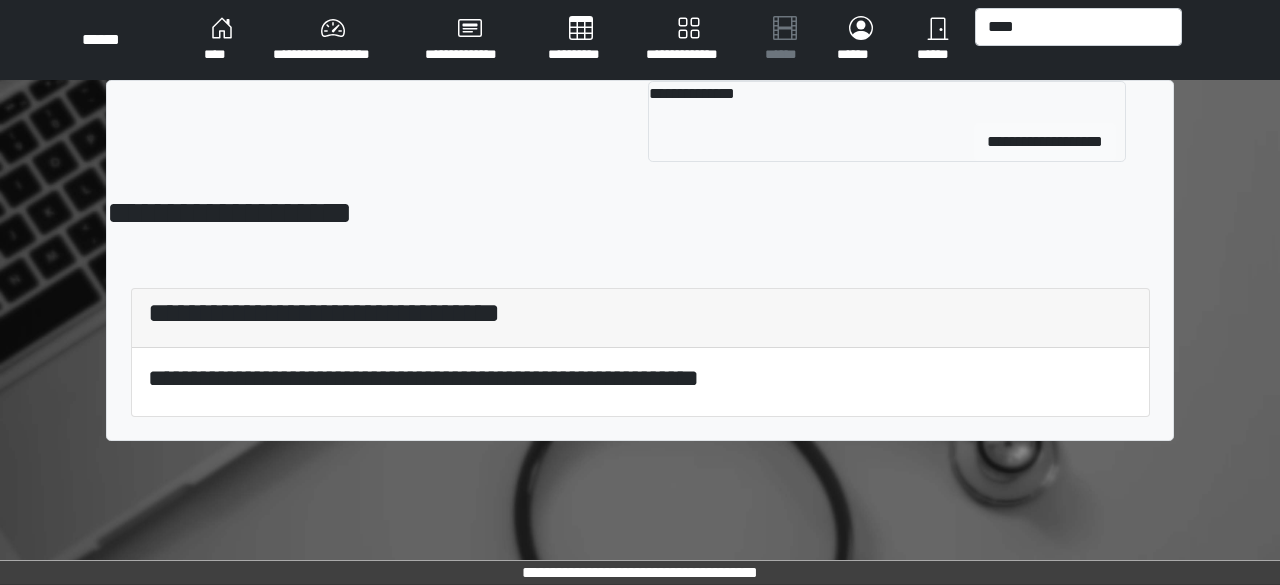 type 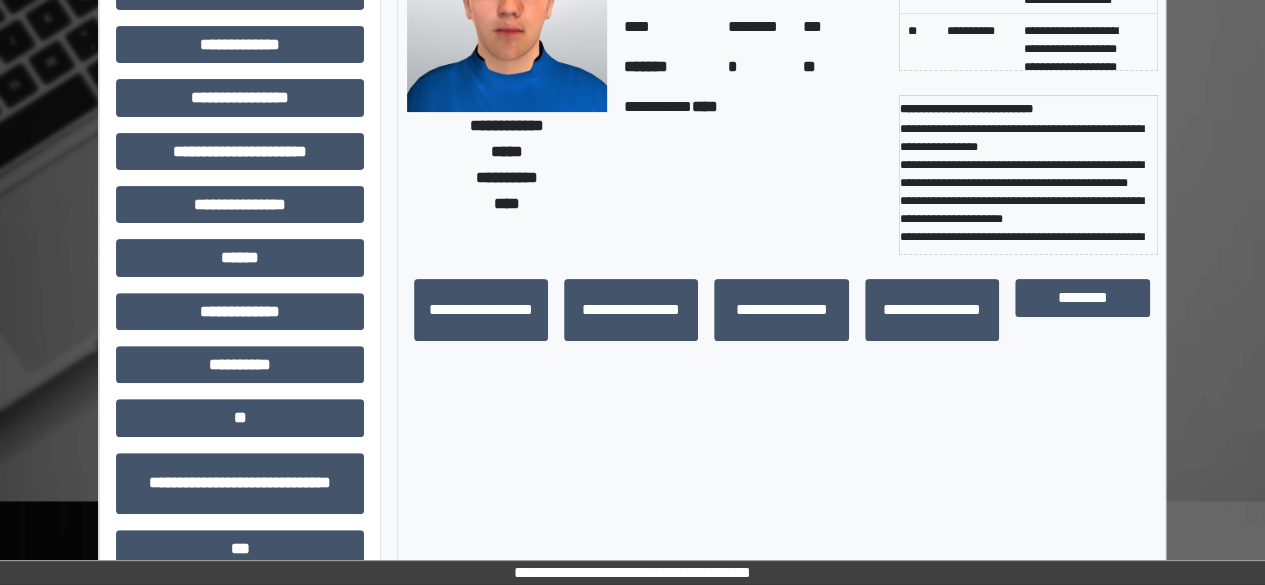 scroll, scrollTop: 200, scrollLeft: 0, axis: vertical 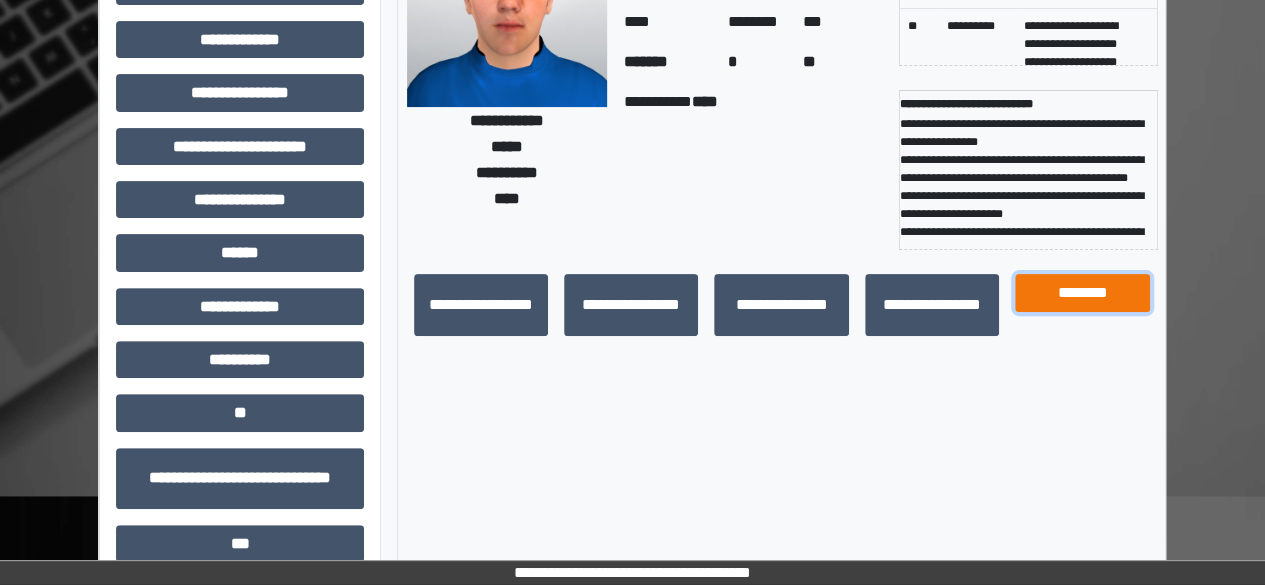 click on "********" at bounding box center [1082, 292] 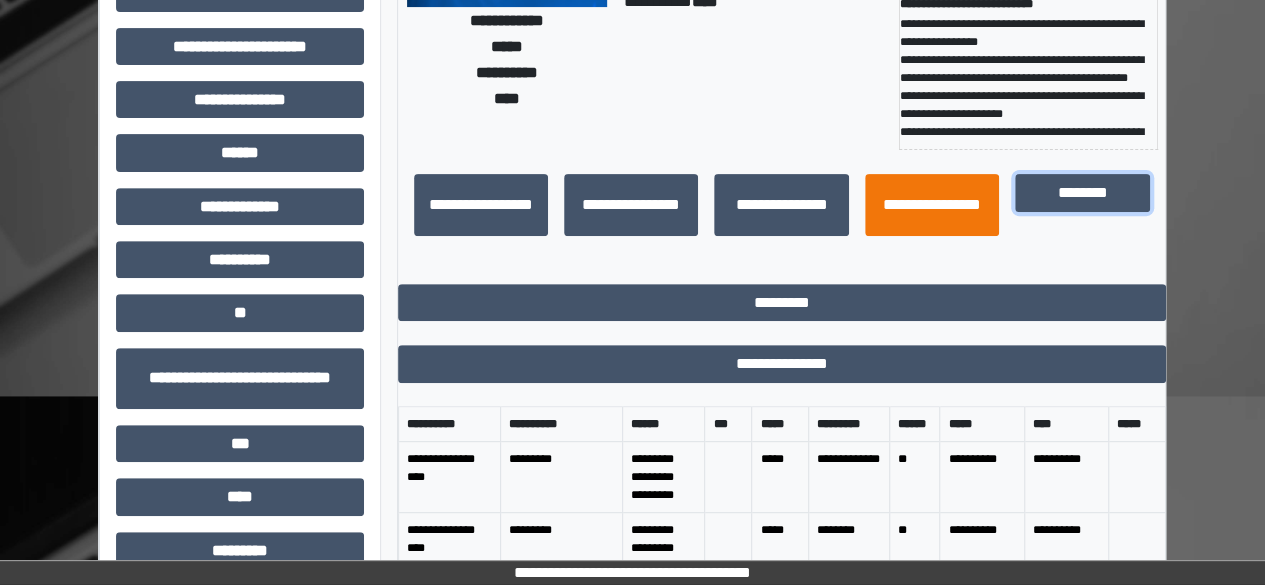 scroll, scrollTop: 400, scrollLeft: 0, axis: vertical 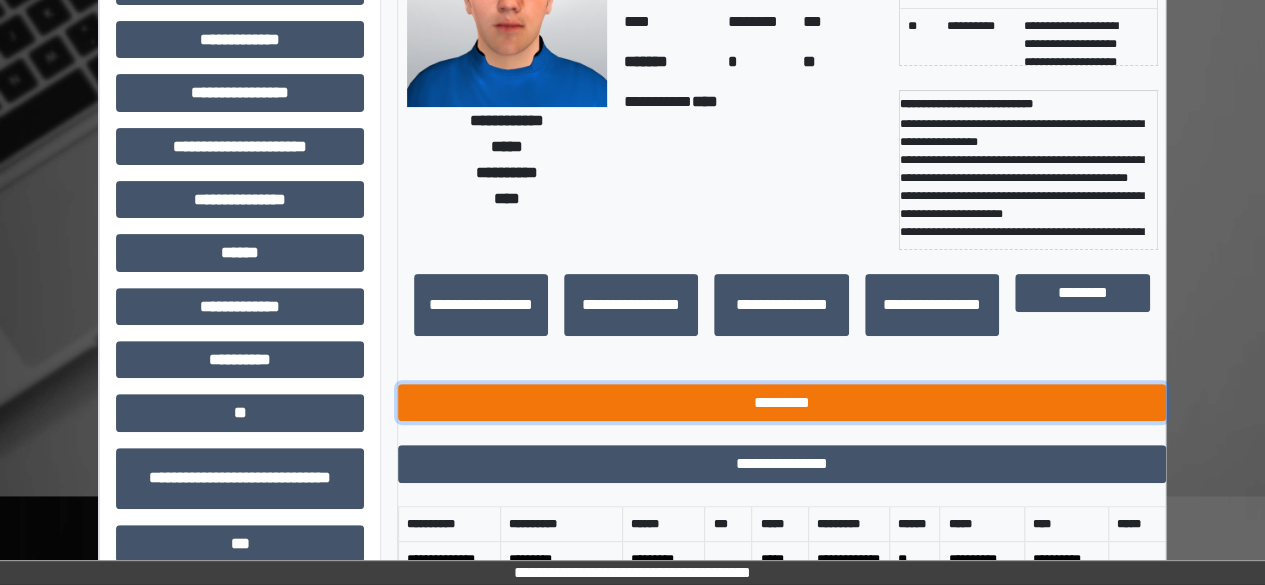 click on "*********" at bounding box center (782, 402) 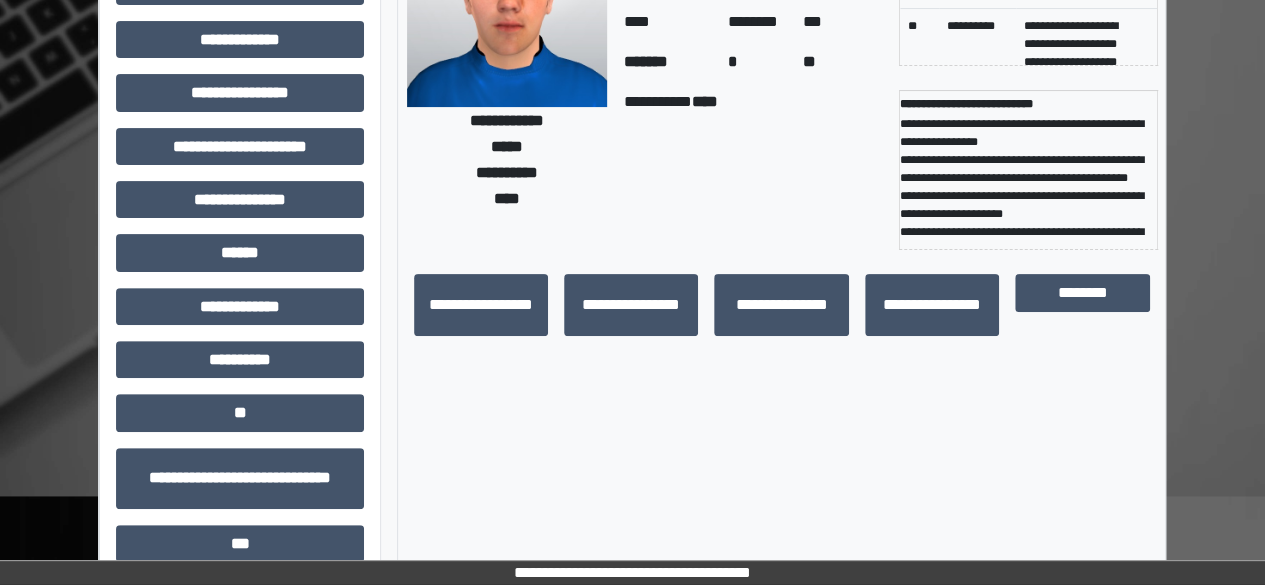 scroll, scrollTop: 0, scrollLeft: 0, axis: both 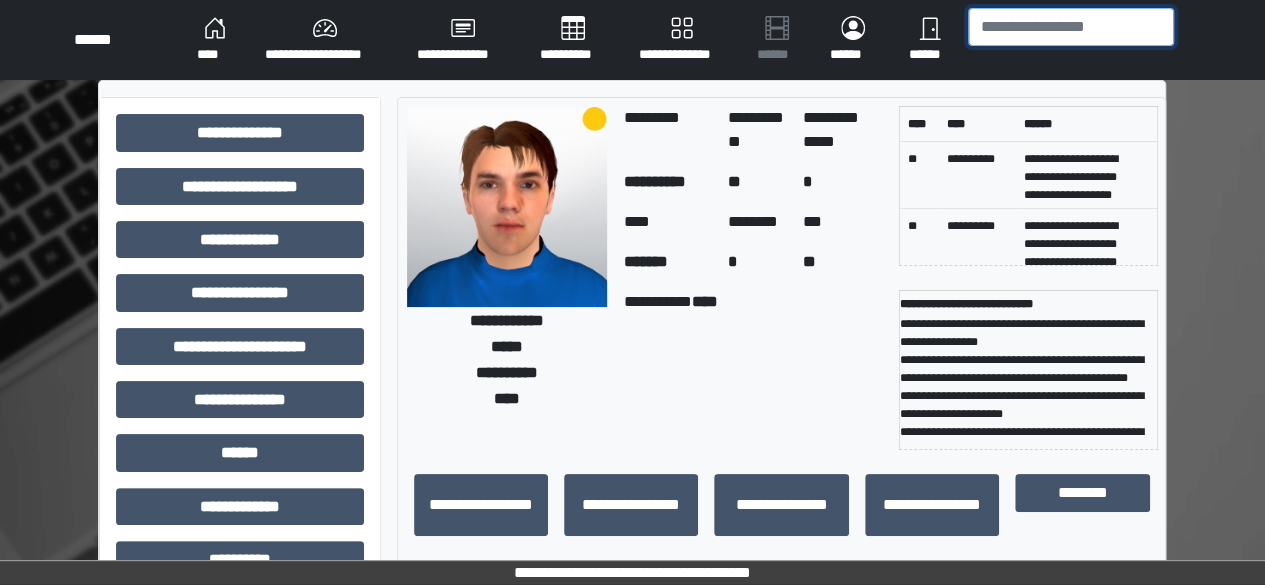 click at bounding box center [1071, 27] 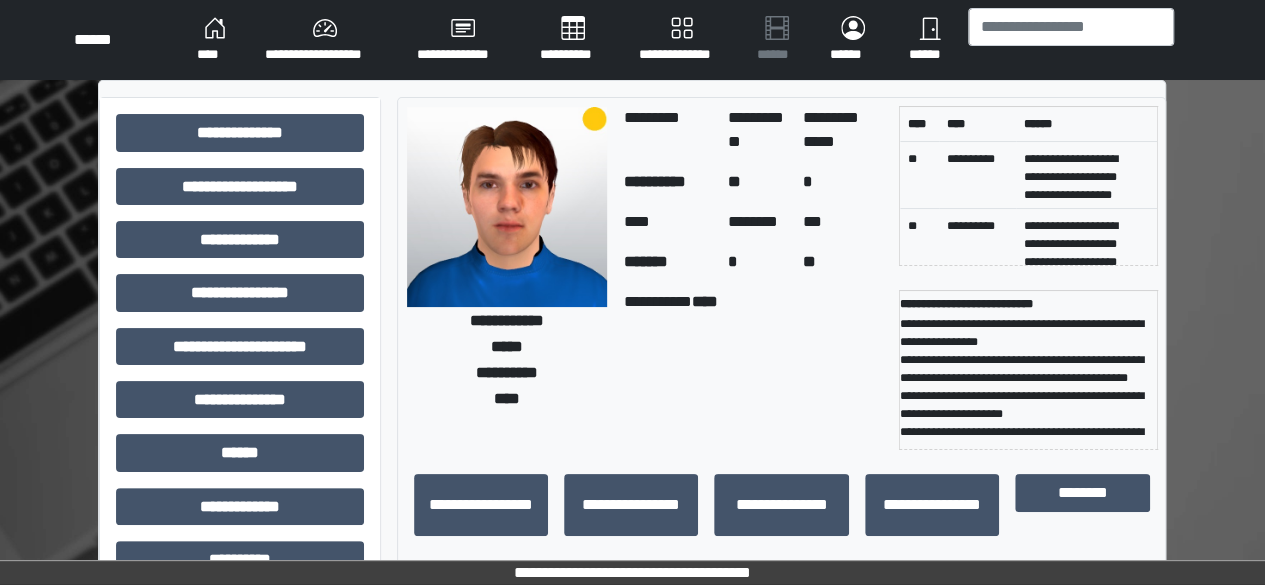 click on "**********" at bounding box center (682, 40) 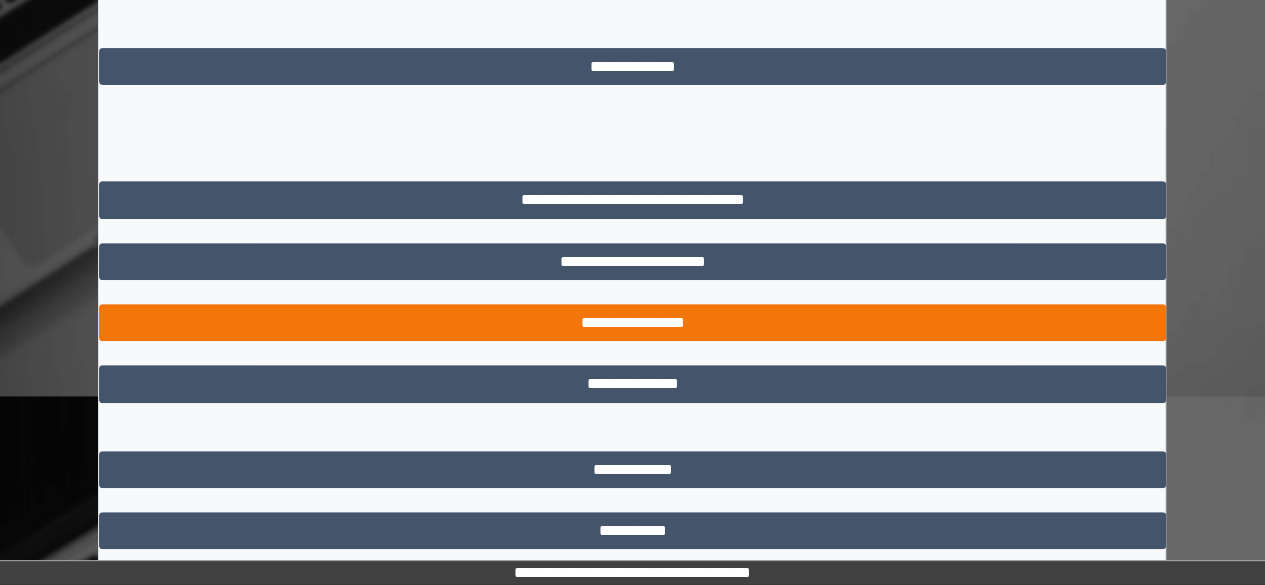 scroll, scrollTop: 0, scrollLeft: 0, axis: both 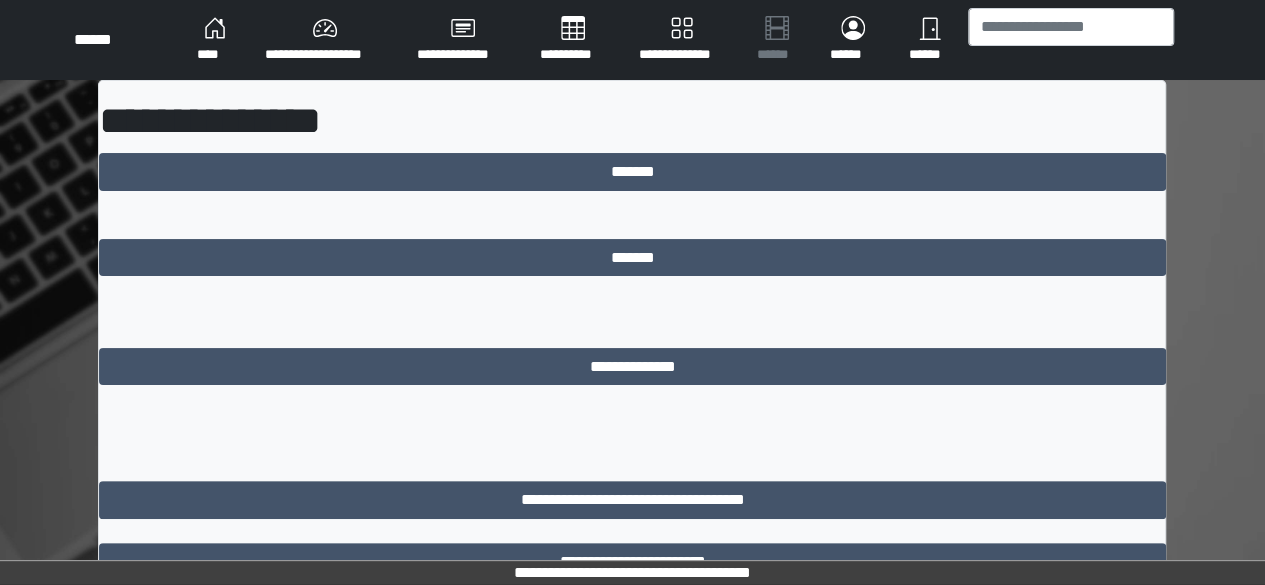 click on "****" at bounding box center (215, 40) 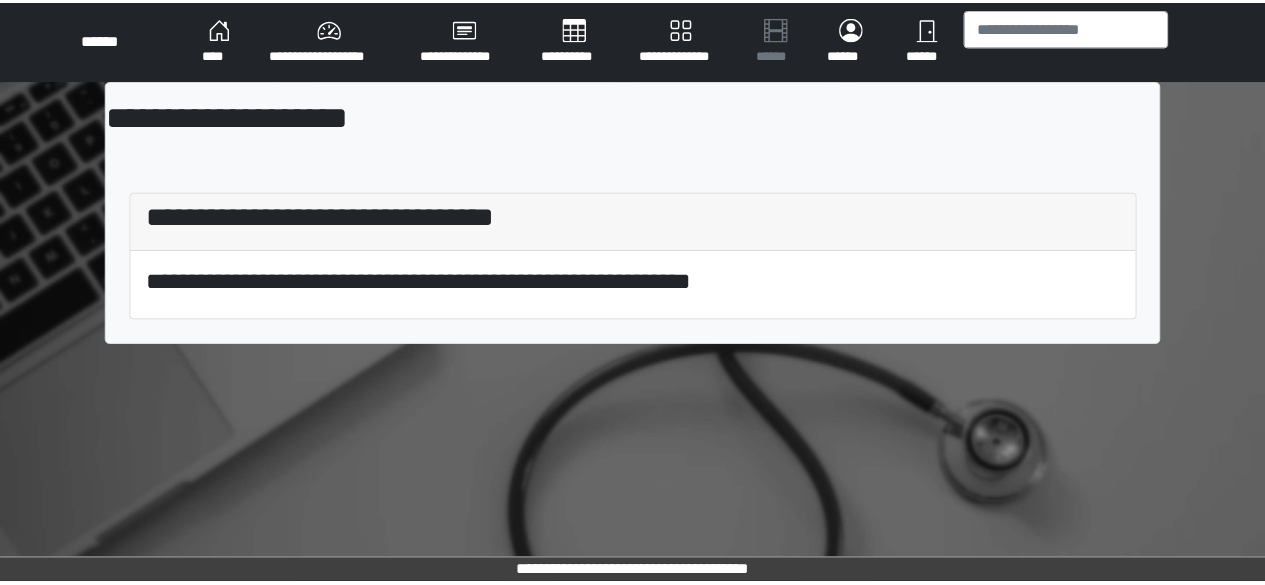 scroll, scrollTop: 0, scrollLeft: 0, axis: both 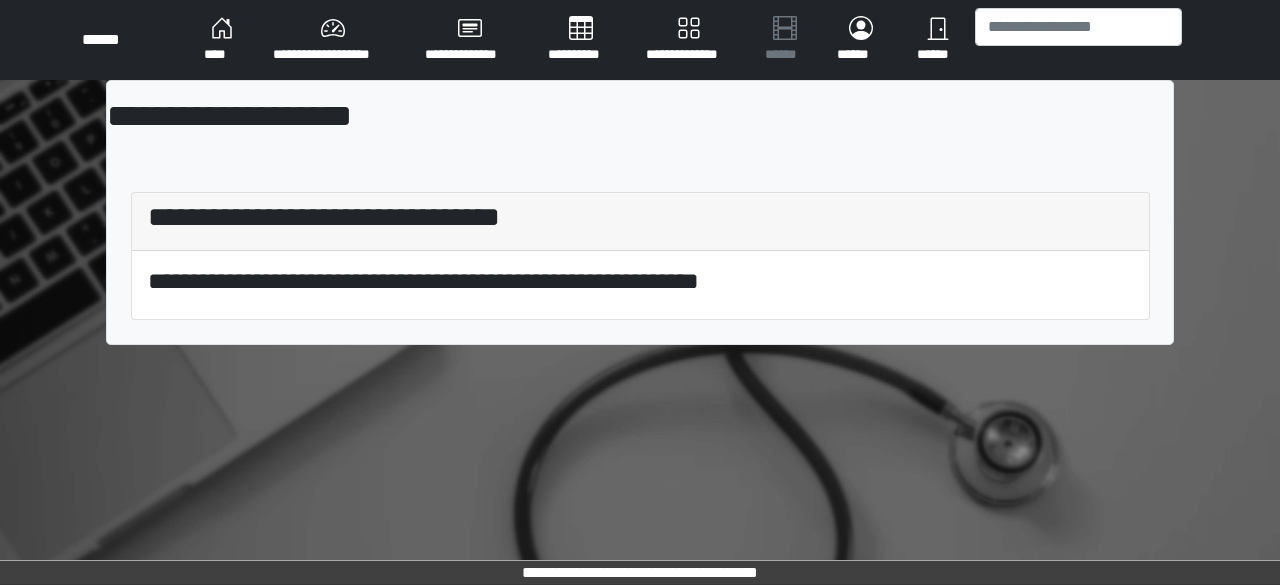 click on "**********" at bounding box center [689, 40] 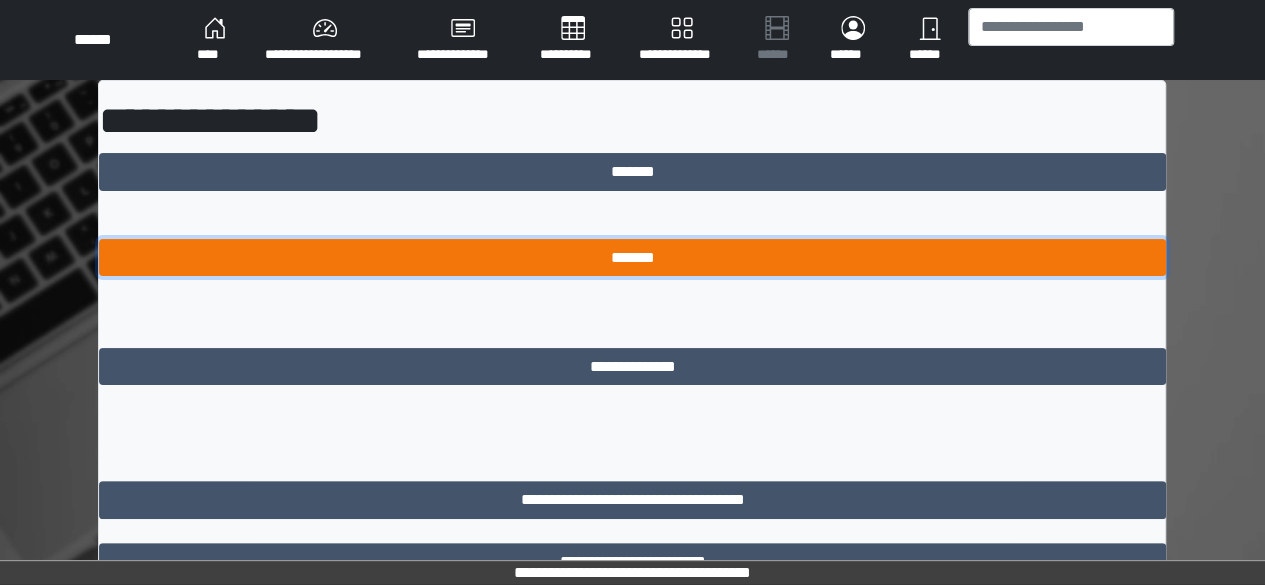 click on "*******" at bounding box center [632, 257] 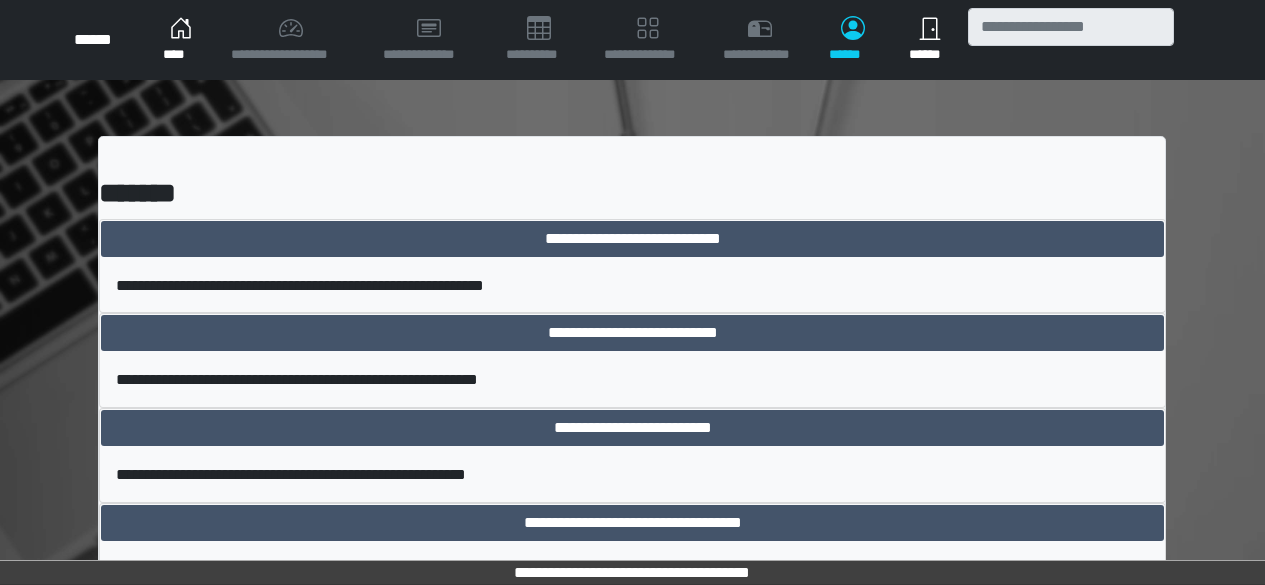 scroll, scrollTop: 0, scrollLeft: 0, axis: both 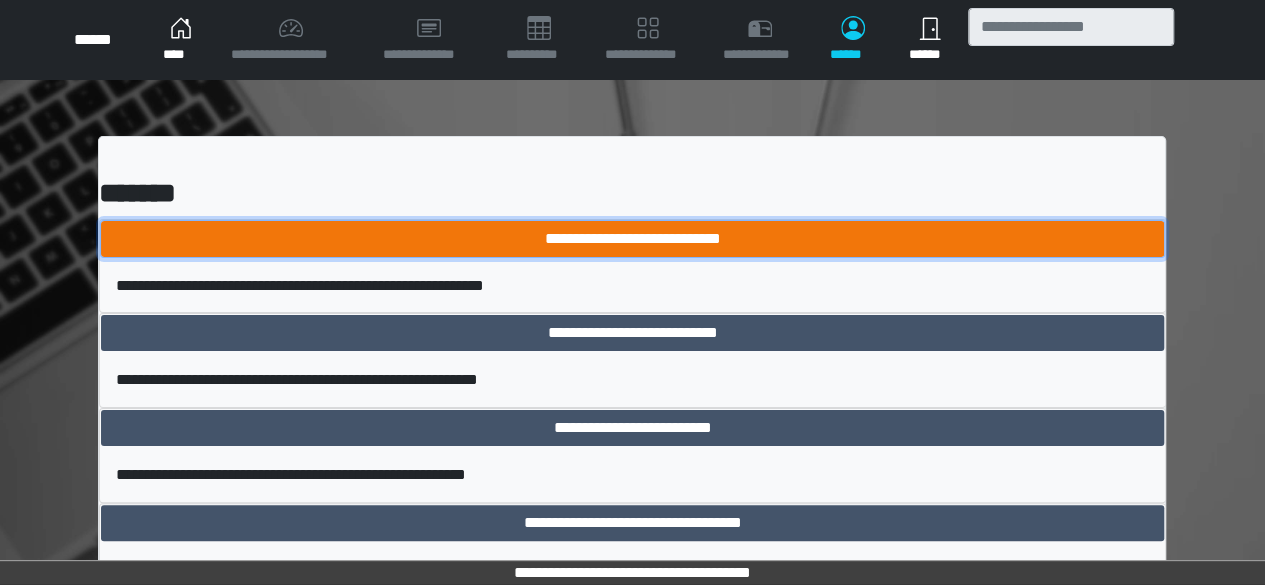 click on "**********" at bounding box center [632, 239] 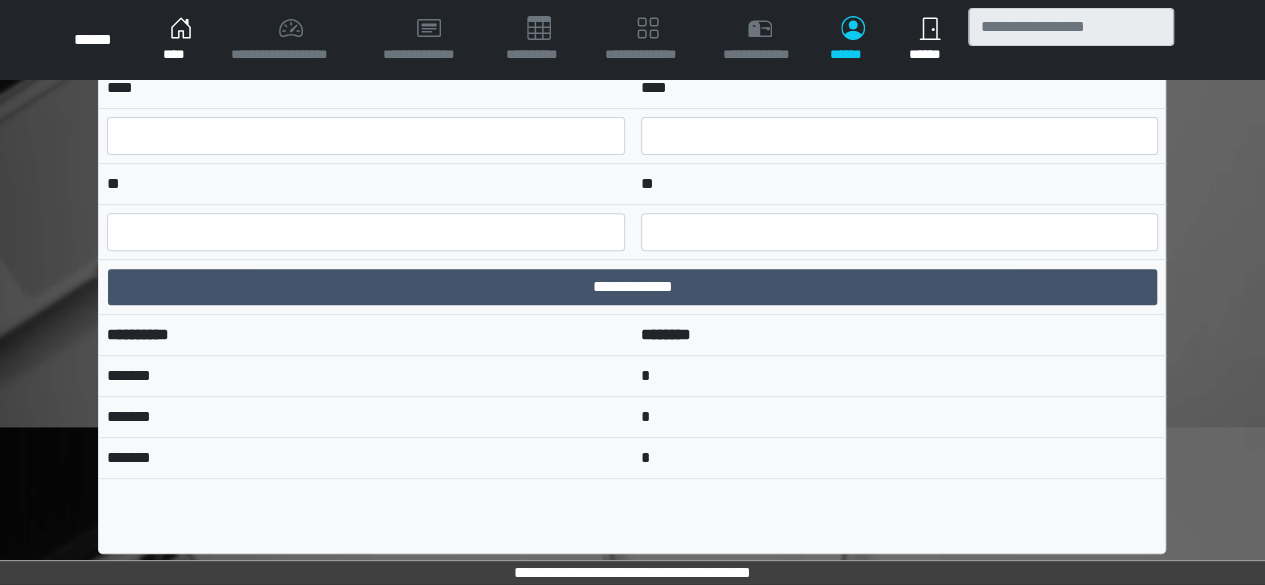 scroll, scrollTop: 292, scrollLeft: 0, axis: vertical 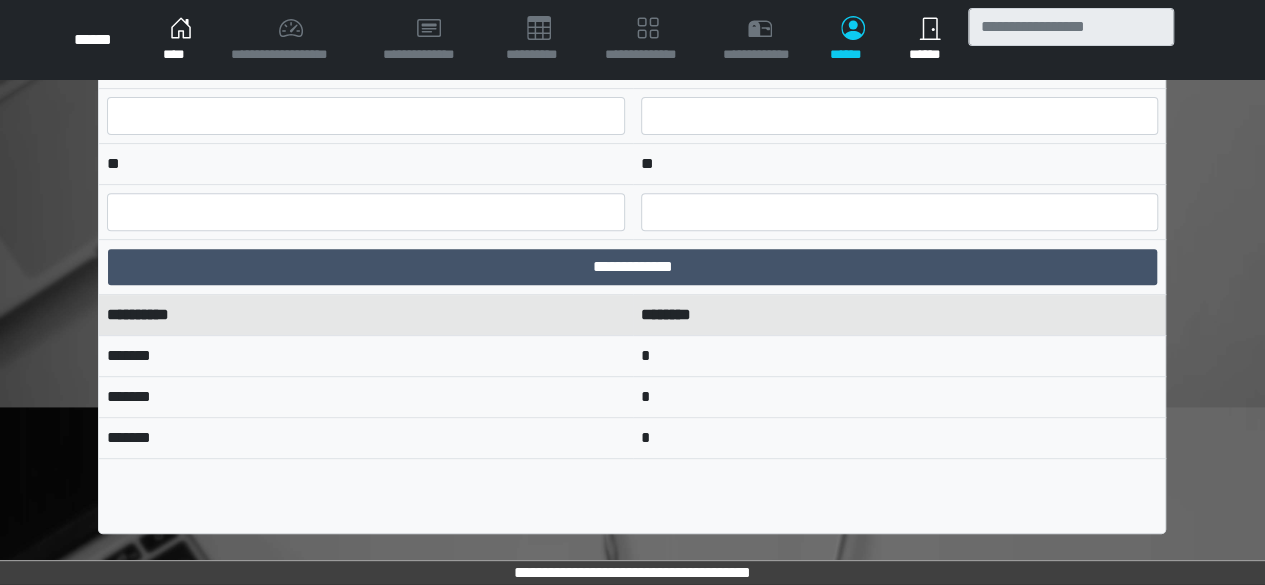 click on "**********" at bounding box center (365, 314) 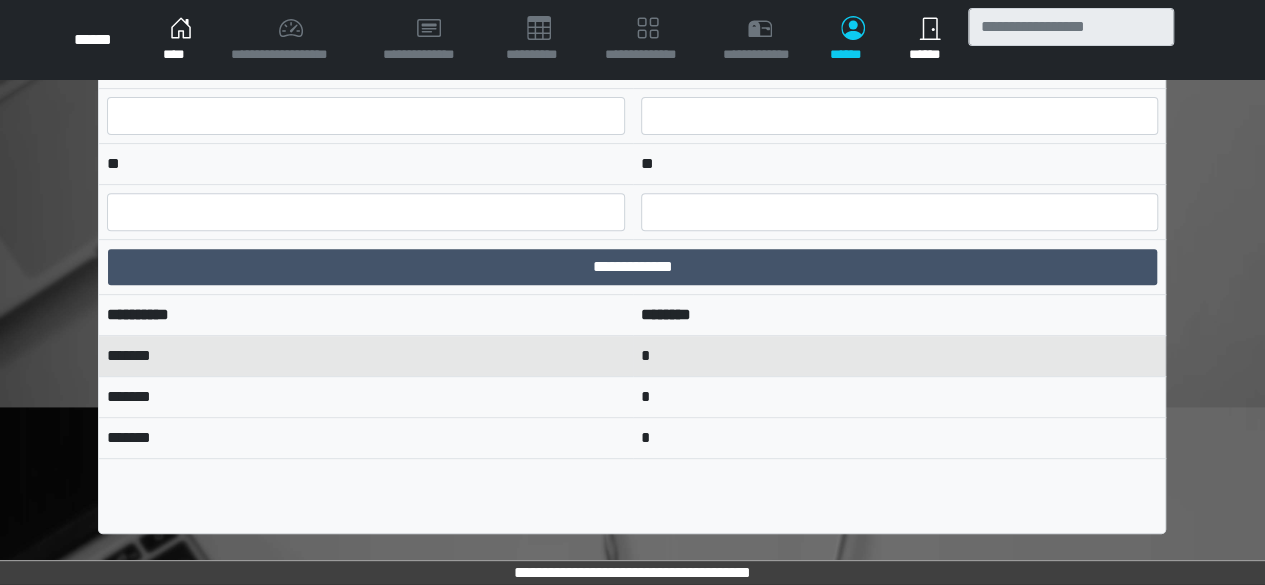 click on "*******" at bounding box center (365, 355) 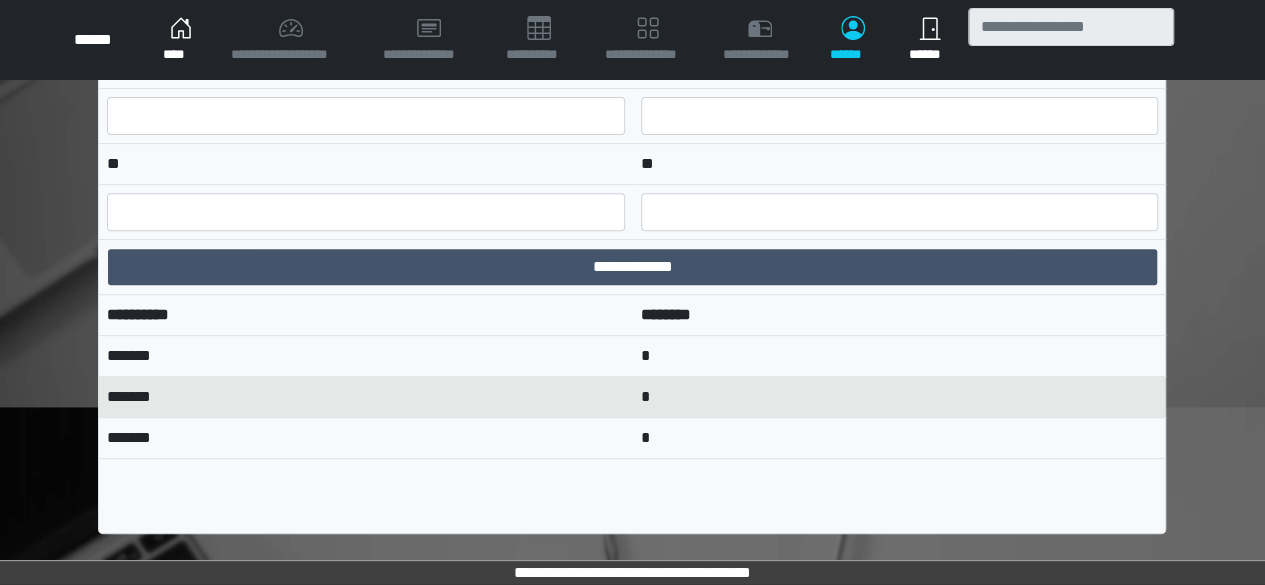click on "*******" at bounding box center (365, 396) 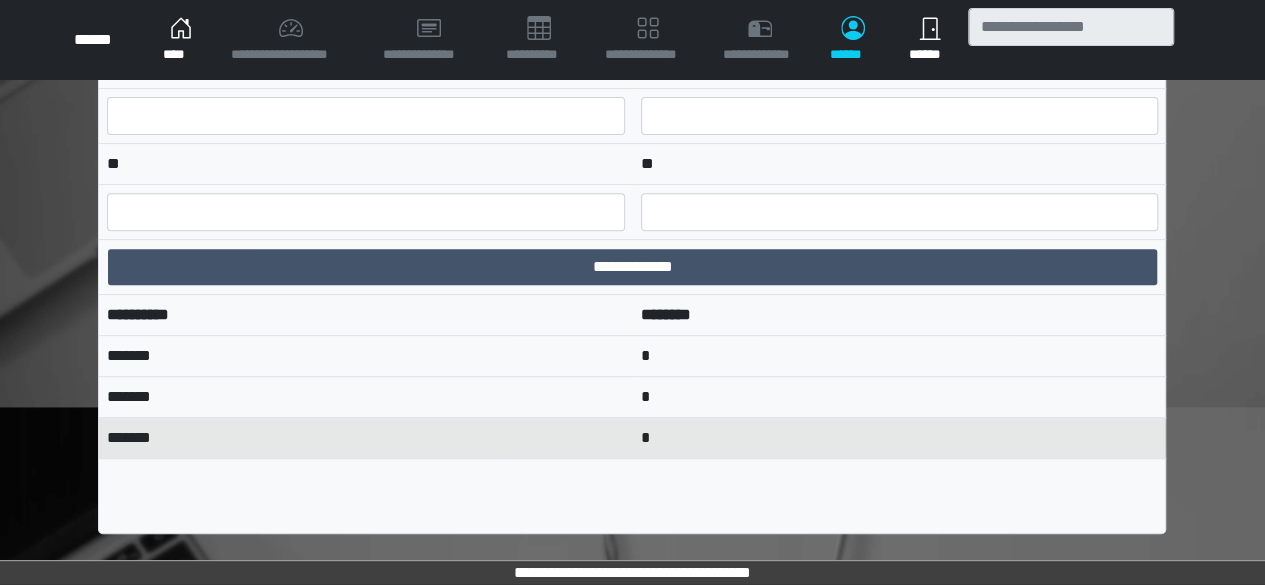 click on "*******" at bounding box center (365, 437) 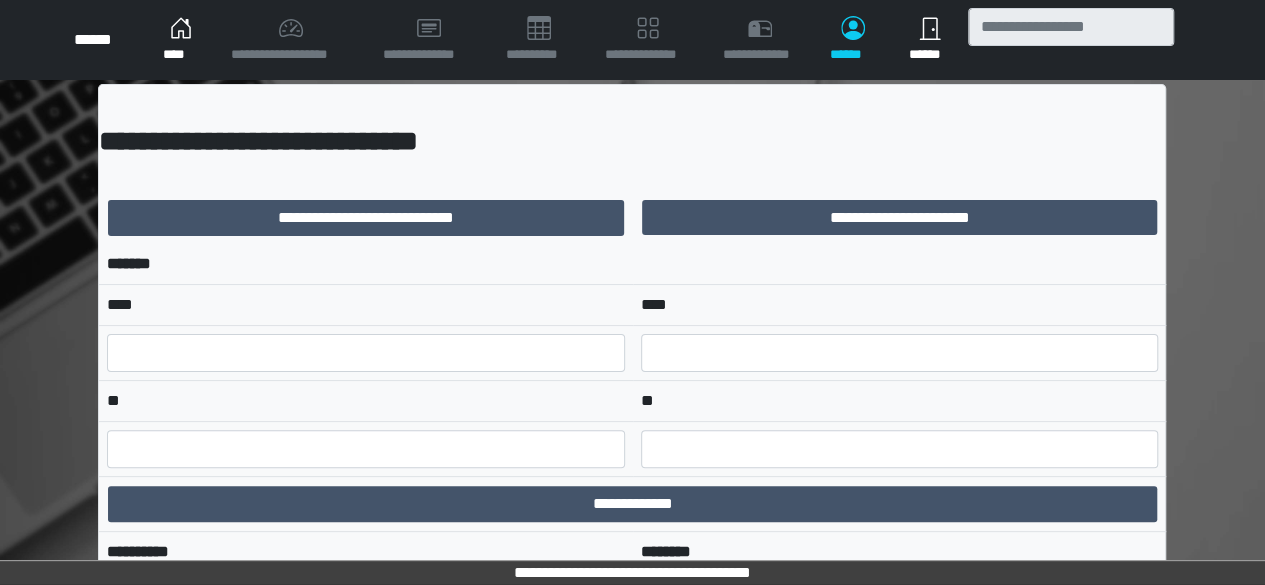 scroll, scrollTop: 0, scrollLeft: 0, axis: both 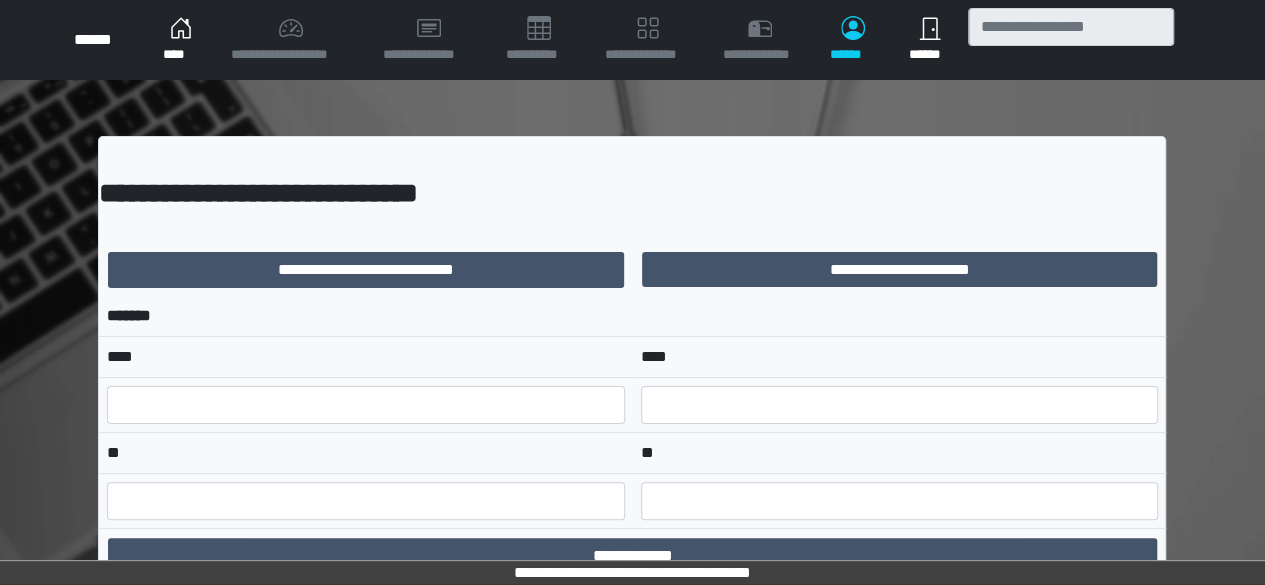 click on "****" at bounding box center [181, 40] 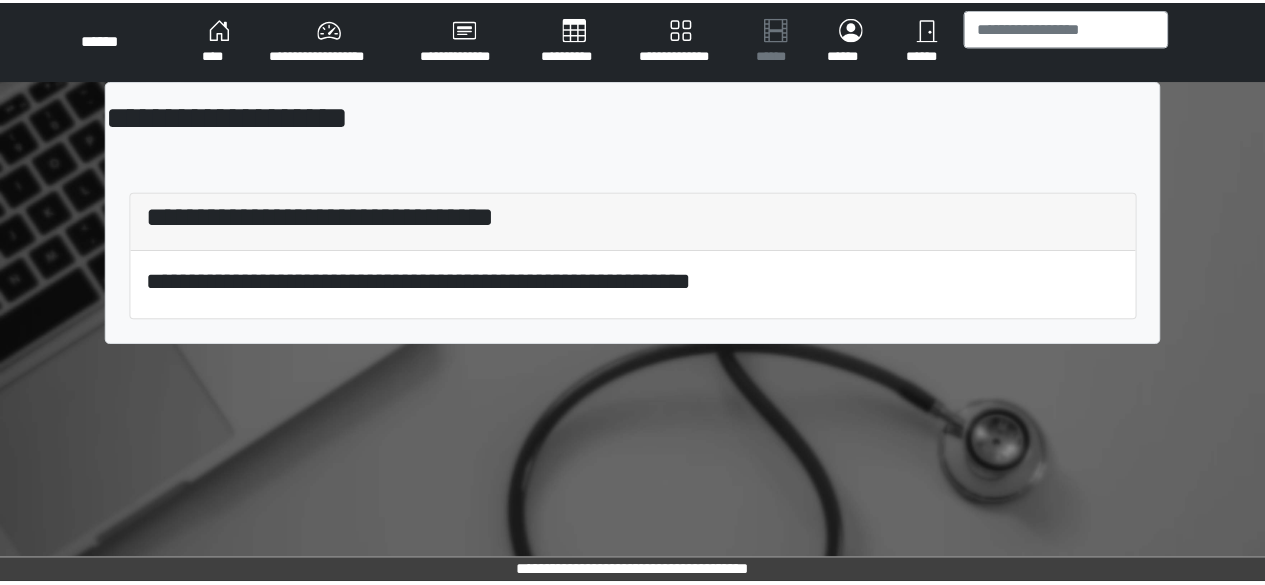 scroll, scrollTop: 0, scrollLeft: 0, axis: both 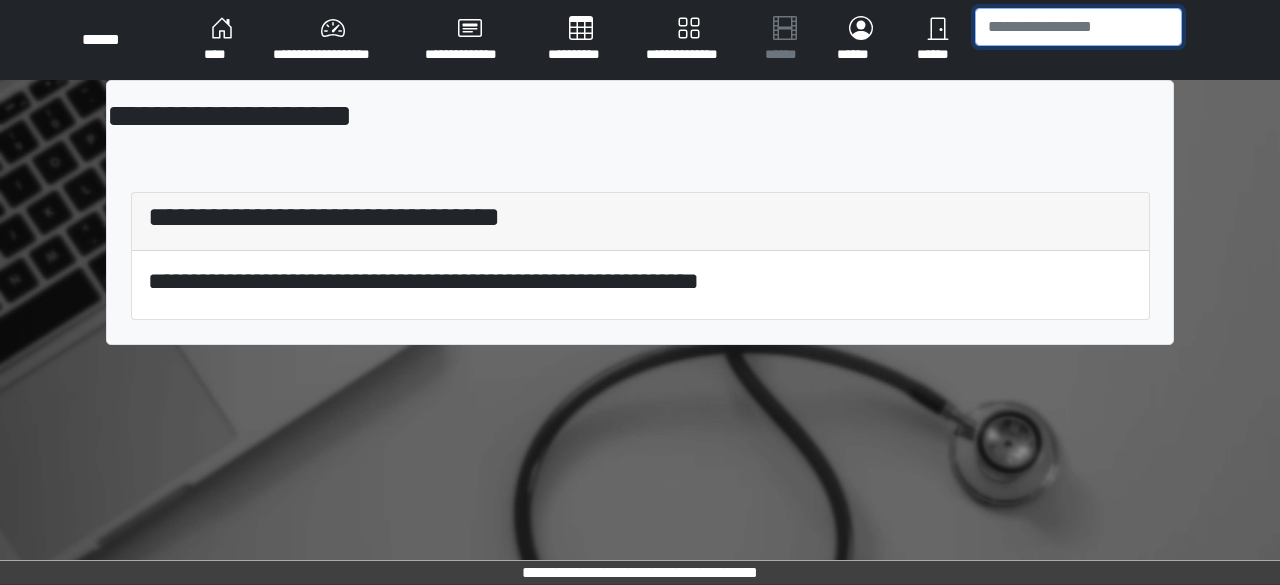 click at bounding box center (1078, 27) 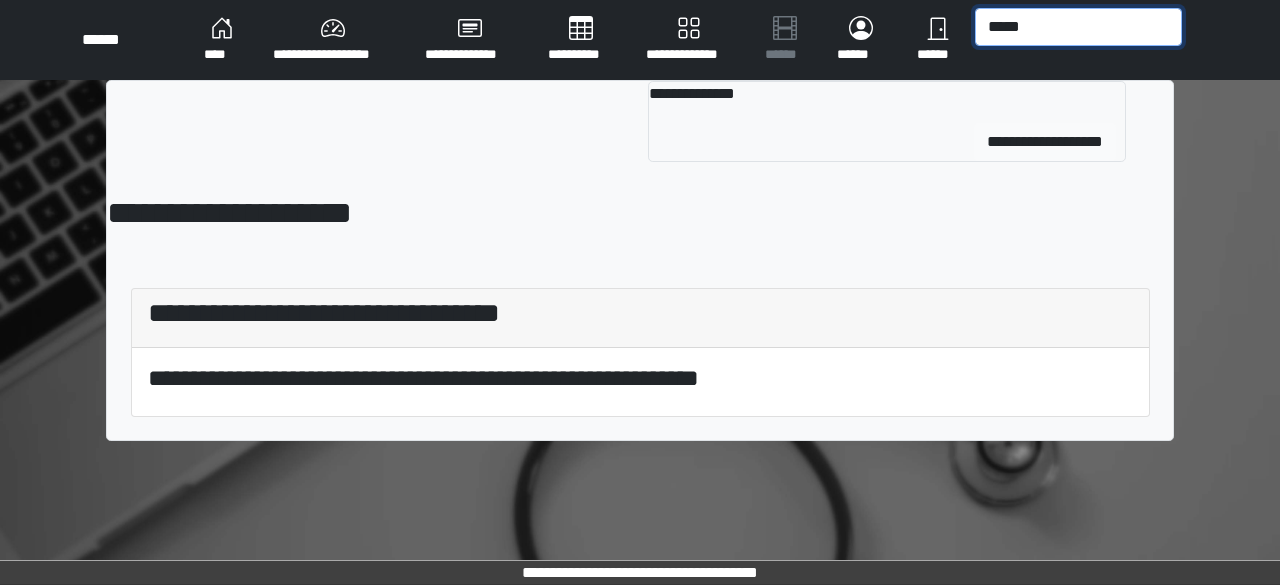type on "*****" 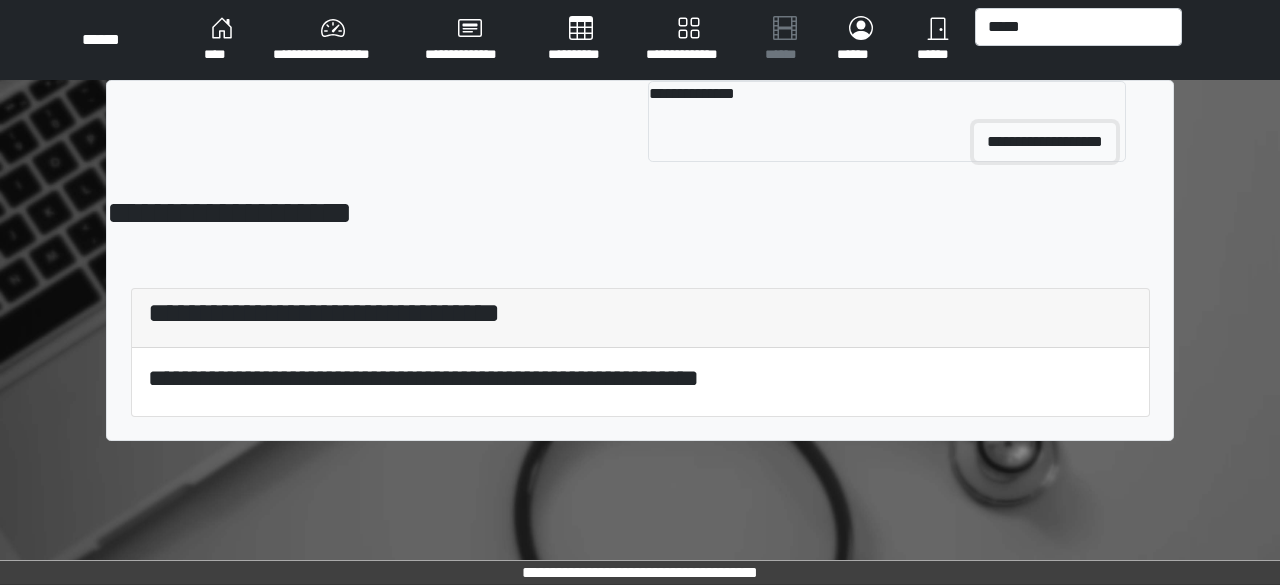 click on "**********" at bounding box center [1045, 142] 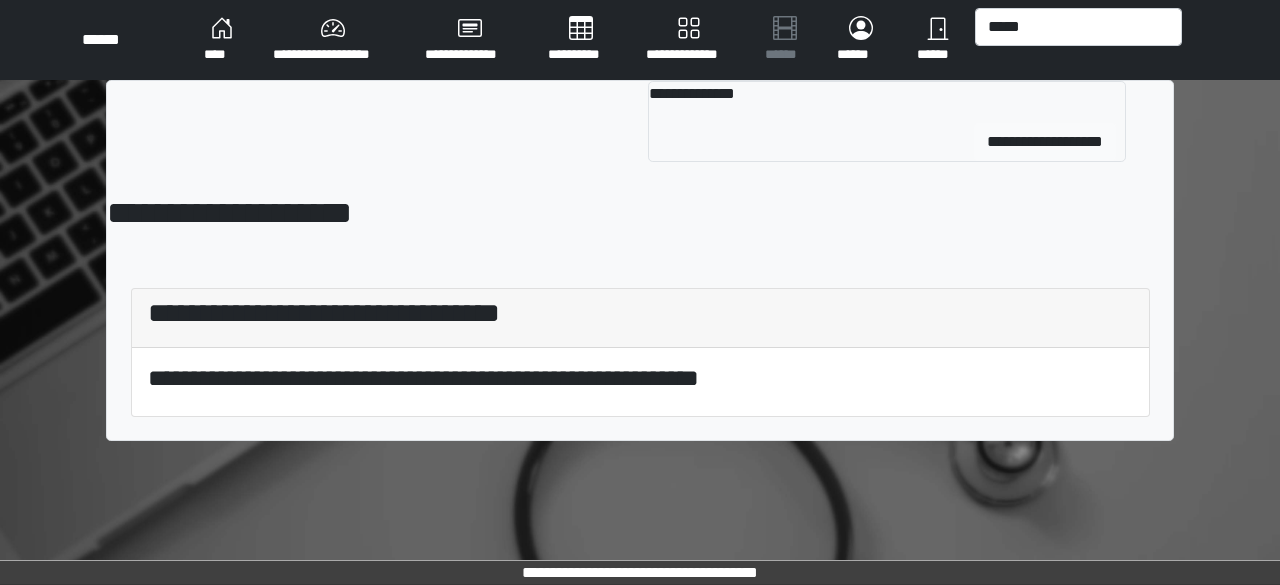 type 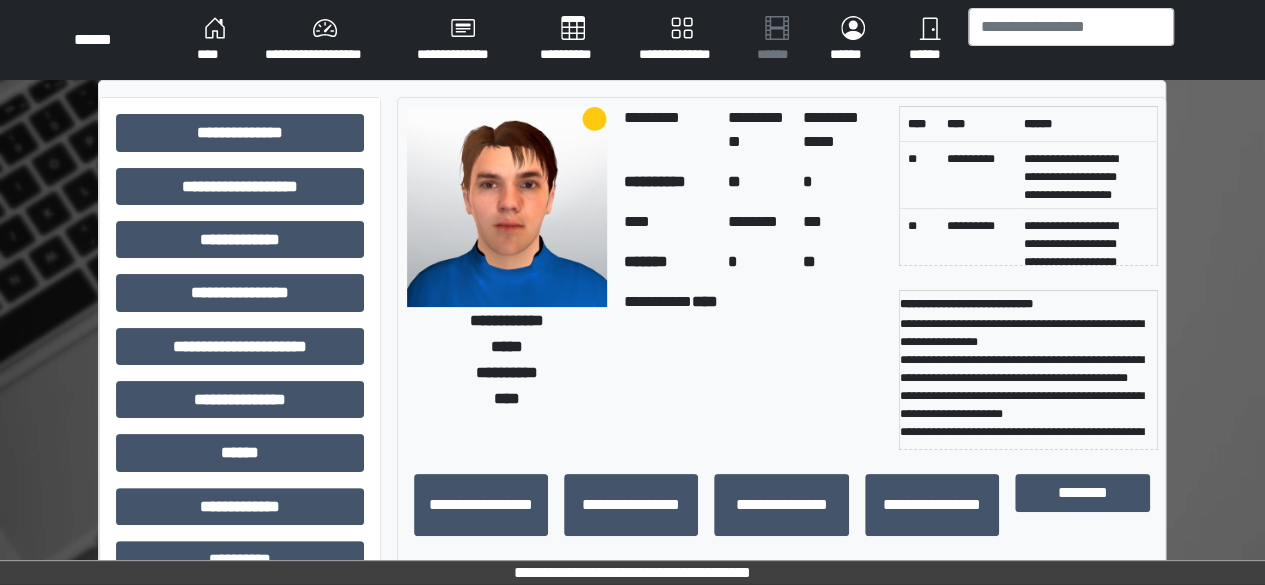 scroll, scrollTop: 72, scrollLeft: 0, axis: vertical 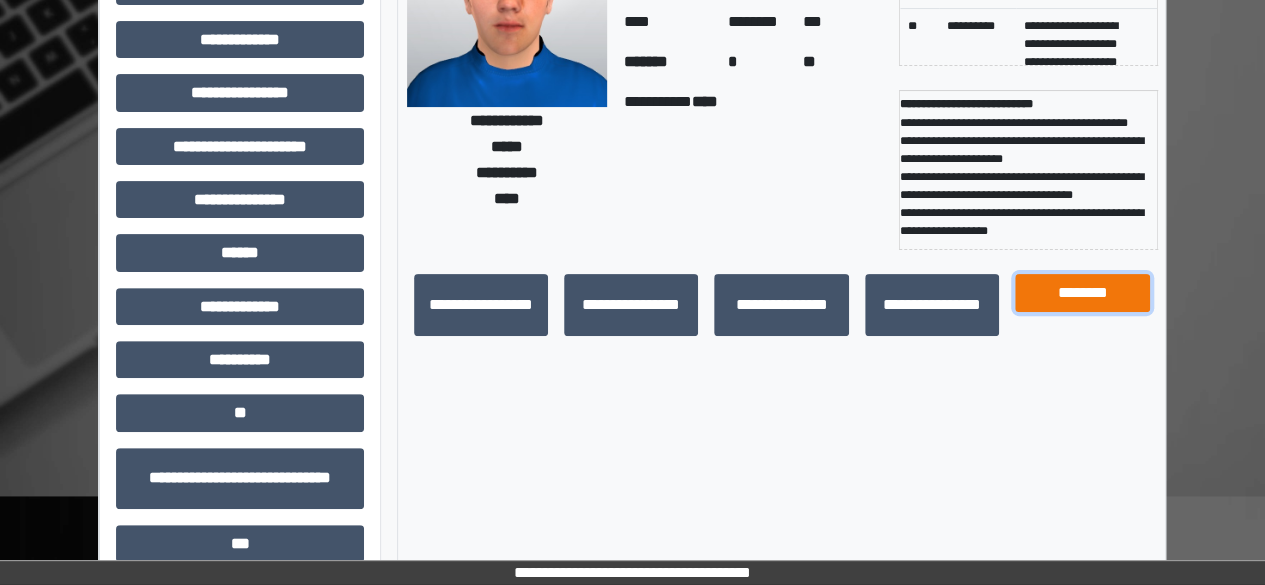 click on "********" at bounding box center (1082, 292) 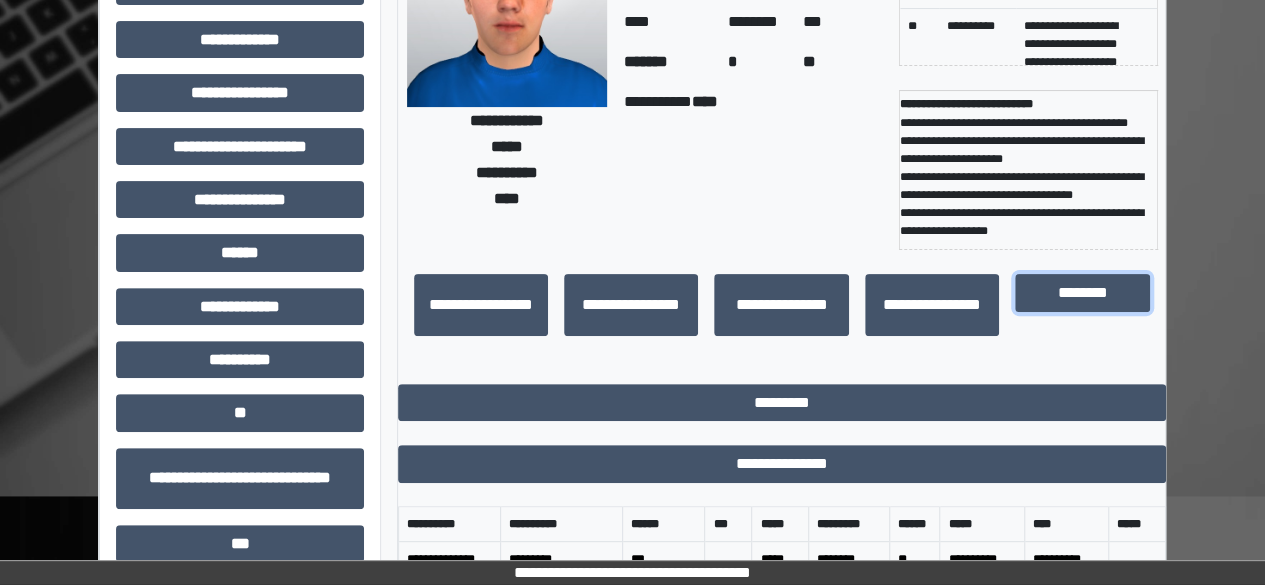 scroll, scrollTop: 600, scrollLeft: 0, axis: vertical 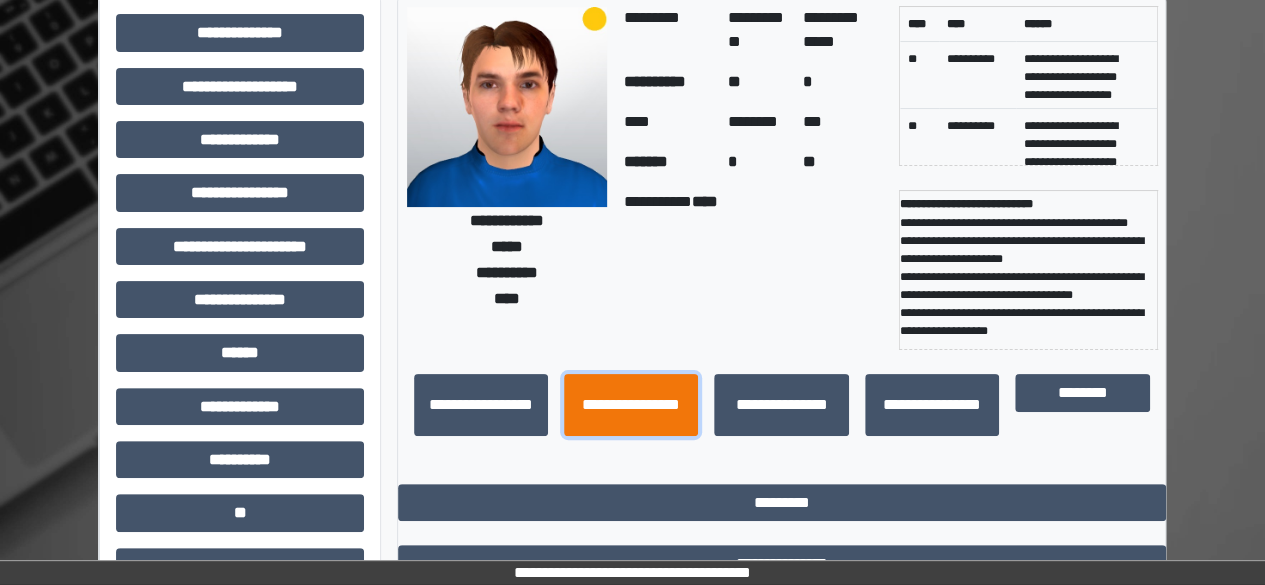 click on "**********" at bounding box center [631, 404] 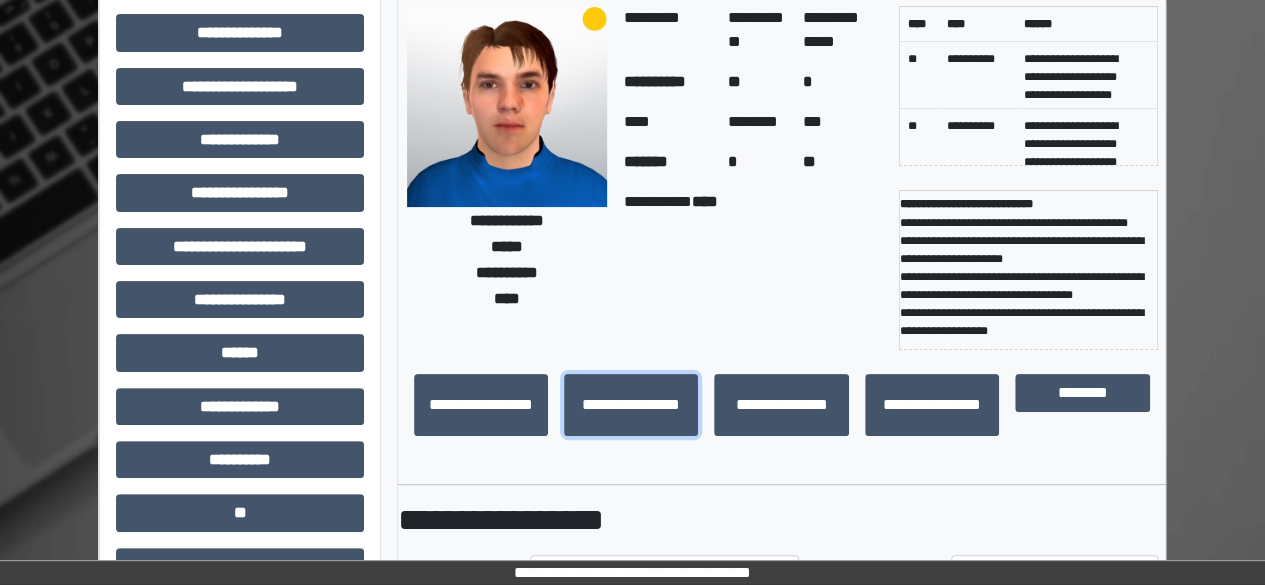 scroll, scrollTop: 500, scrollLeft: 0, axis: vertical 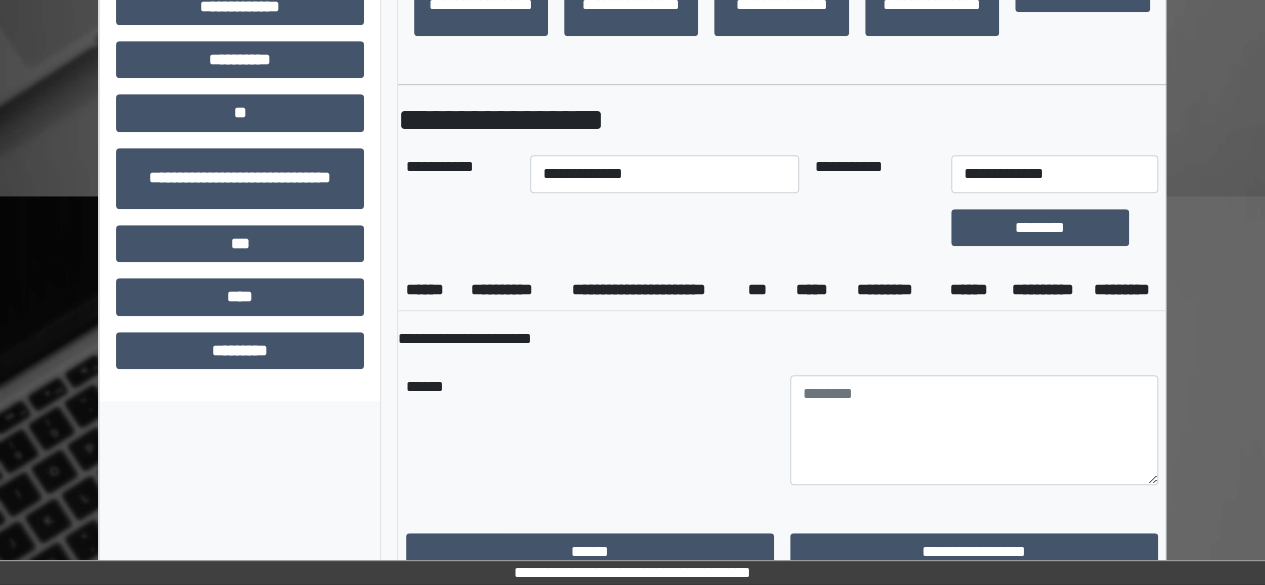 click at bounding box center [664, 227] 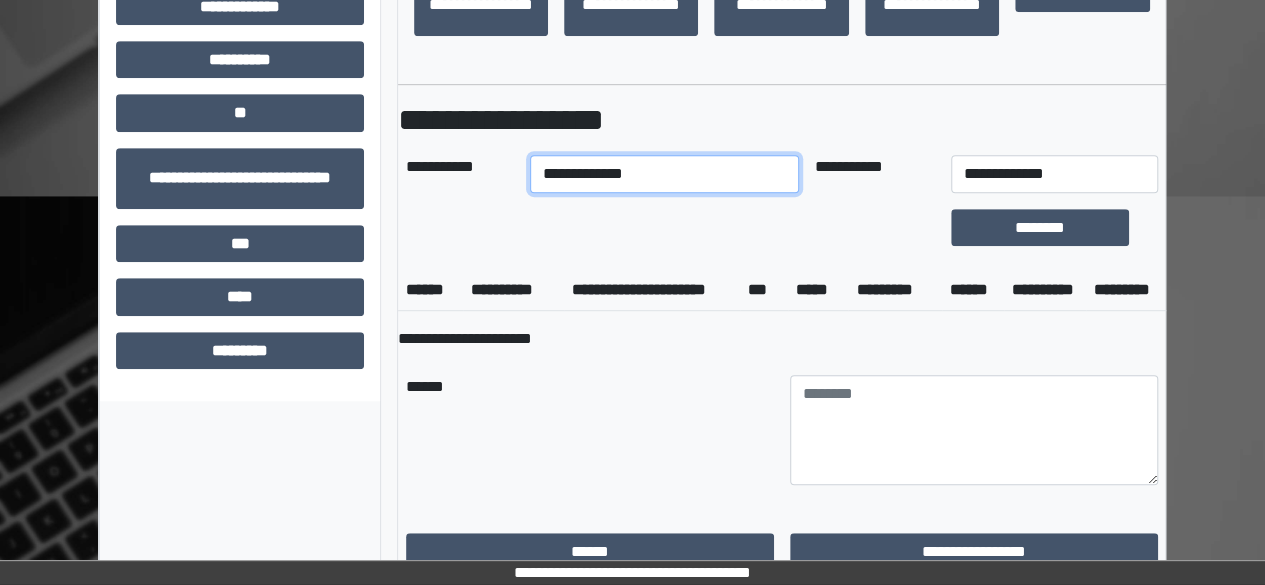 click on "**********" at bounding box center (664, 174) 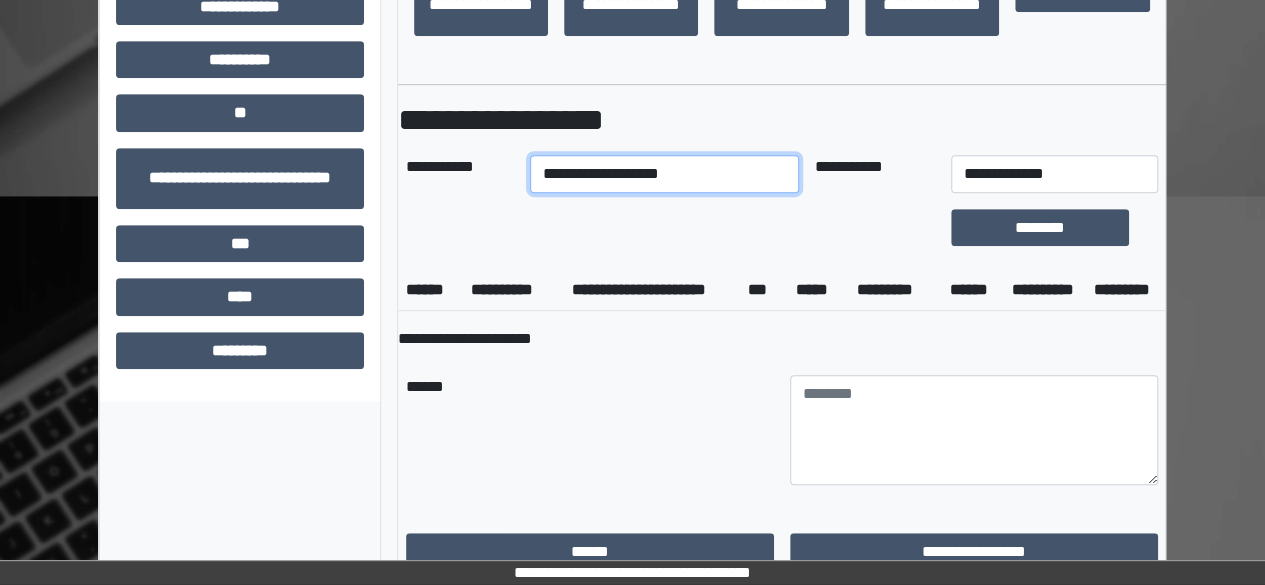 click on "**********" at bounding box center (664, 174) 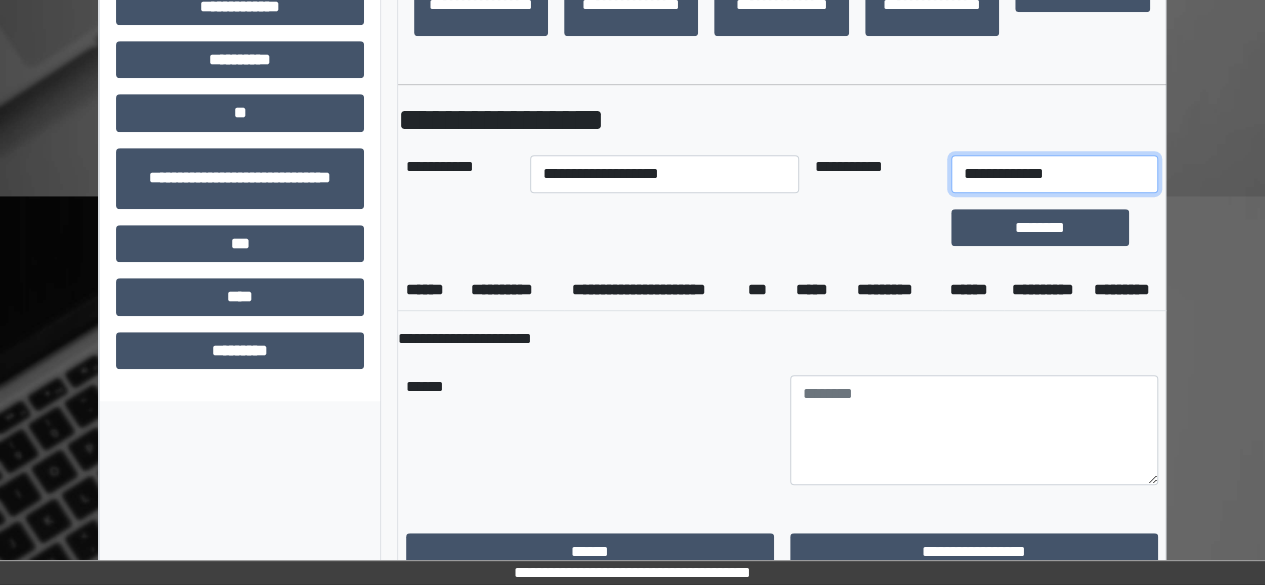 click on "**********" at bounding box center [1054, 174] 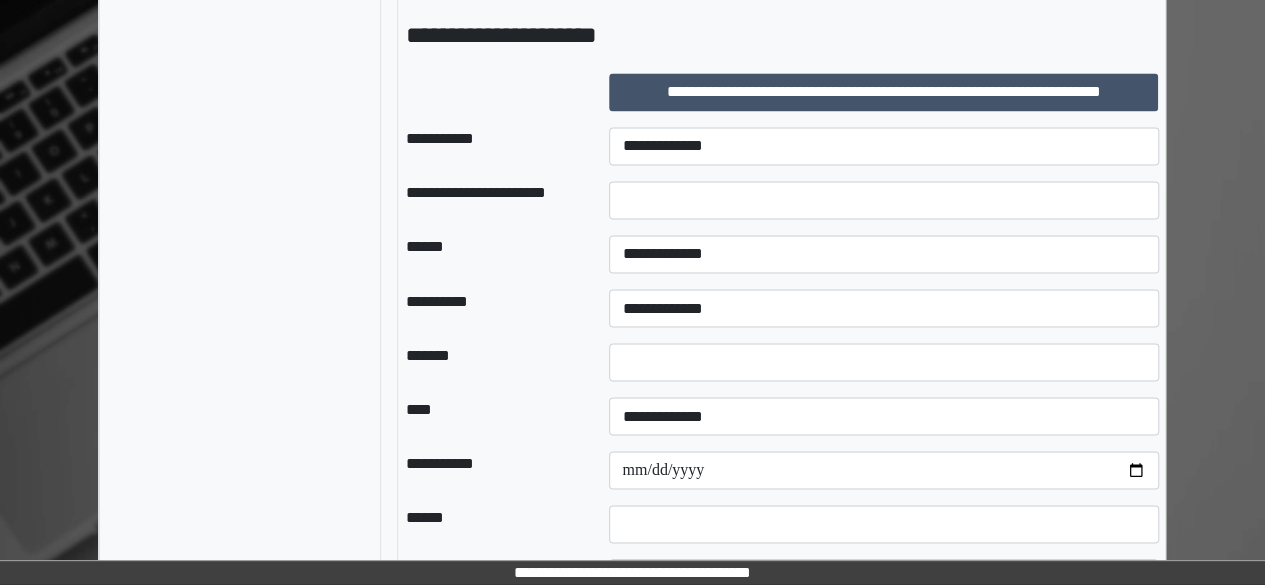 scroll, scrollTop: 1712, scrollLeft: 0, axis: vertical 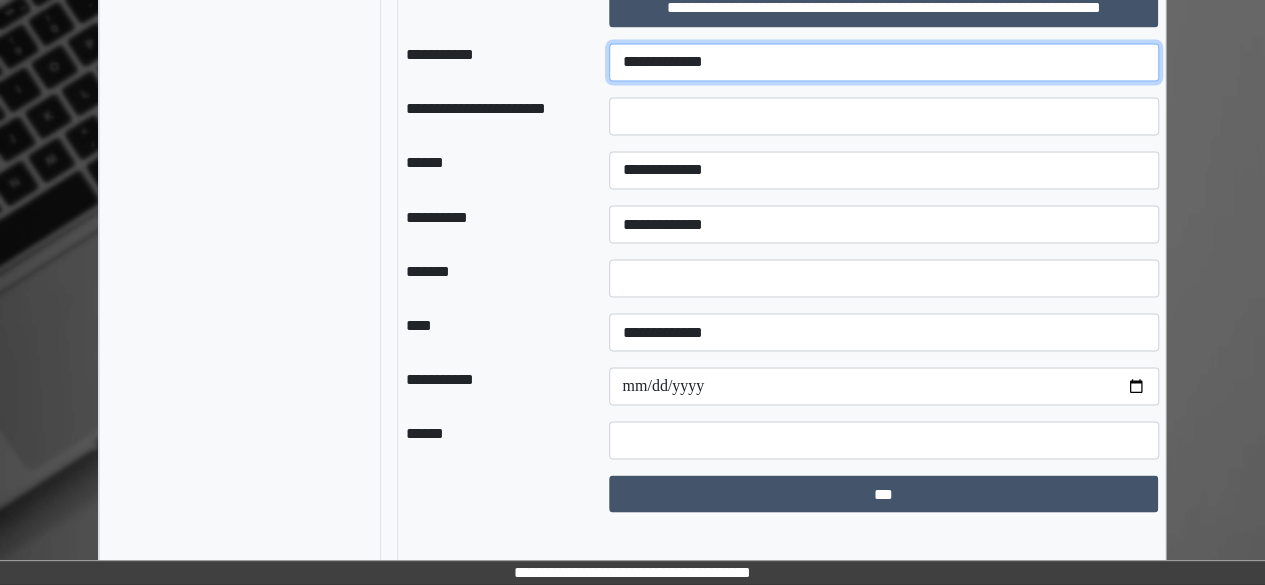 click on "**********" at bounding box center [884, 62] 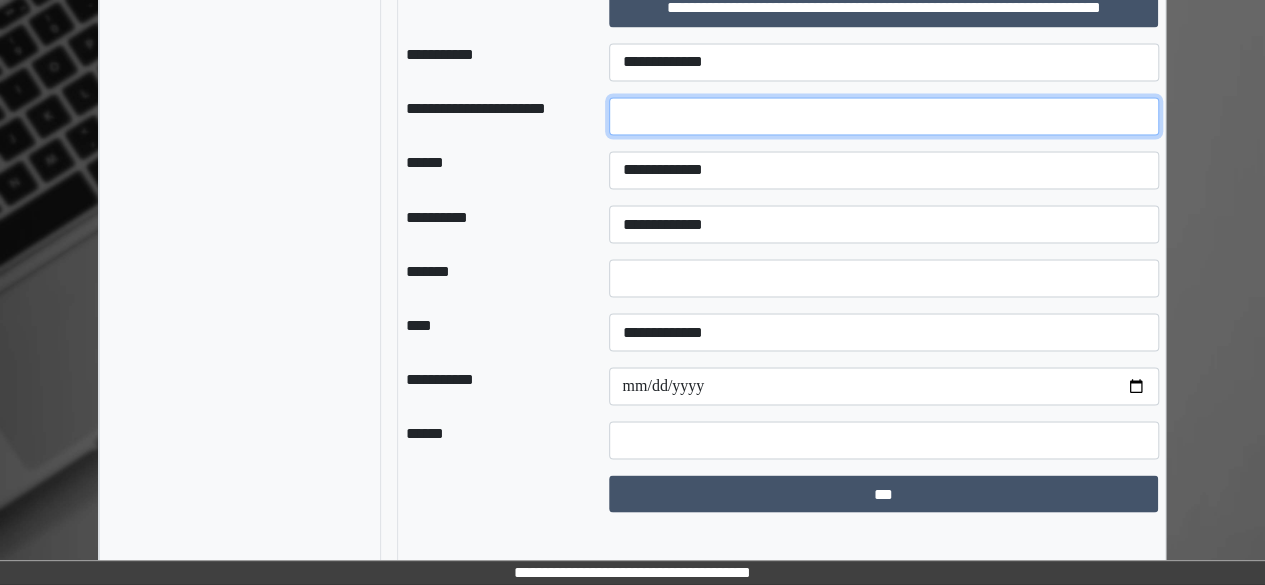 click at bounding box center [884, 116] 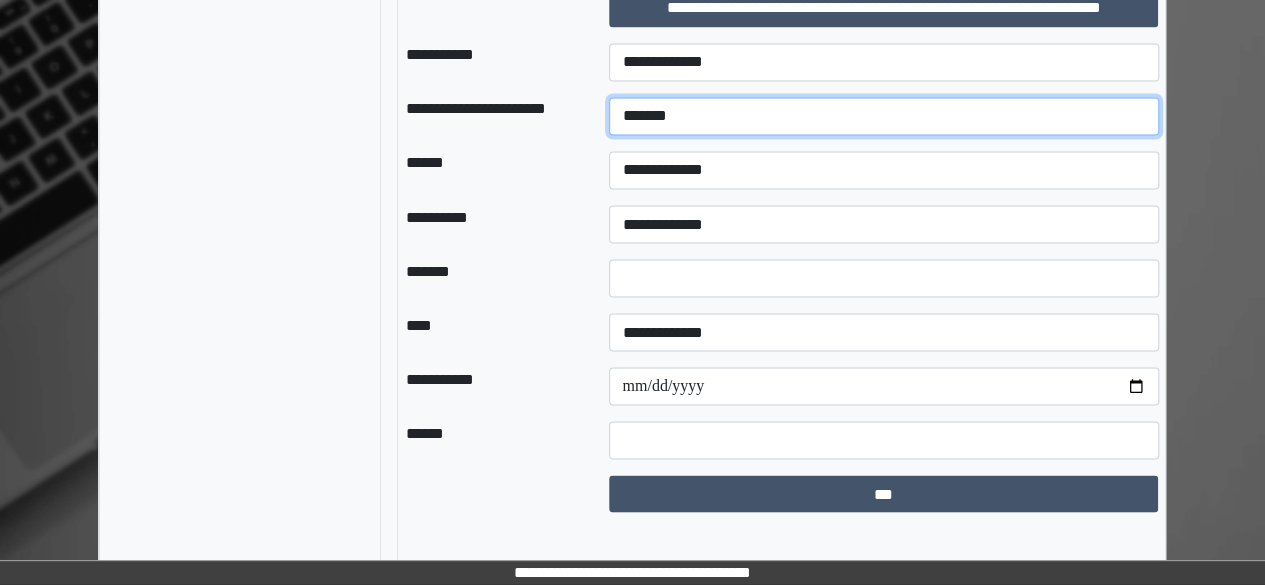 type on "******" 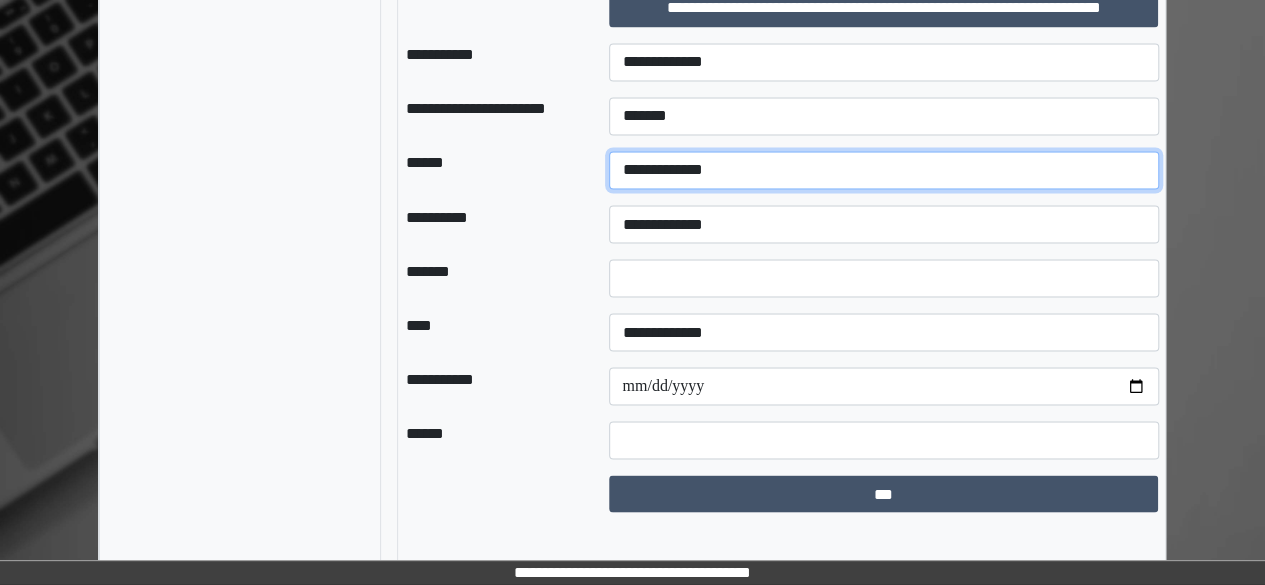 click on "**********" at bounding box center (884, 170) 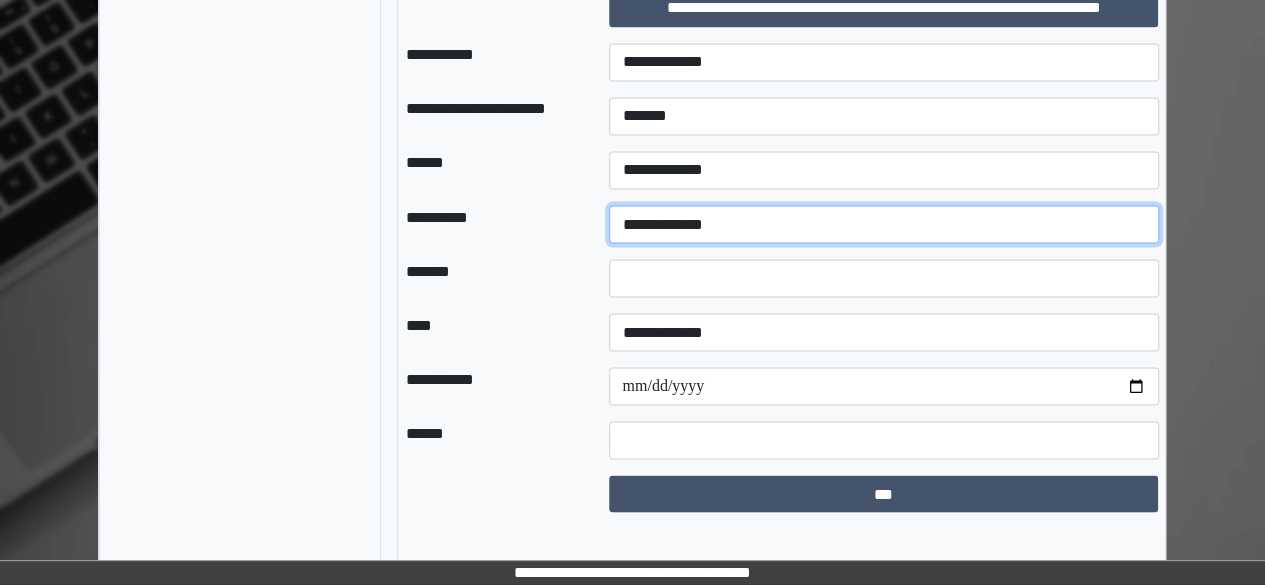 click on "**********" at bounding box center [884, 224] 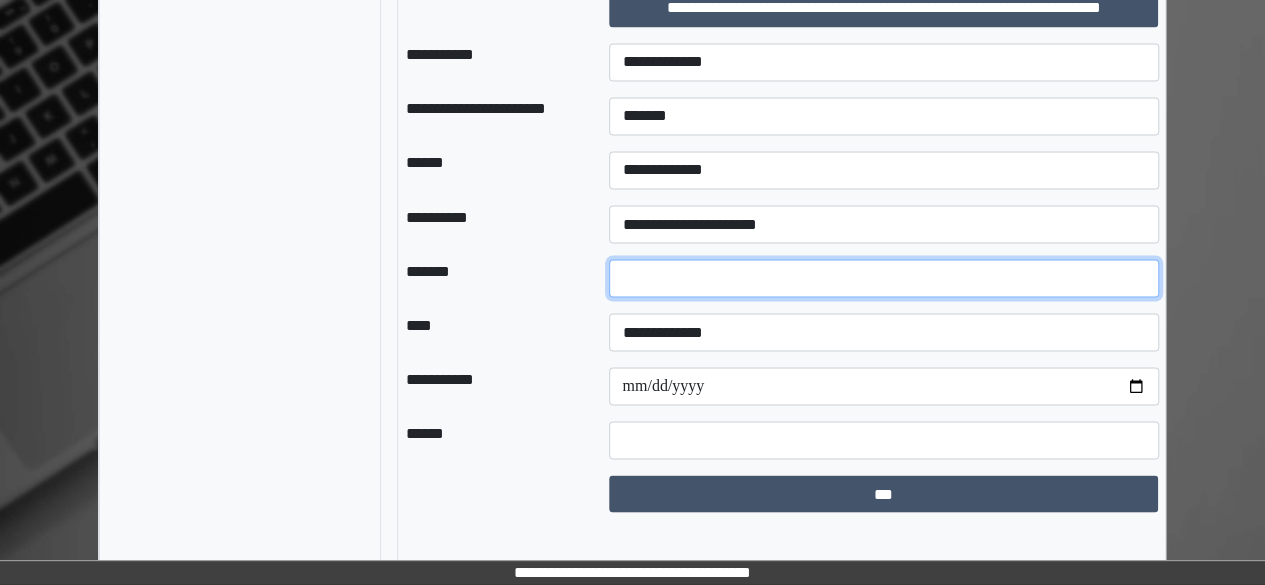 click at bounding box center (884, 278) 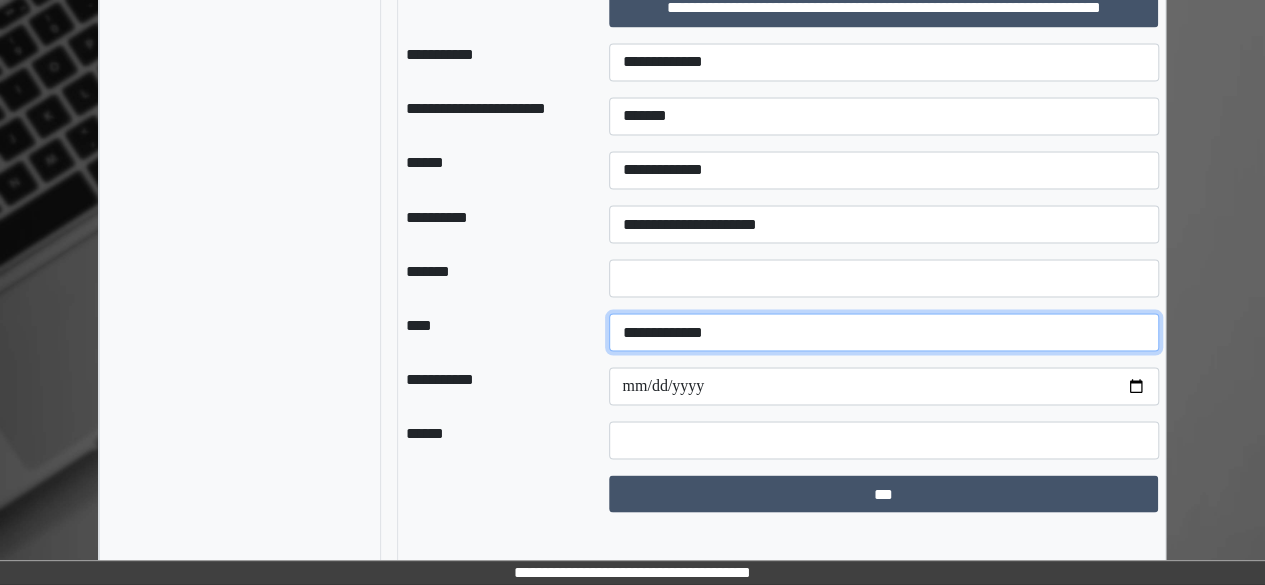 click on "**********" at bounding box center [884, 332] 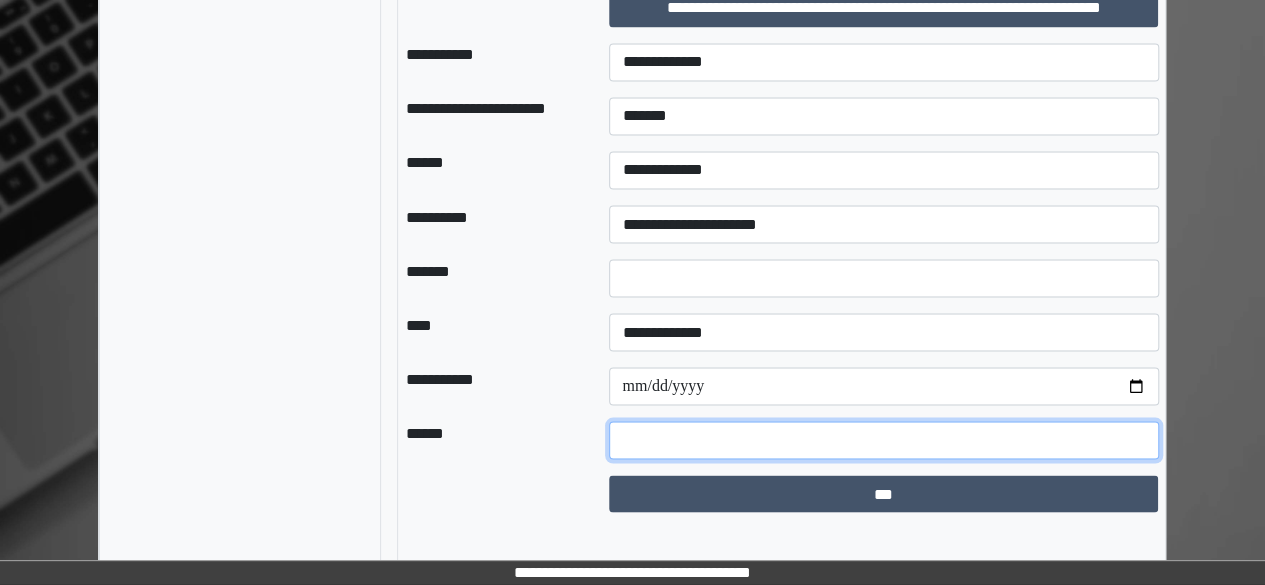 click at bounding box center [884, 440] 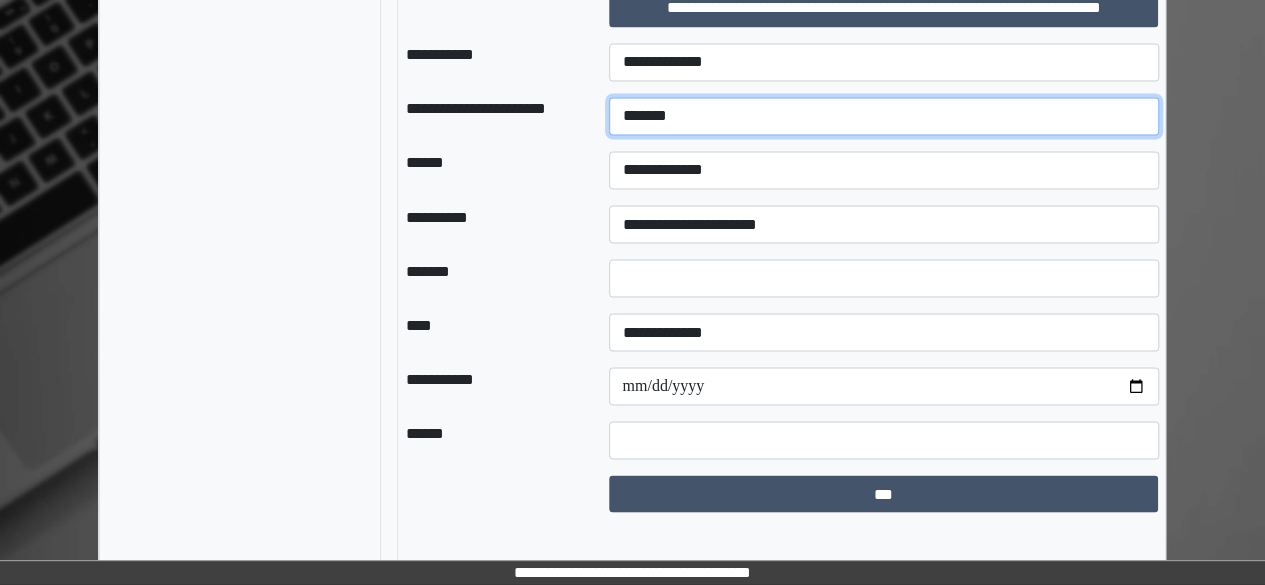 click on "******" at bounding box center [884, 116] 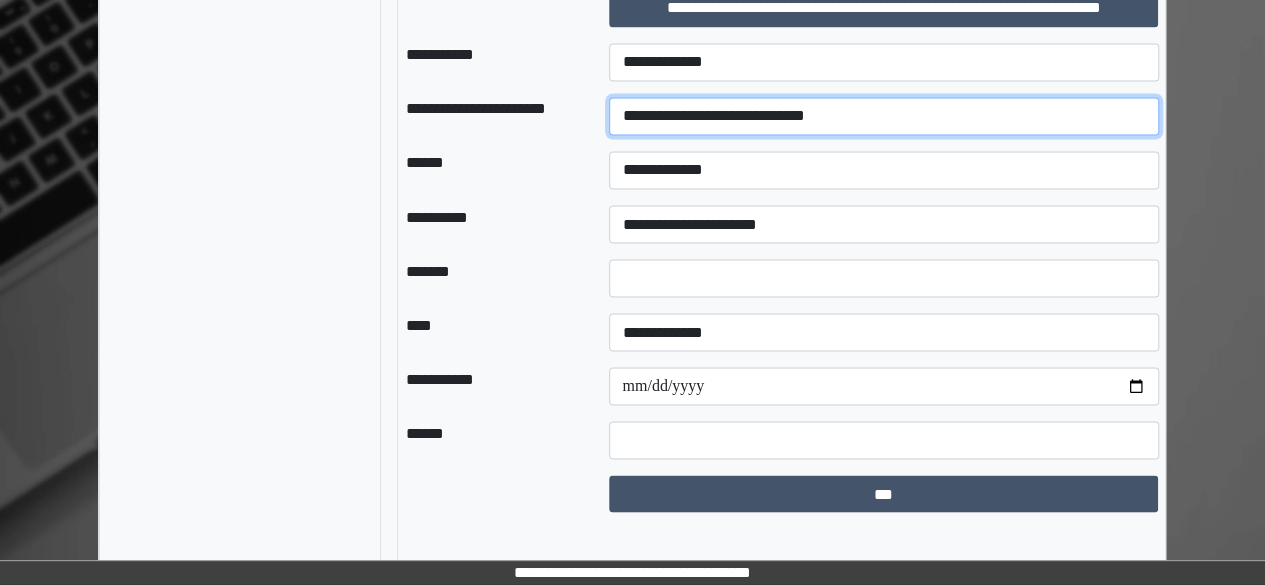 type on "**********" 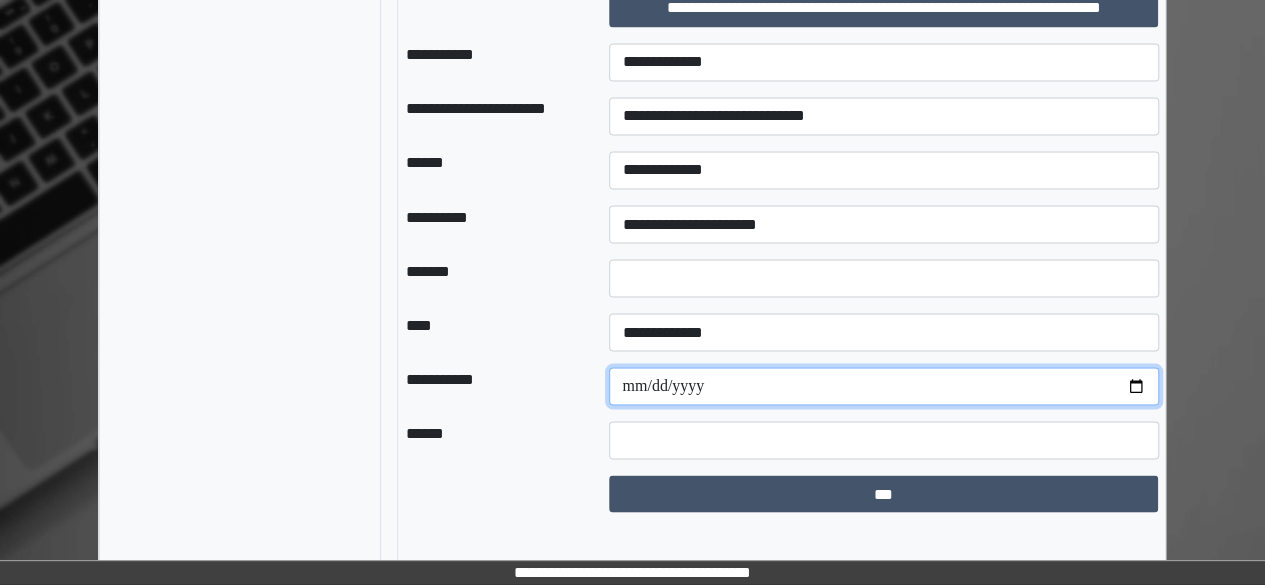 click at bounding box center (884, 386) 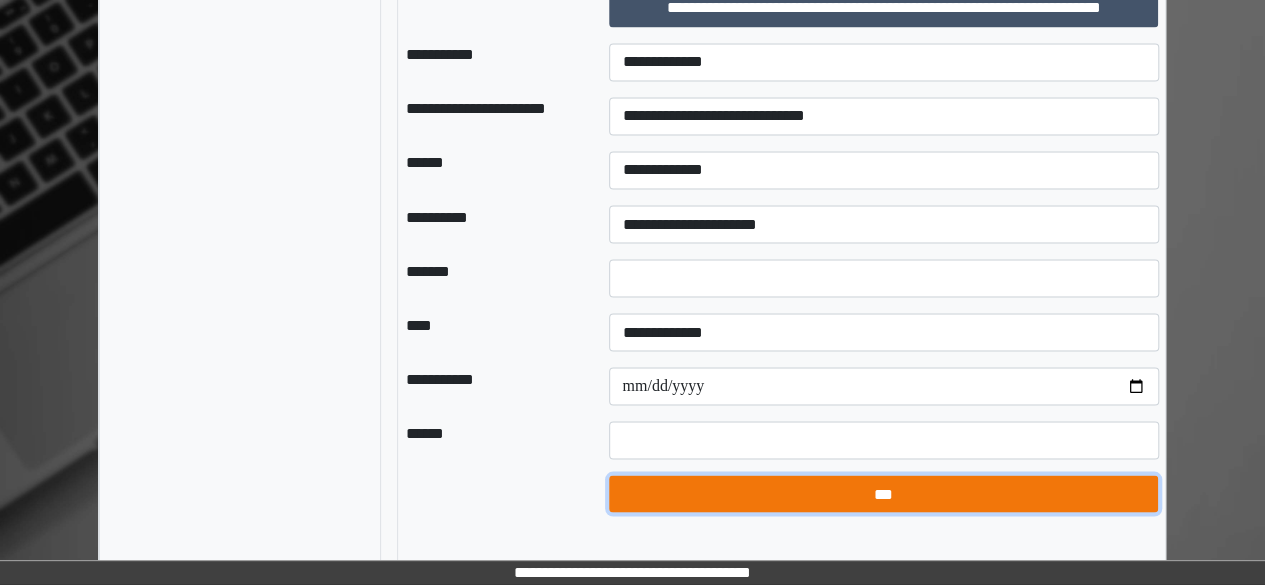 click on "***" at bounding box center (883, 493) 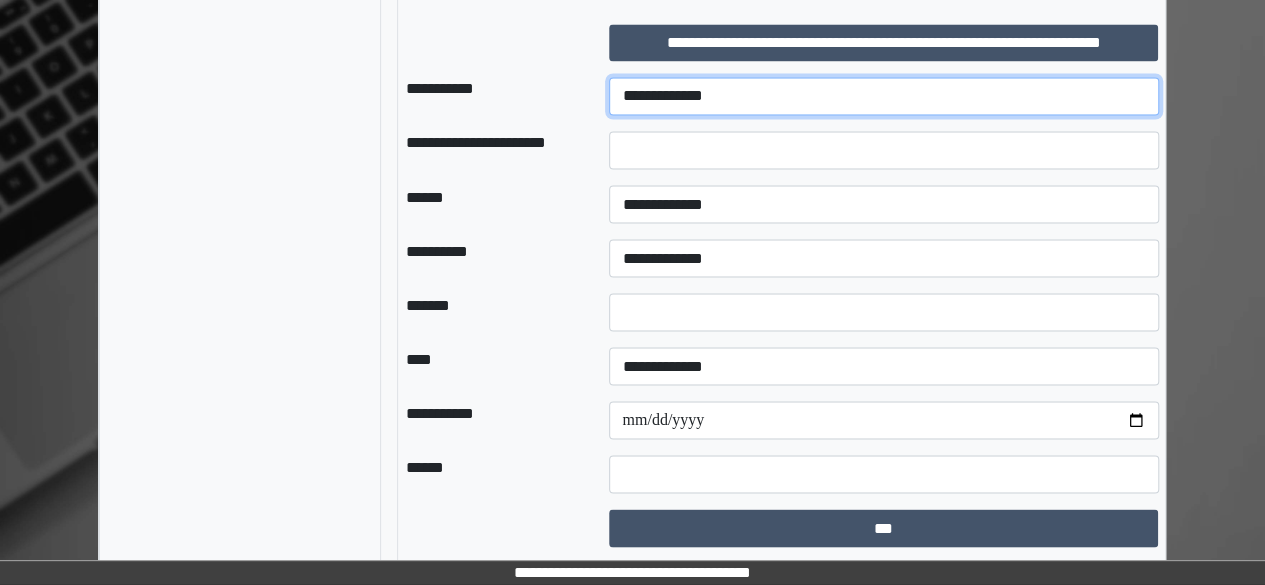 click on "**********" at bounding box center (884, 96) 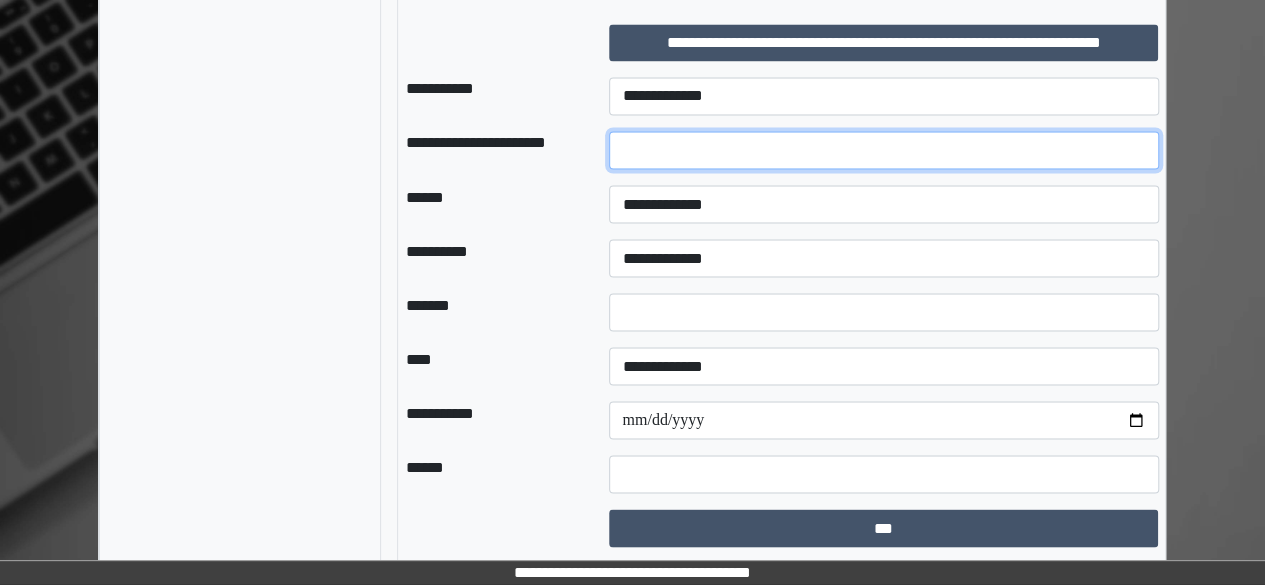 click at bounding box center [884, 150] 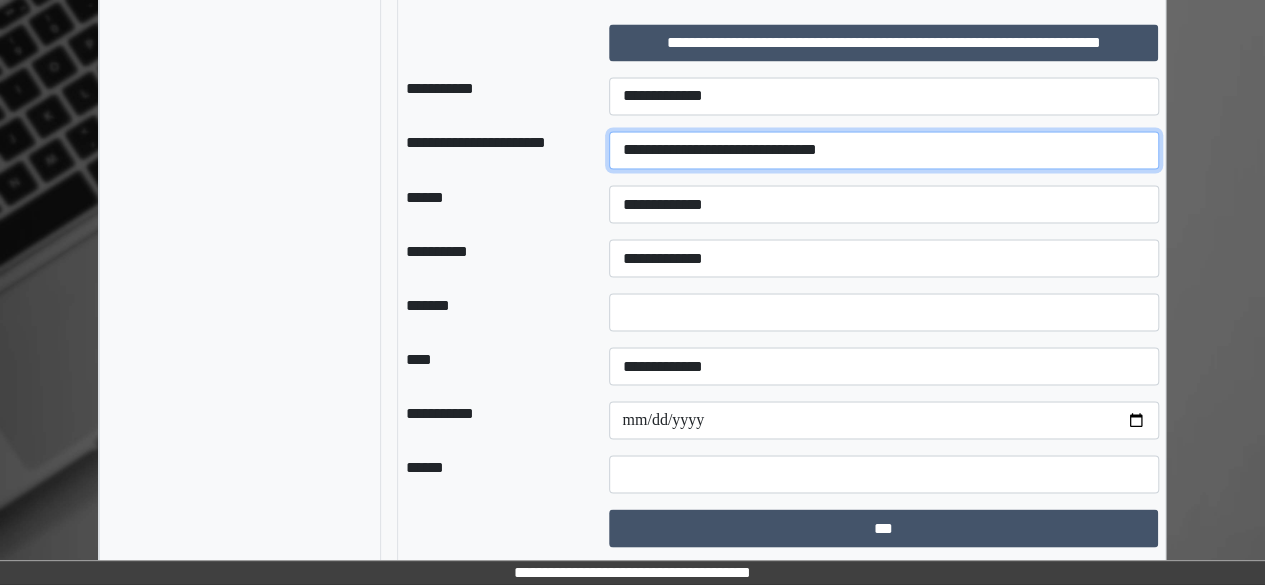 type on "**********" 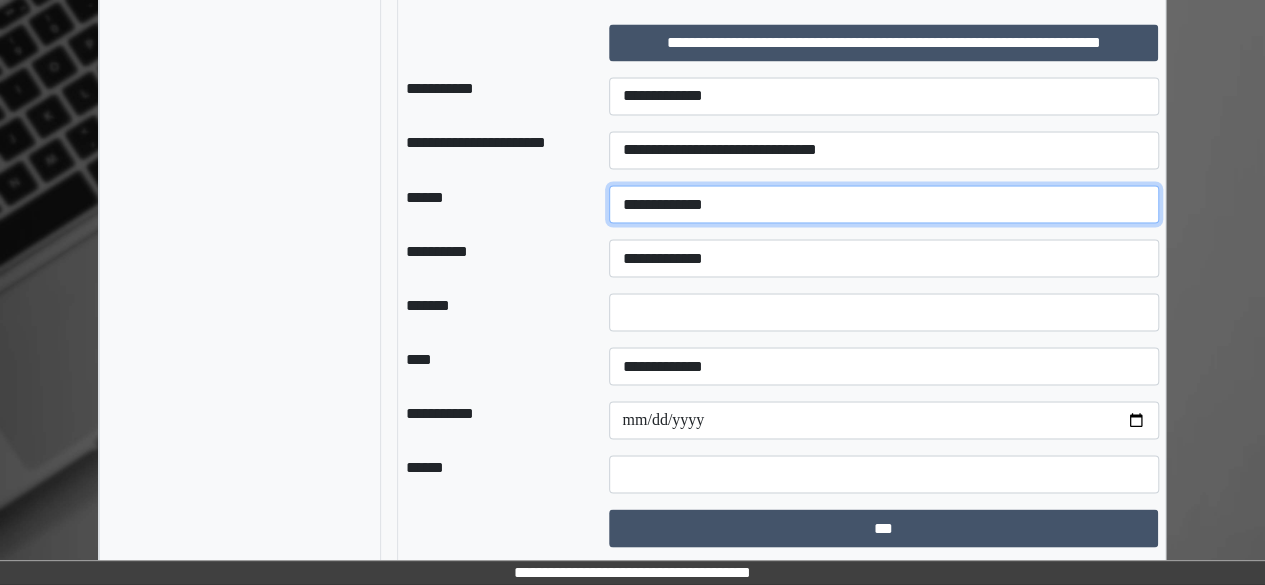 click on "**********" at bounding box center (884, 204) 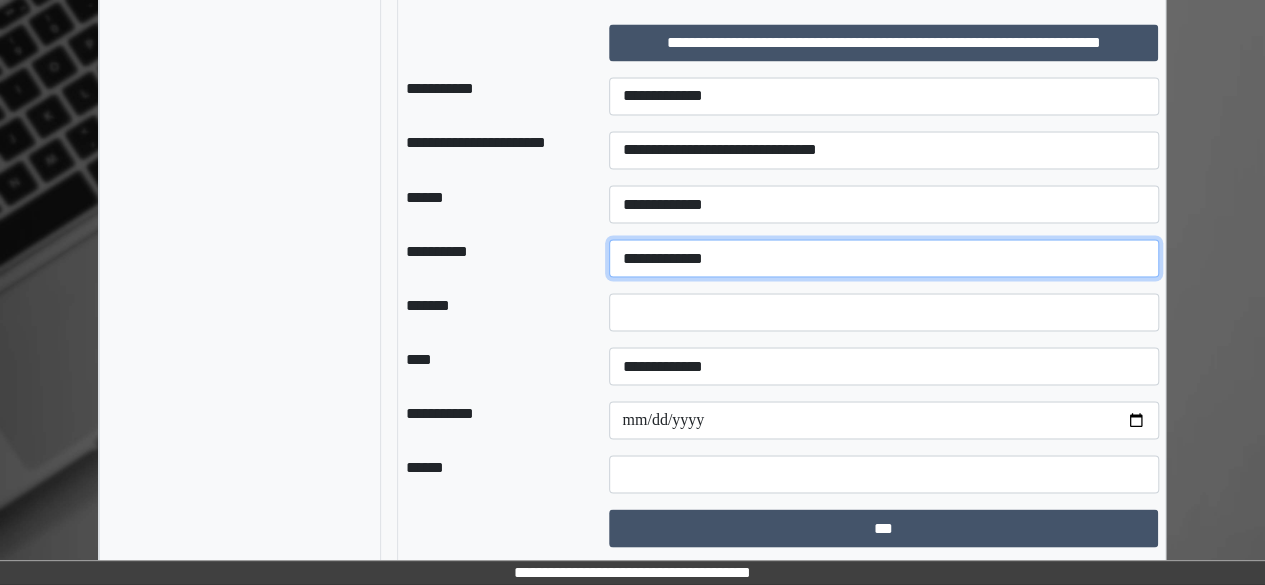 click on "**********" at bounding box center [884, 258] 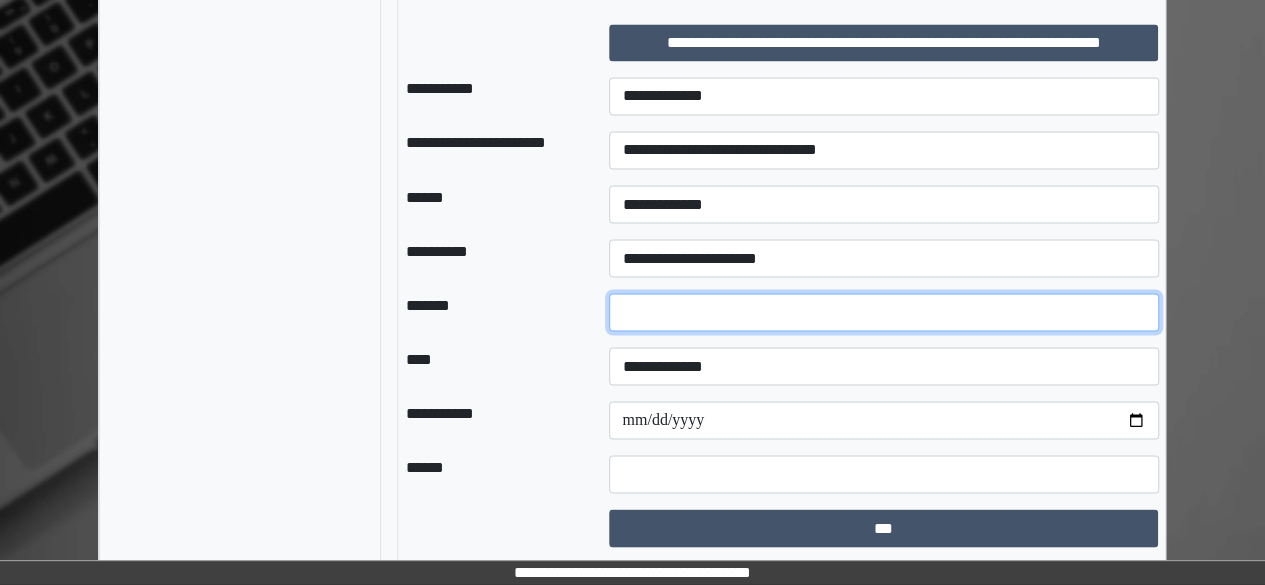 click on "*" at bounding box center [884, 312] 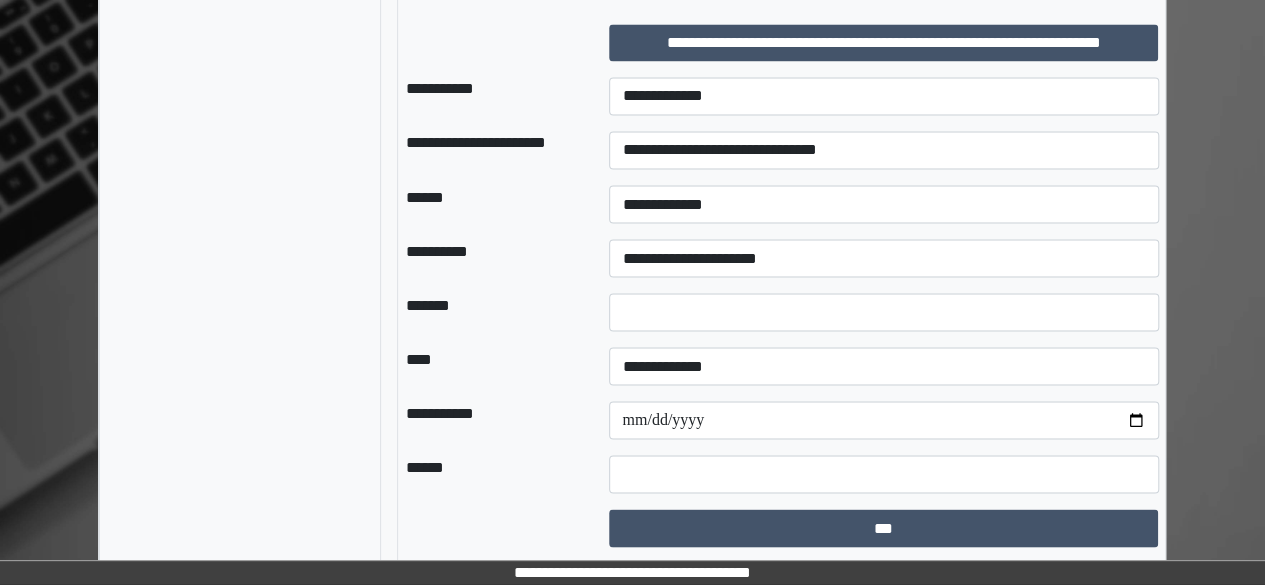 click on "**********" at bounding box center (884, 366) 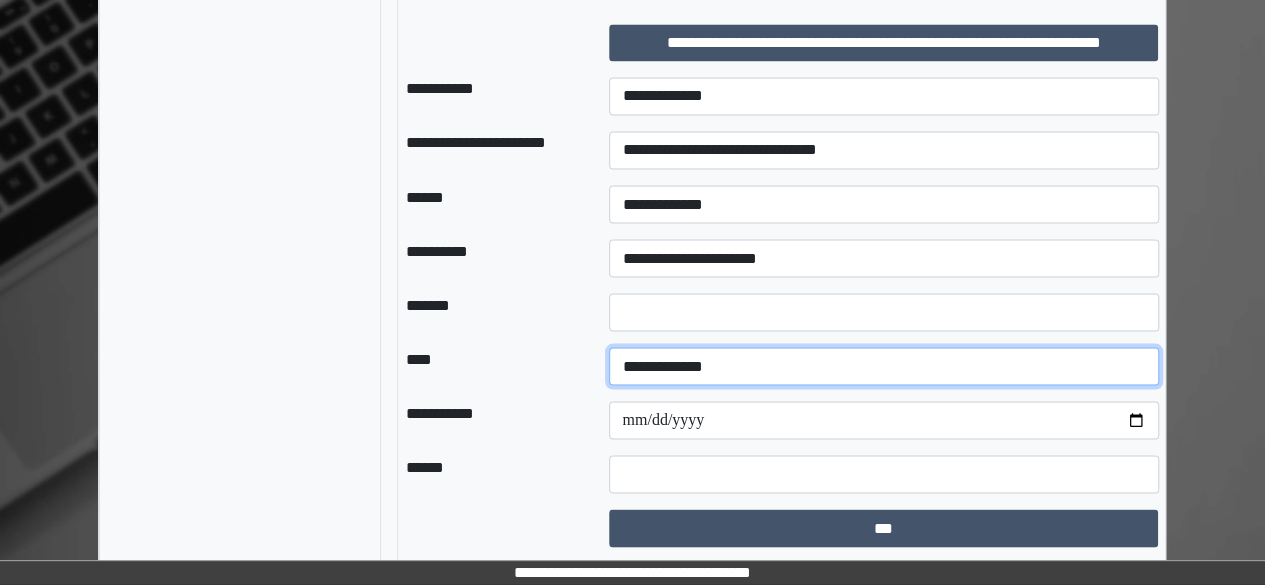 click on "**********" at bounding box center [884, 366] 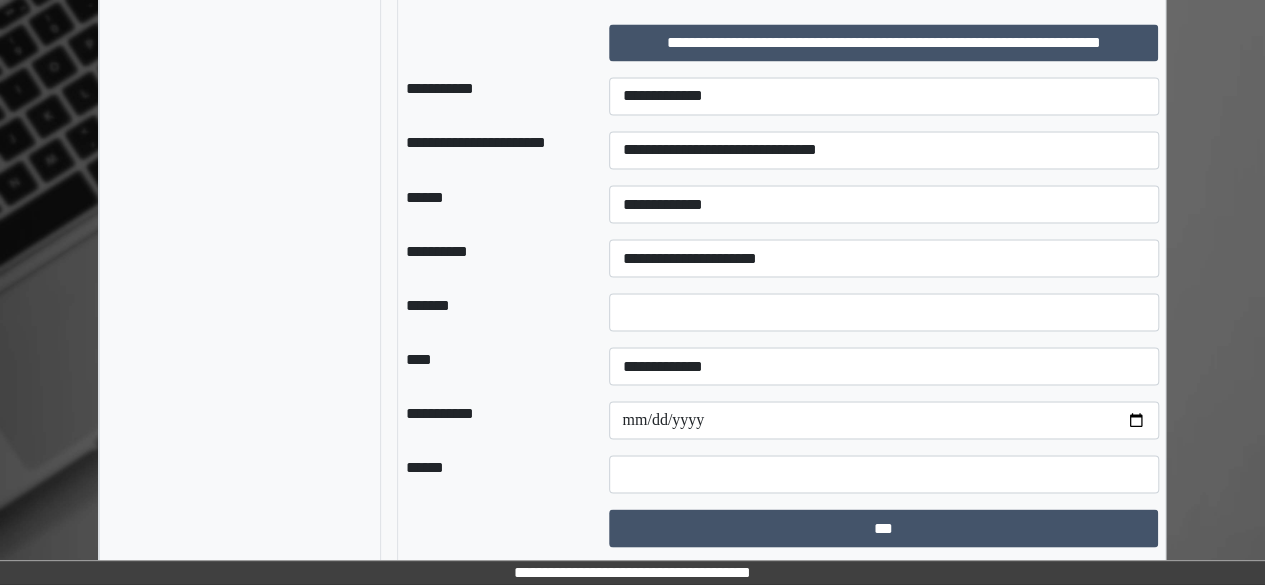 click on "*******" at bounding box center (492, 312) 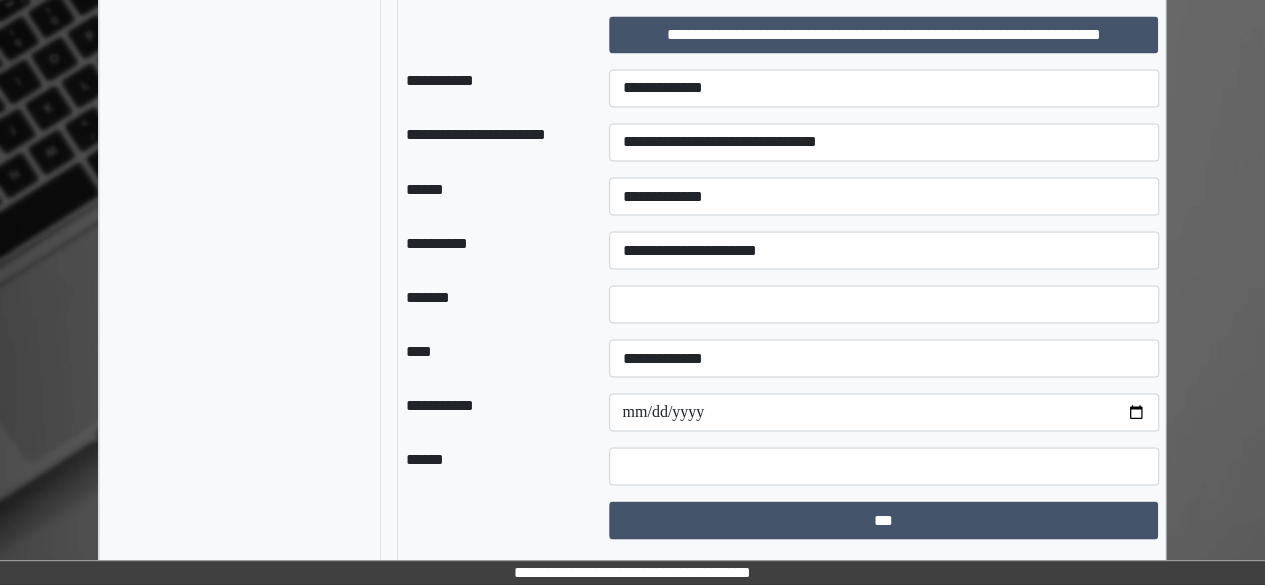 scroll, scrollTop: 1722, scrollLeft: 0, axis: vertical 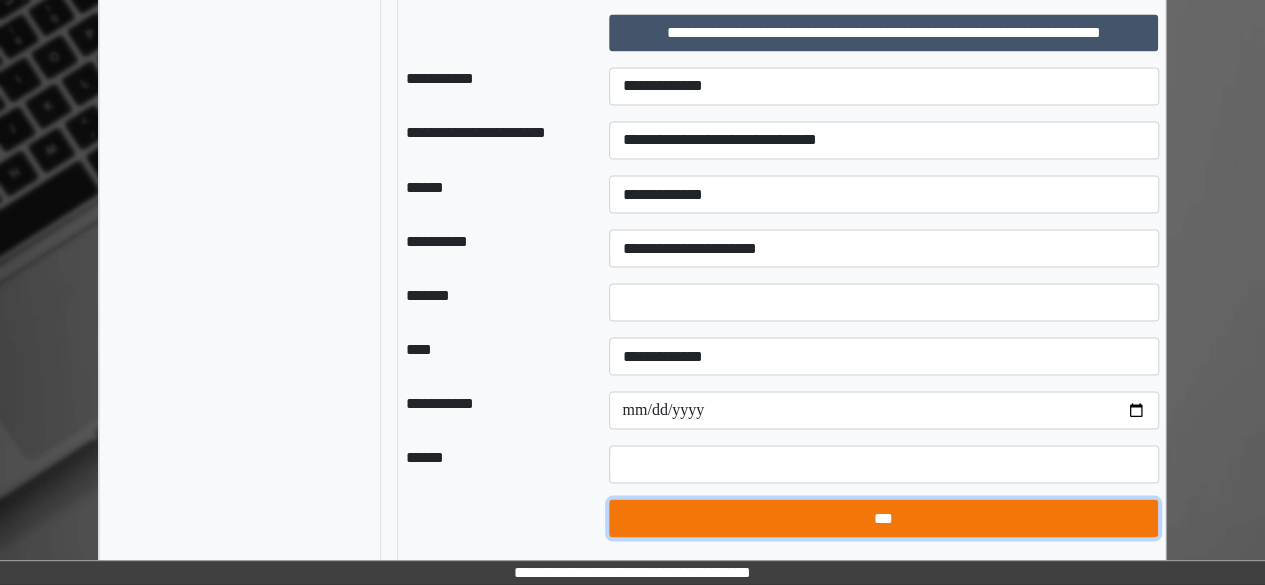 click on "***" at bounding box center (883, 517) 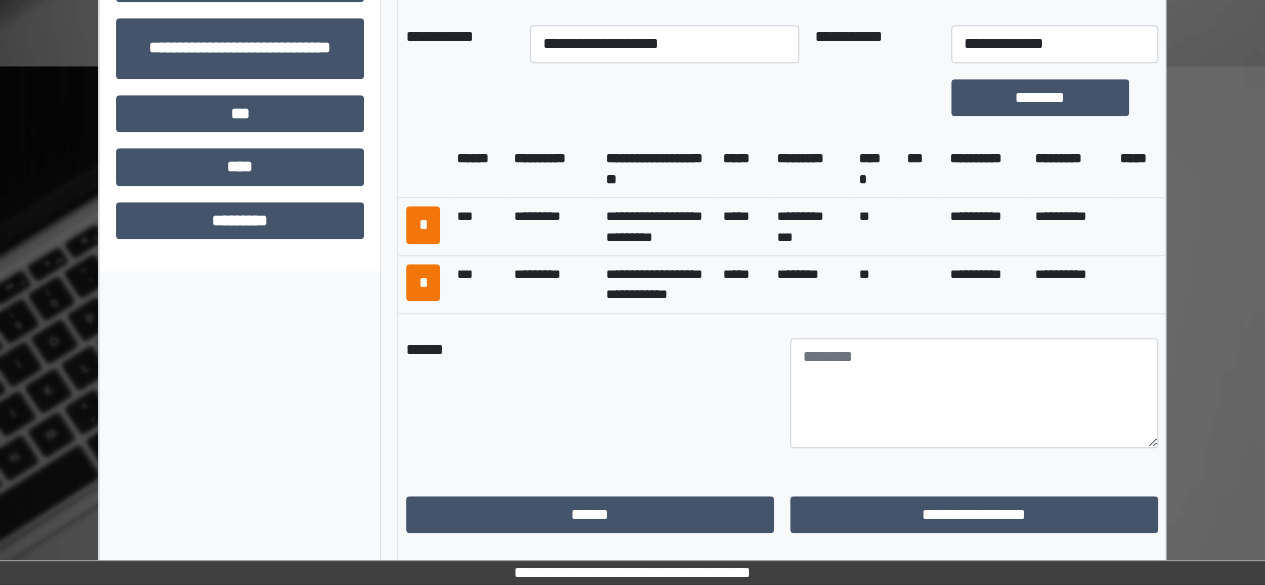 scroll, scrollTop: 600, scrollLeft: 0, axis: vertical 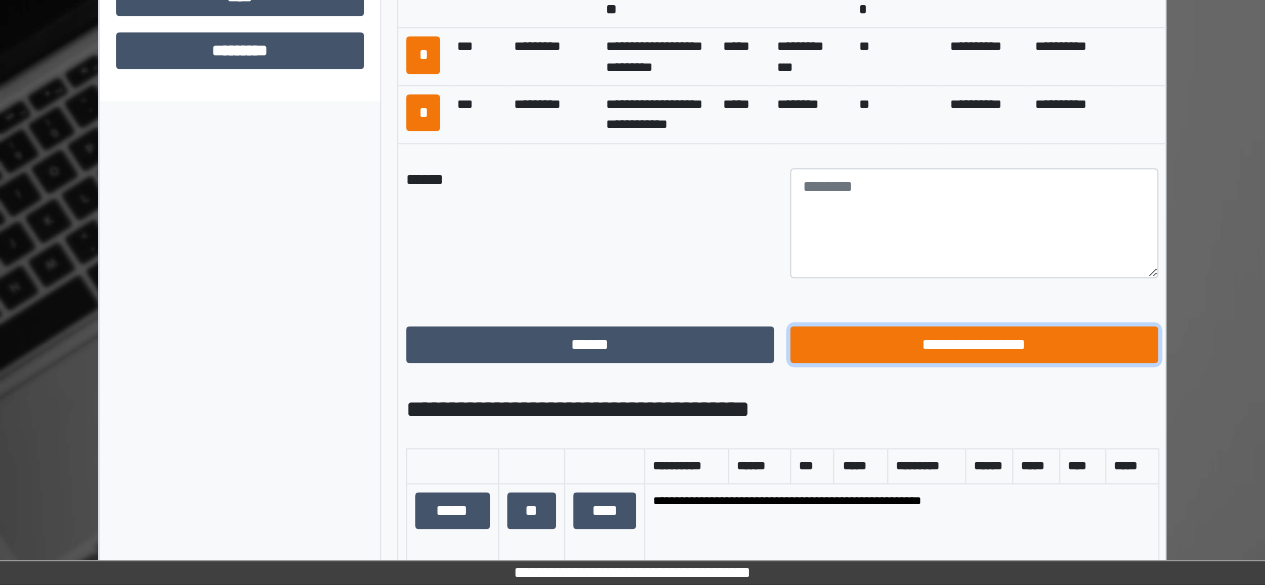 click on "**********" at bounding box center [974, 344] 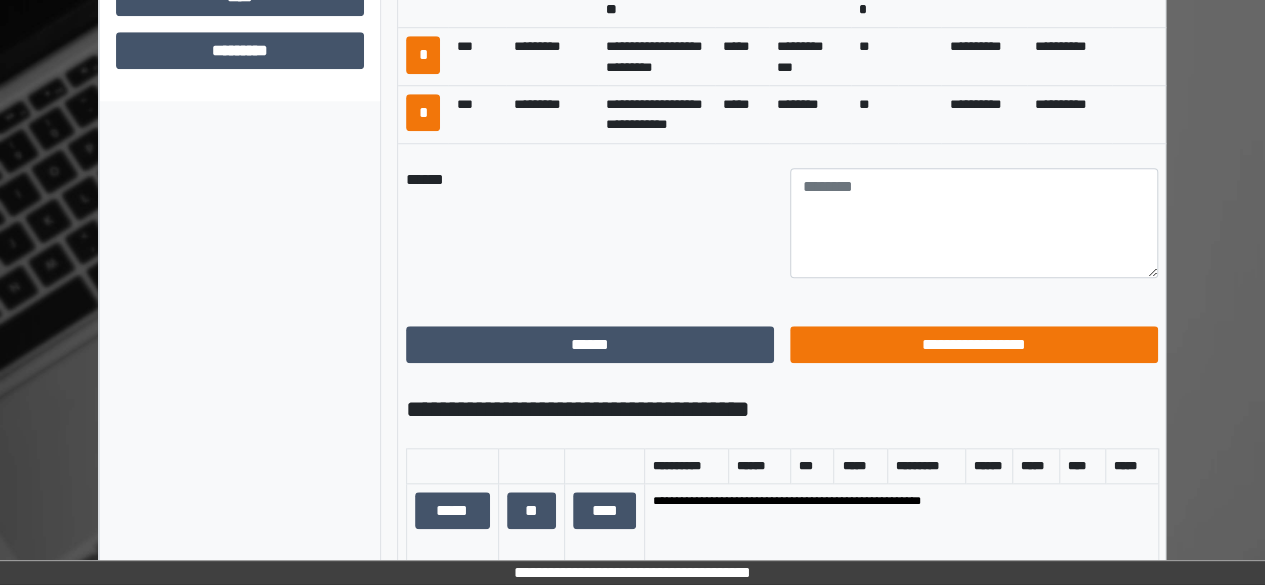 scroll, scrollTop: 332, scrollLeft: 0, axis: vertical 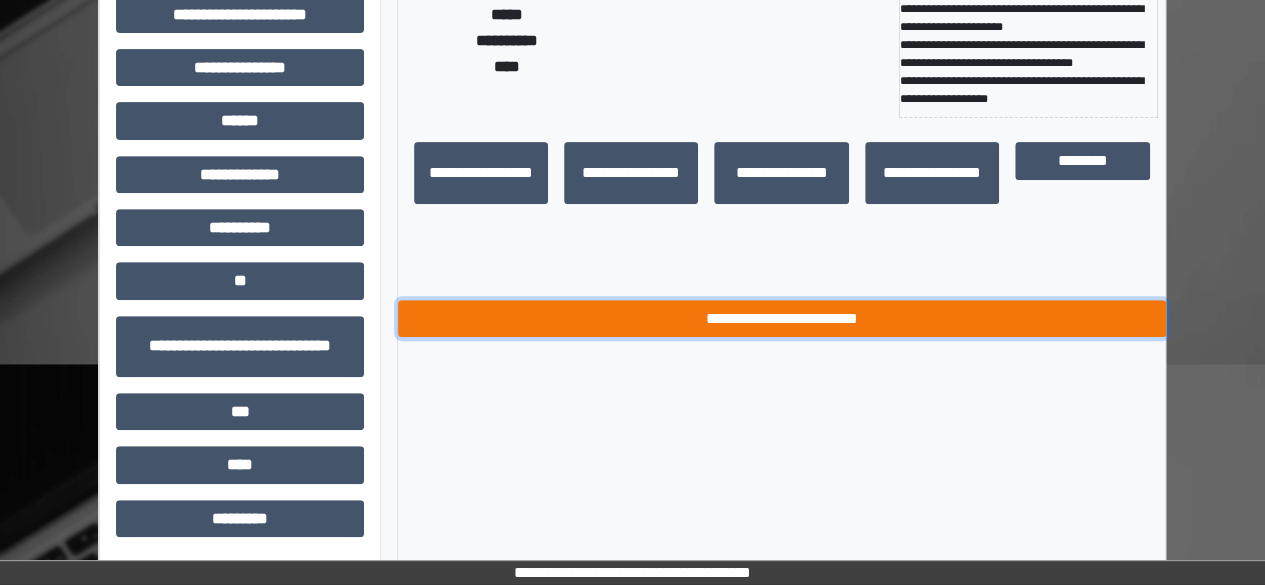 click on "**********" at bounding box center (782, 318) 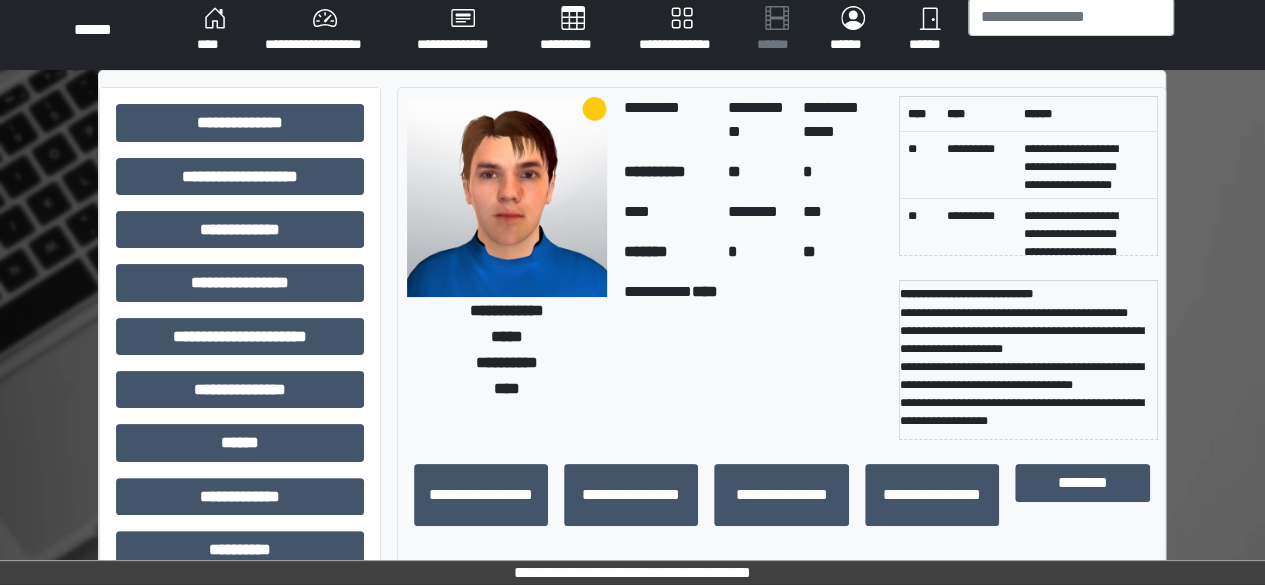 scroll, scrollTop: 0, scrollLeft: 0, axis: both 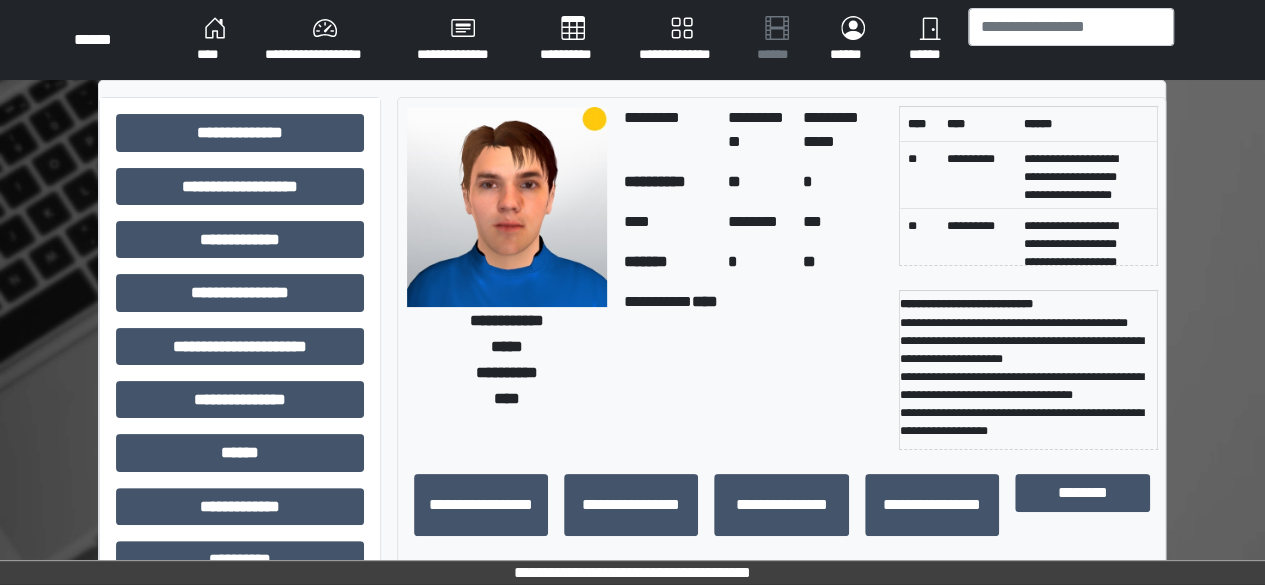 click on "****" at bounding box center (215, 40) 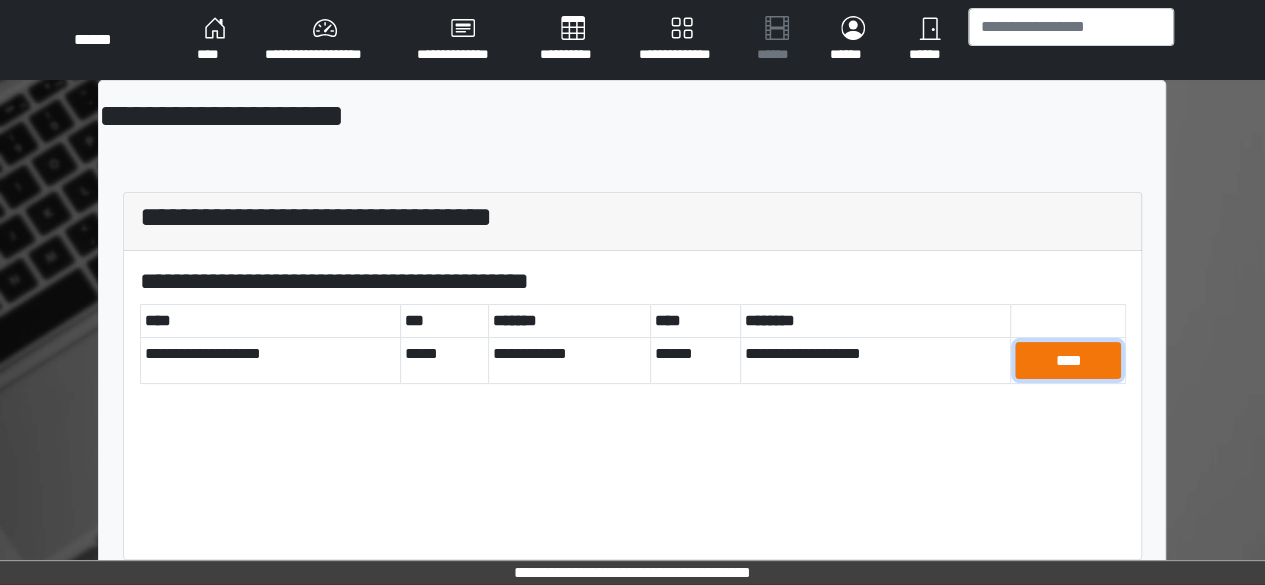 click on "****" at bounding box center (1068, 360) 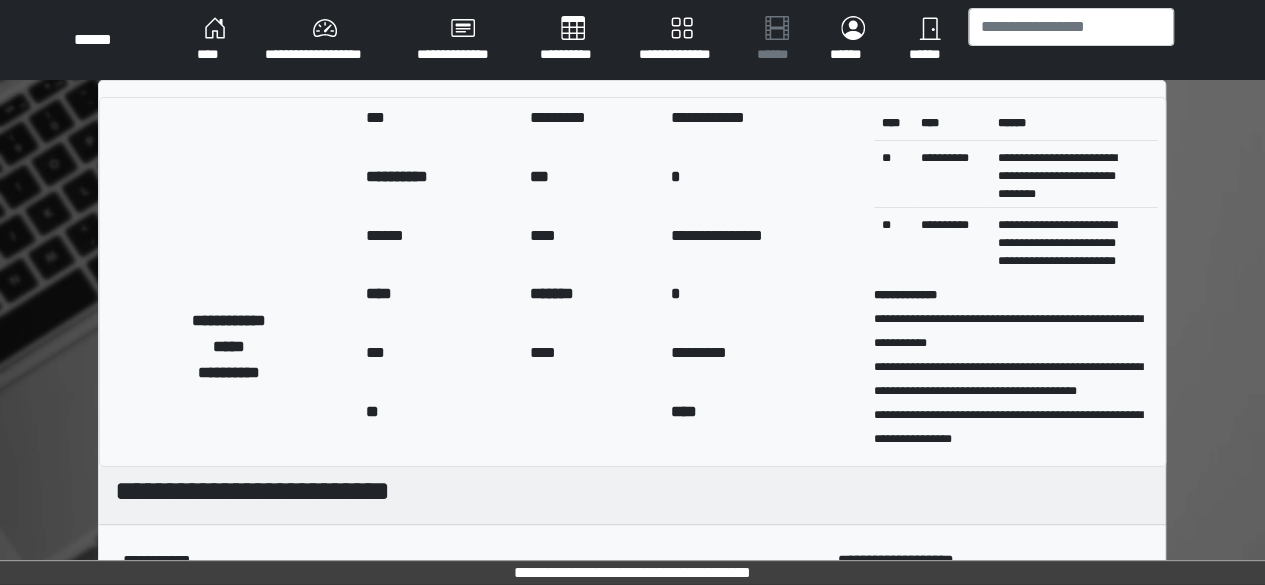 scroll, scrollTop: 104, scrollLeft: 0, axis: vertical 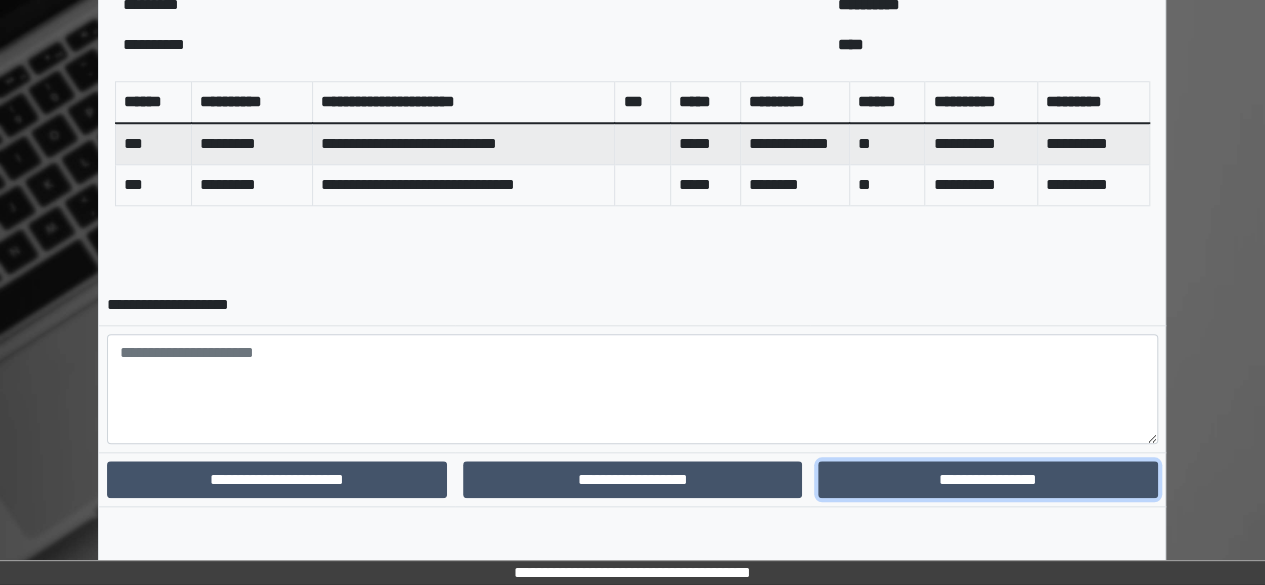 click on "**********" at bounding box center [988, 479] 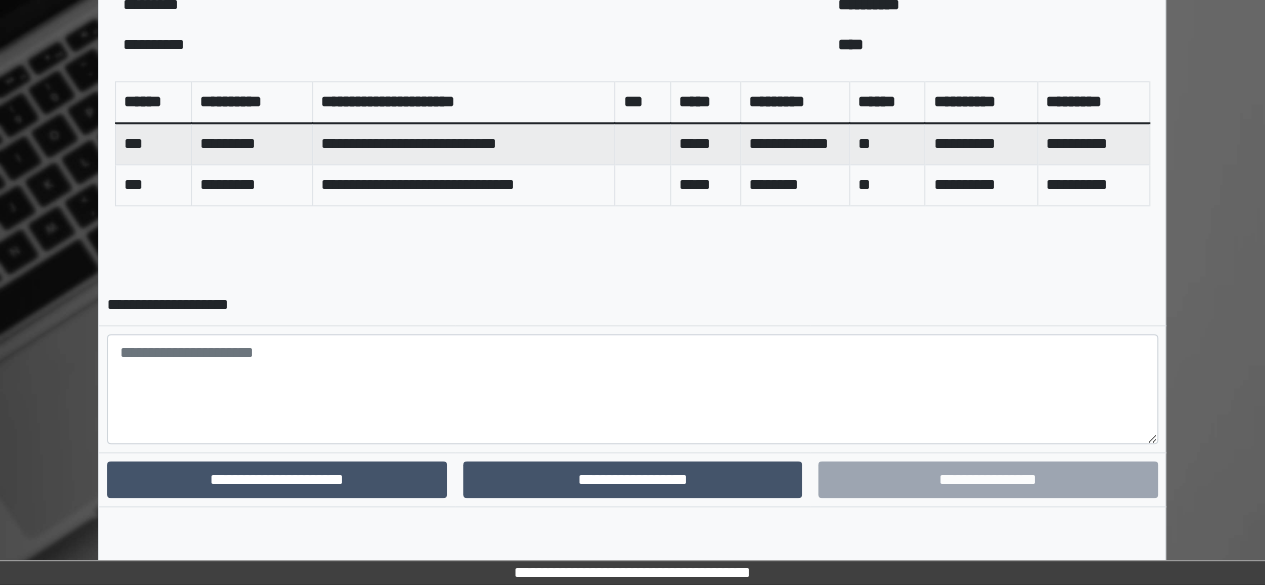 scroll, scrollTop: 751, scrollLeft: 0, axis: vertical 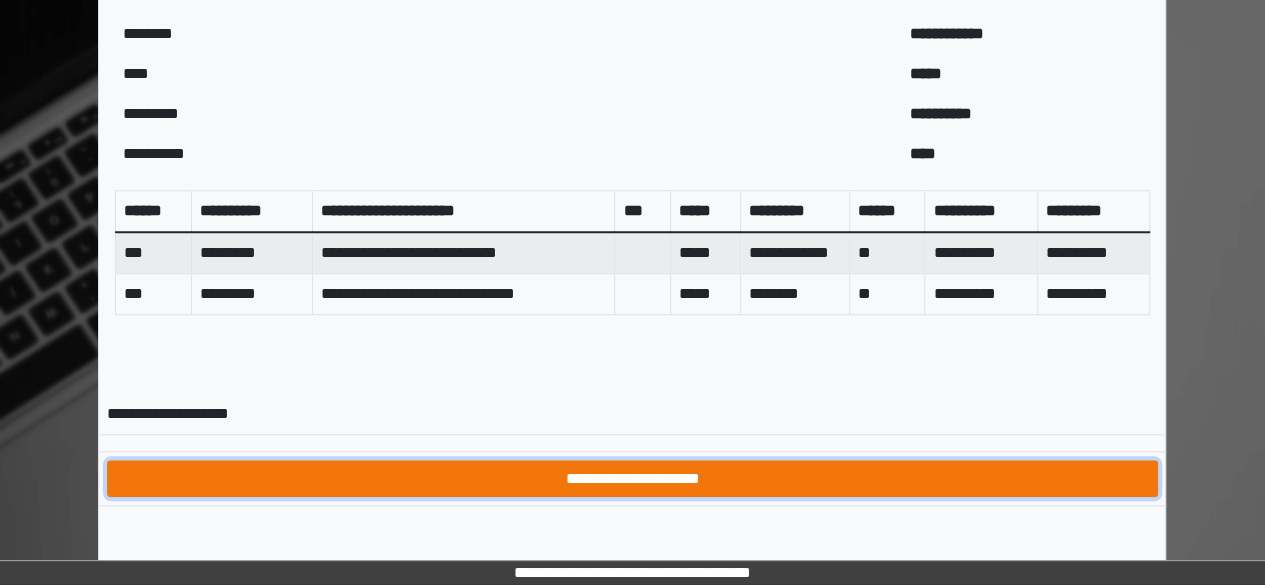 click on "**********" at bounding box center [632, 478] 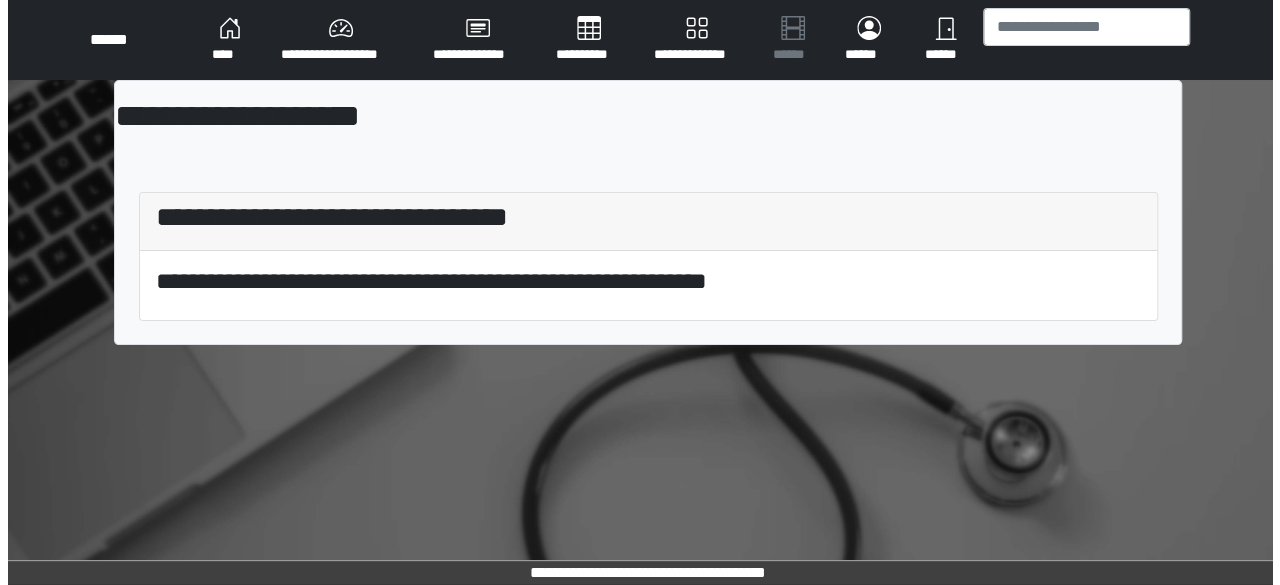 scroll, scrollTop: 0, scrollLeft: 0, axis: both 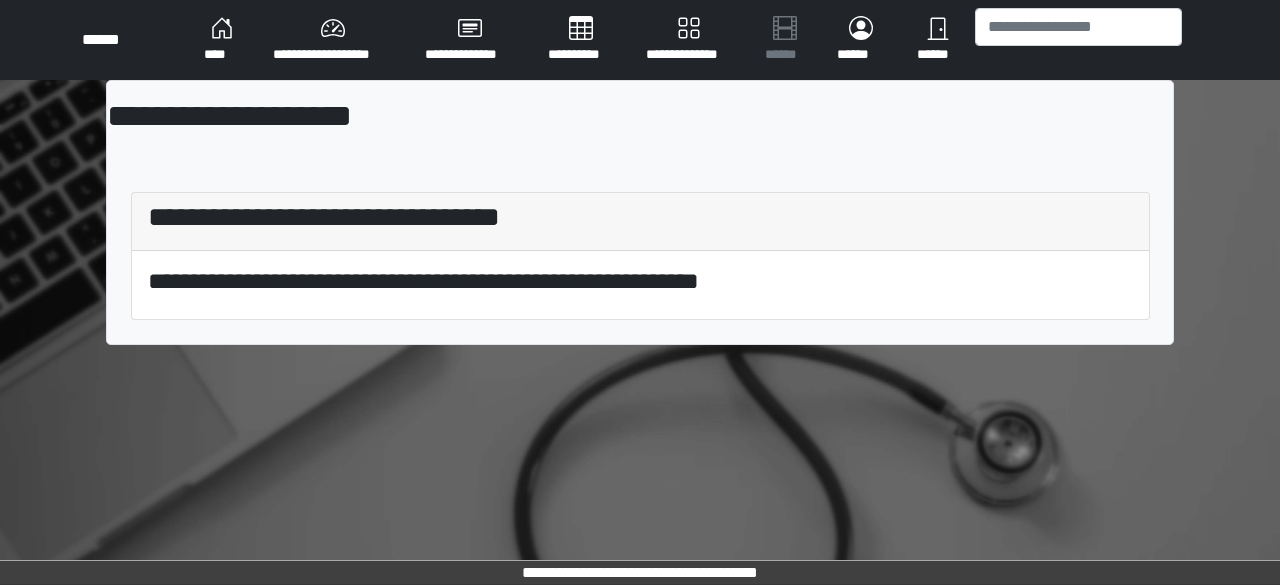 click on "**********" at bounding box center [333, 40] 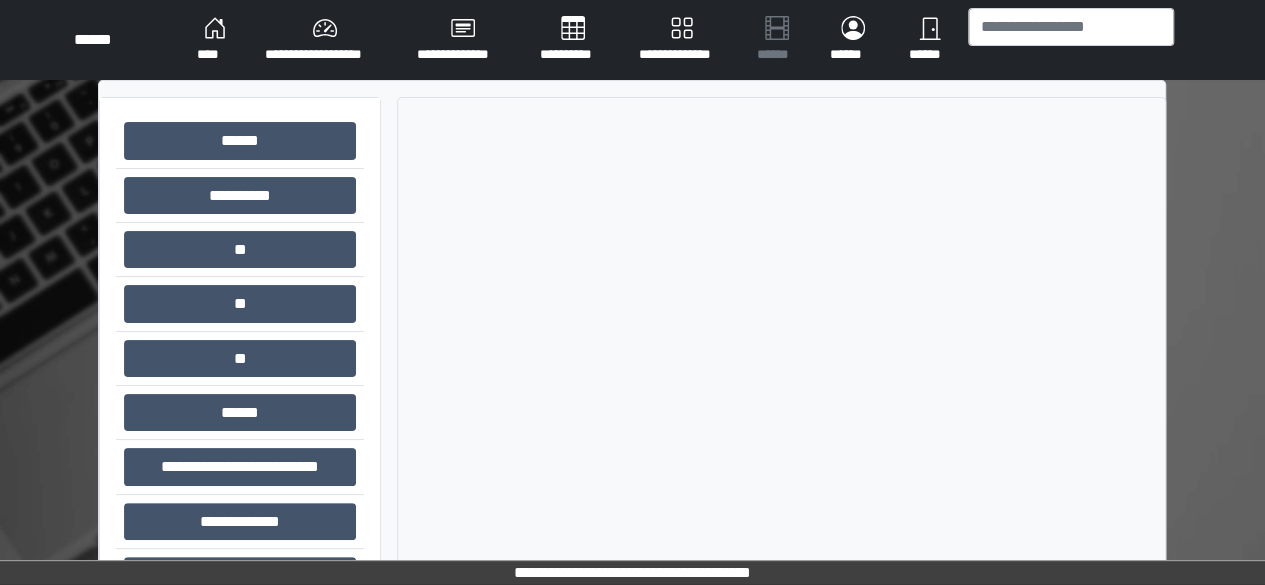 click on "****" at bounding box center (215, 40) 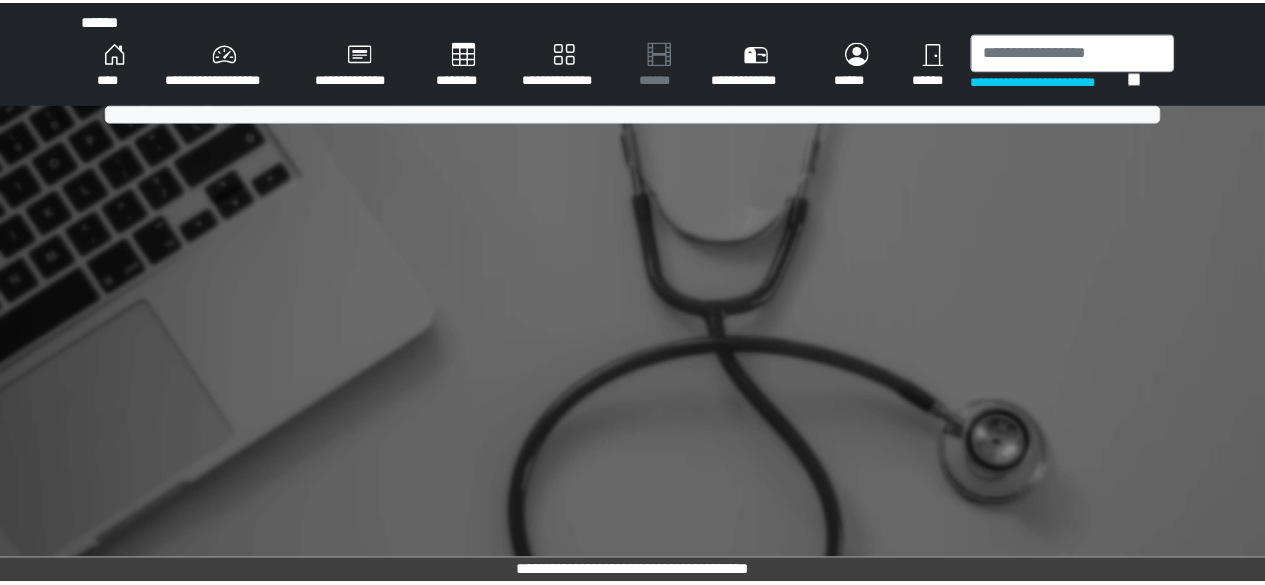 scroll, scrollTop: 0, scrollLeft: 0, axis: both 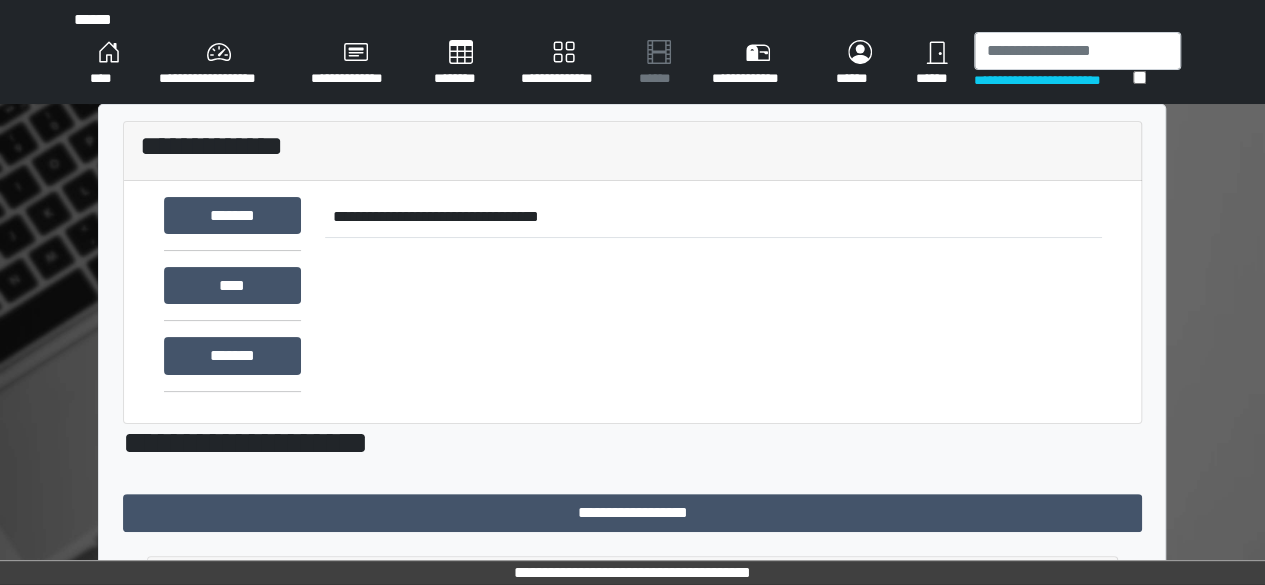 click on "**********" at bounding box center [563, 64] 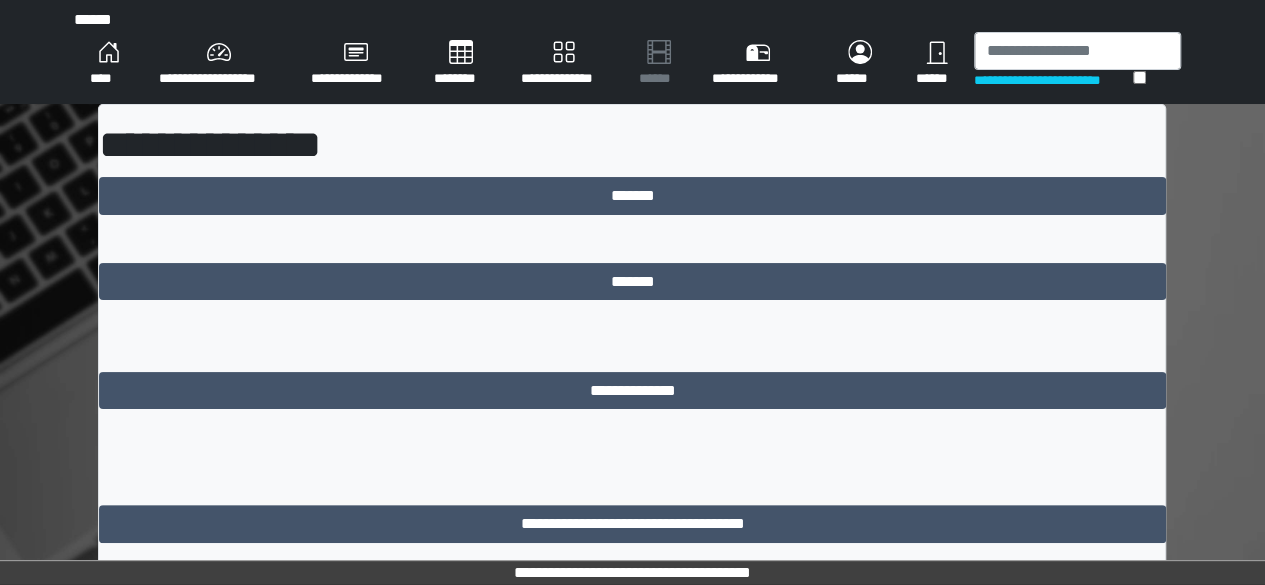 click on "**********" at bounding box center (632, 551) 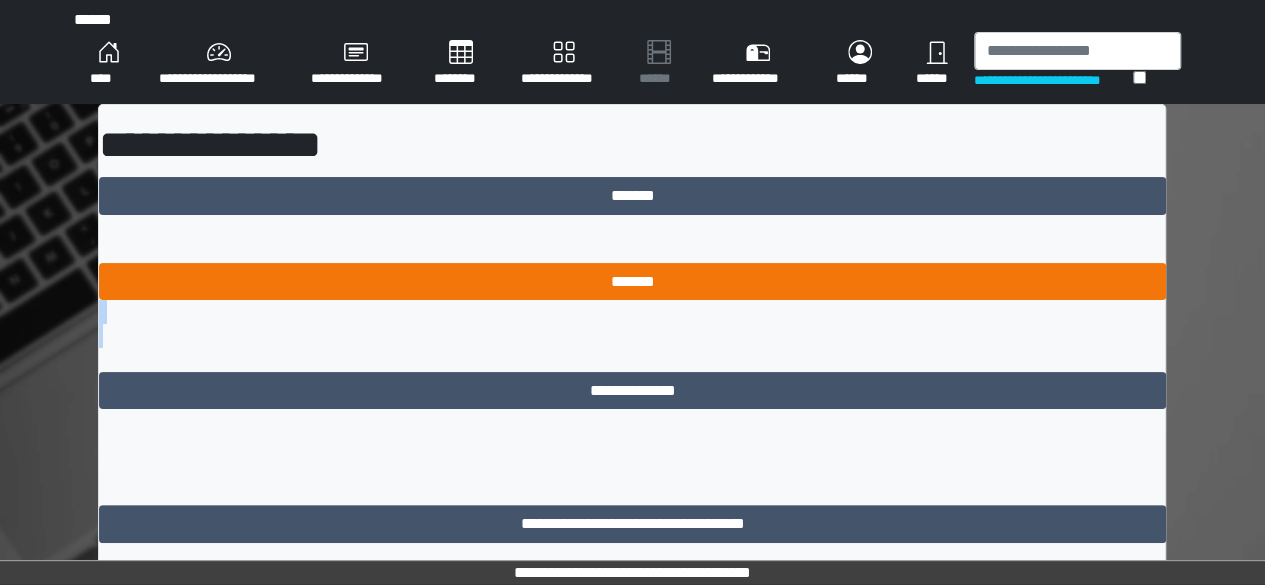 click on "**********" at bounding box center [632, 551] 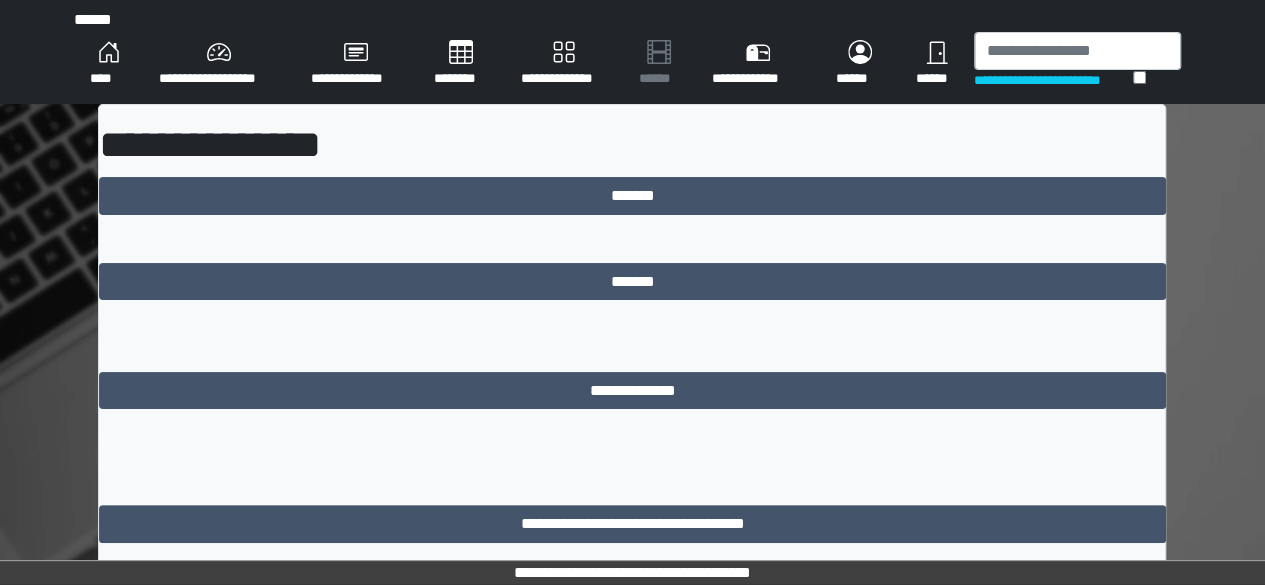 click on "**********" at bounding box center (632, 551) 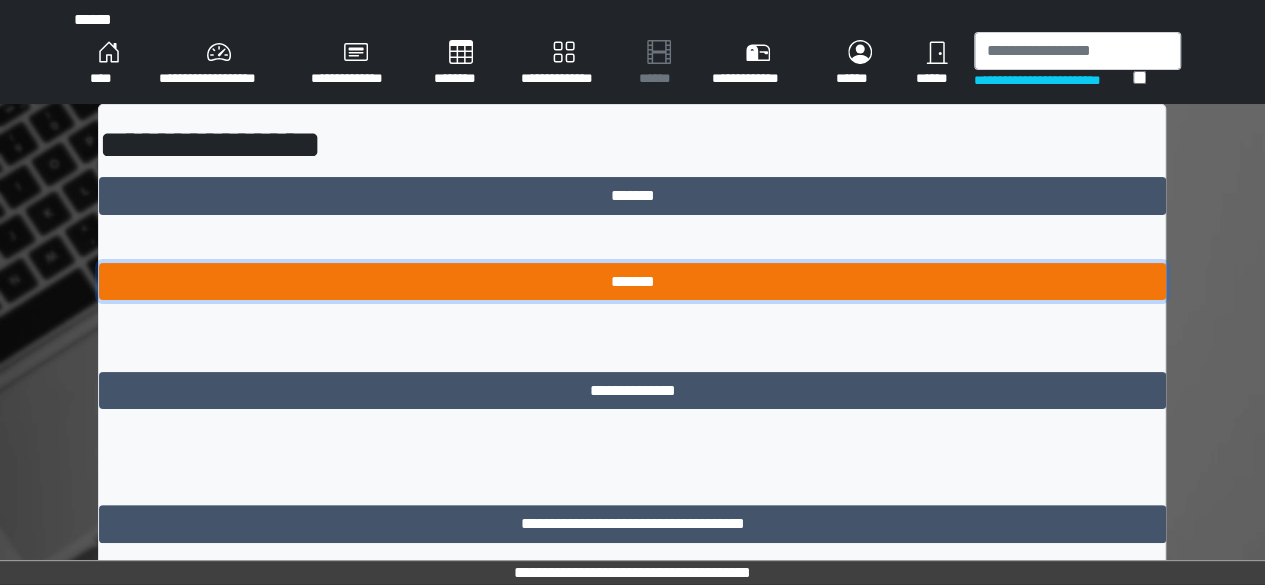 click on "*******" at bounding box center [632, 281] 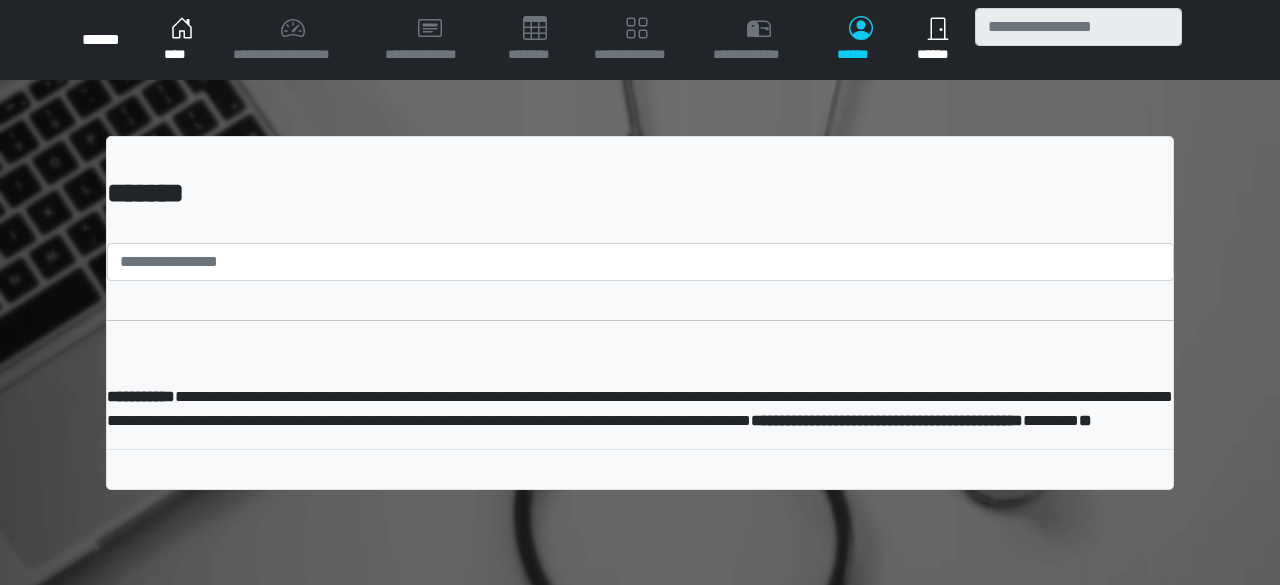 scroll, scrollTop: 0, scrollLeft: 0, axis: both 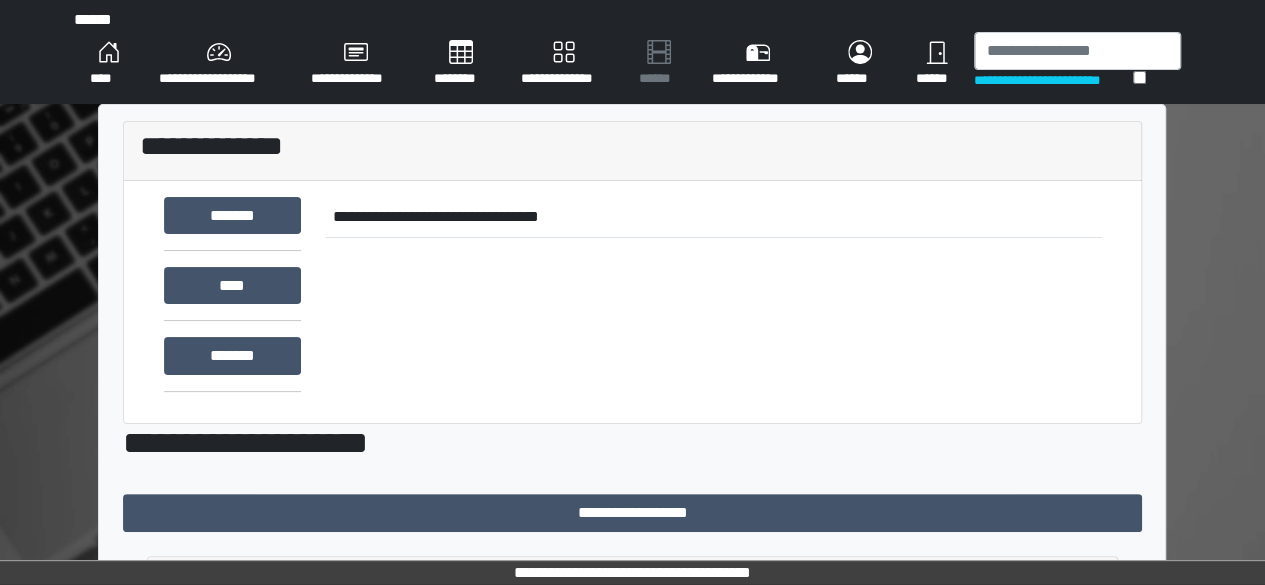 click on "**********" at bounding box center [219, 64] 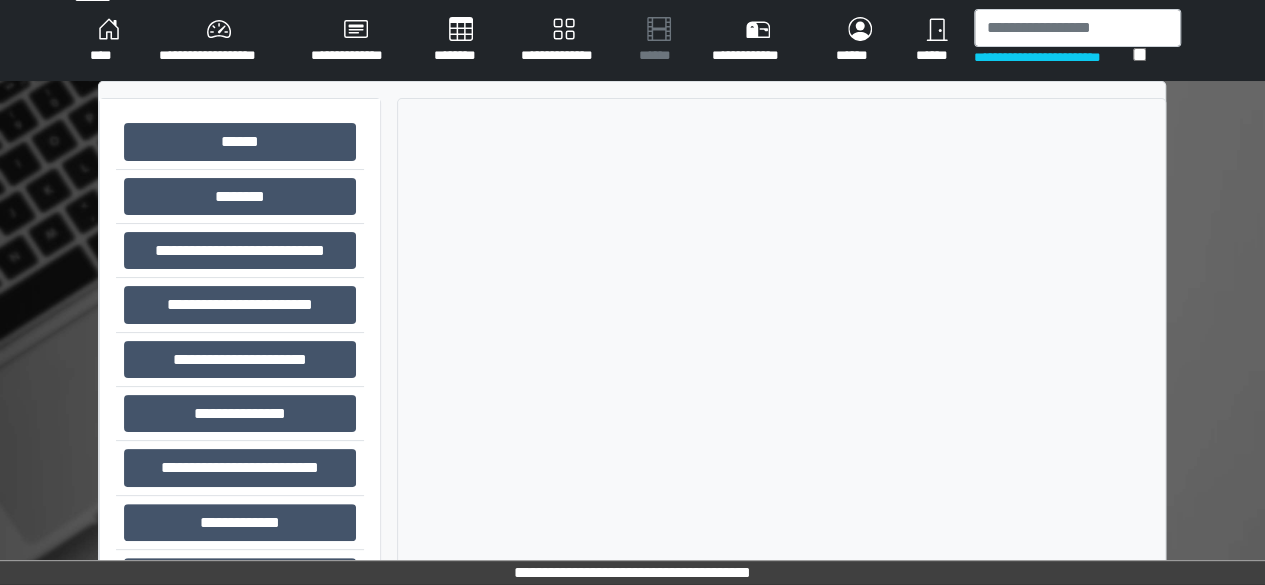 scroll, scrollTop: 0, scrollLeft: 0, axis: both 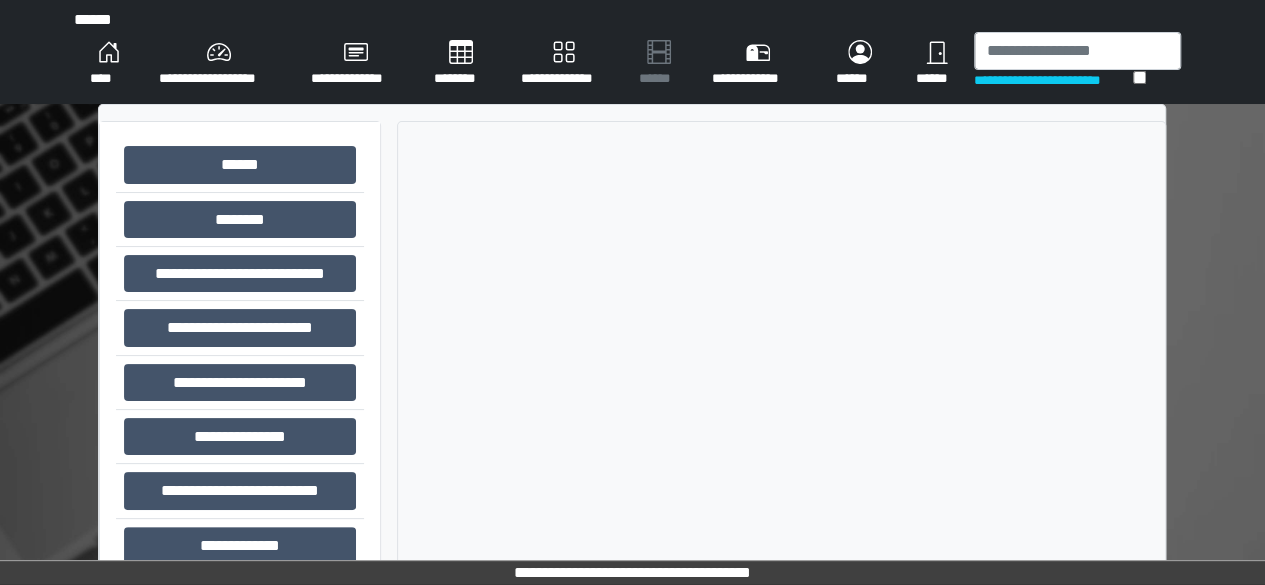 click on "****" at bounding box center [108, 64] 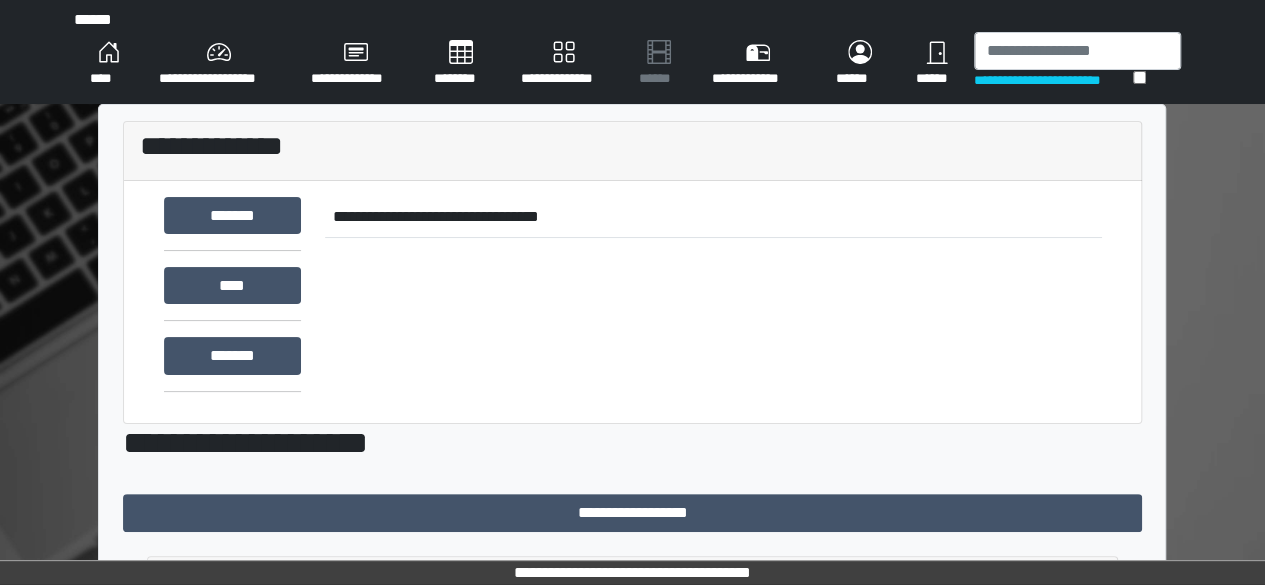 click on "******" at bounding box center (936, 64) 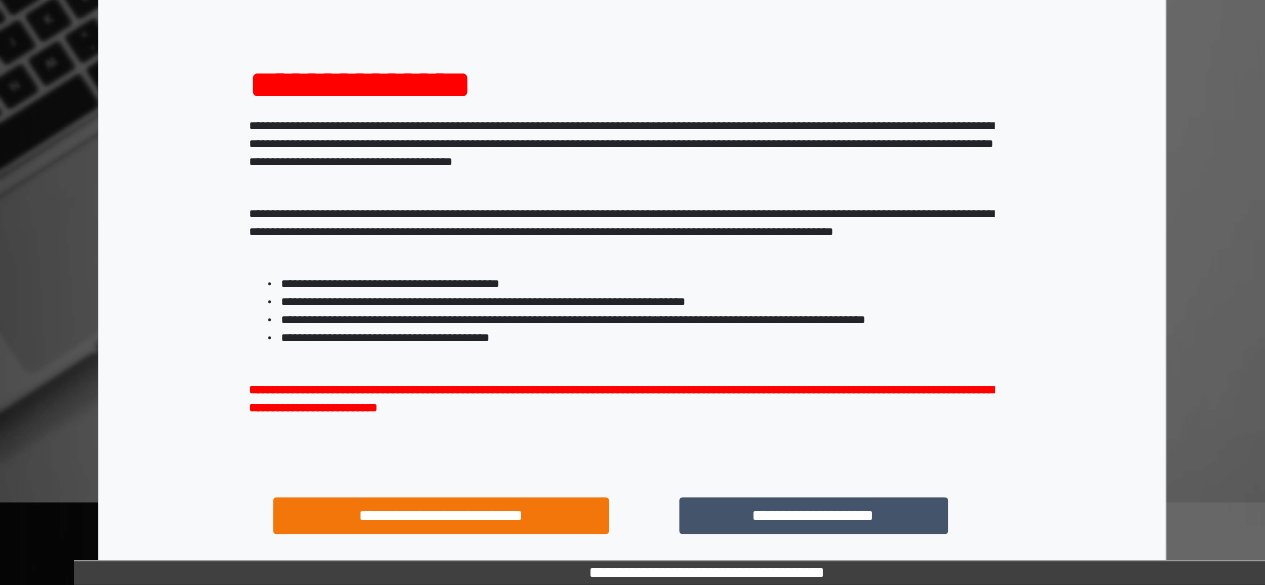 scroll, scrollTop: 300, scrollLeft: 0, axis: vertical 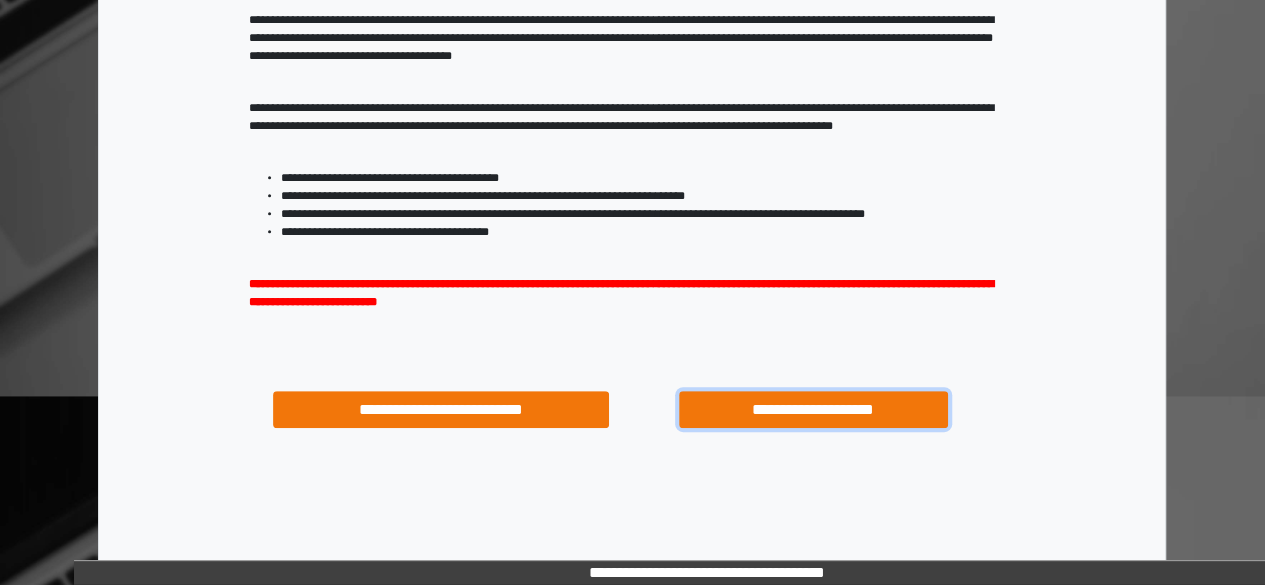 click on "**********" at bounding box center [813, 409] 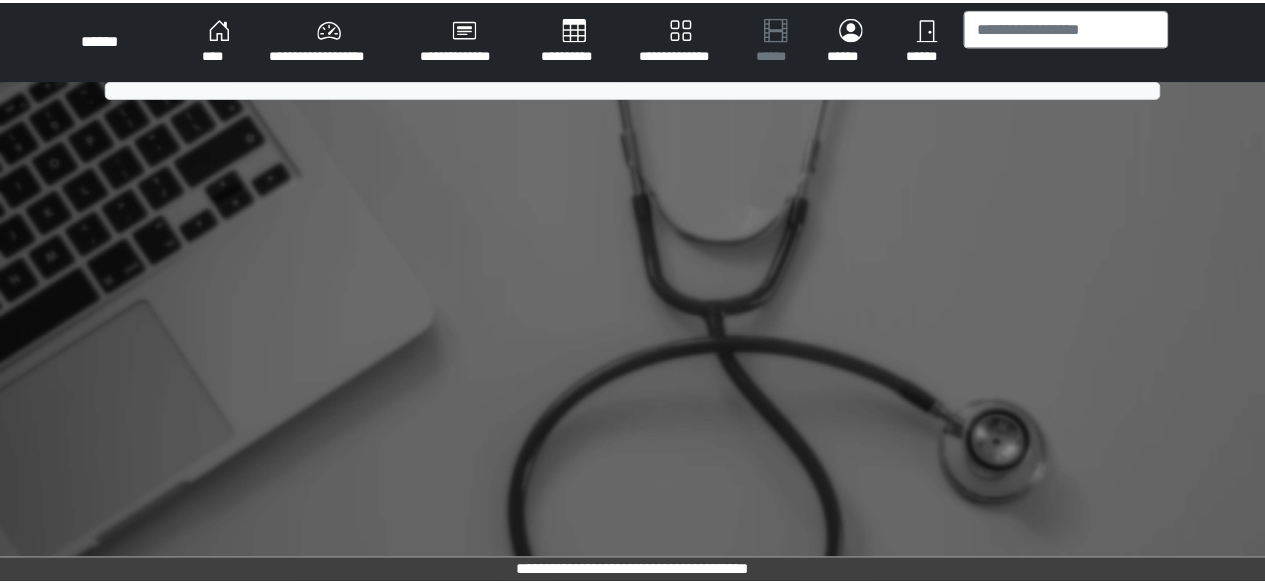 scroll, scrollTop: 0, scrollLeft: 0, axis: both 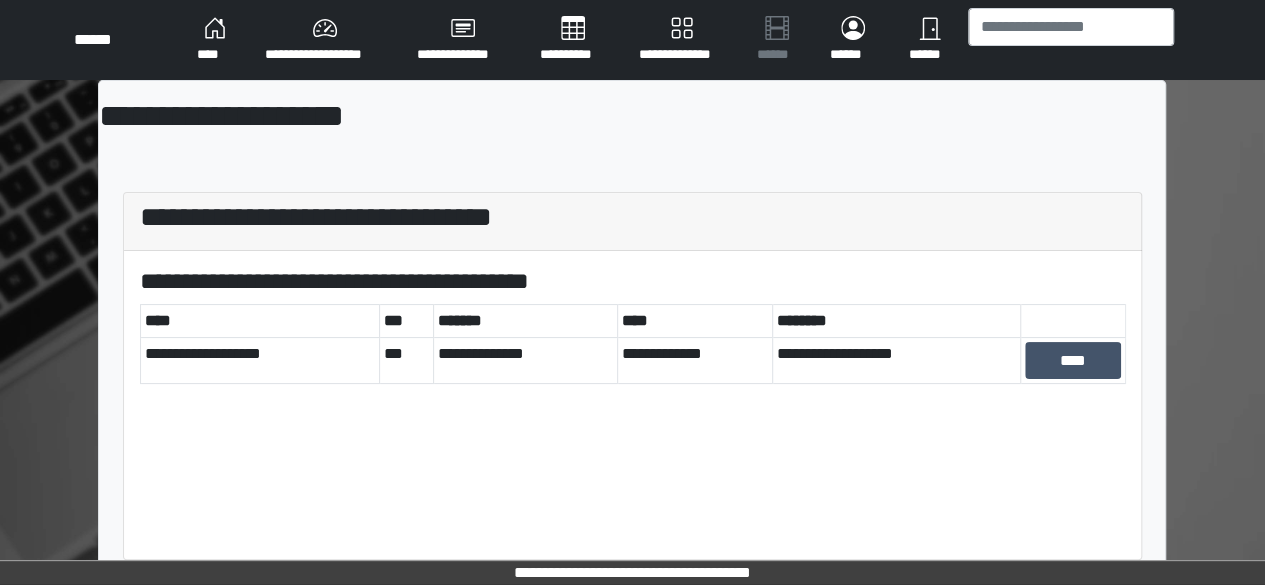 click on "**********" at bounding box center (682, 40) 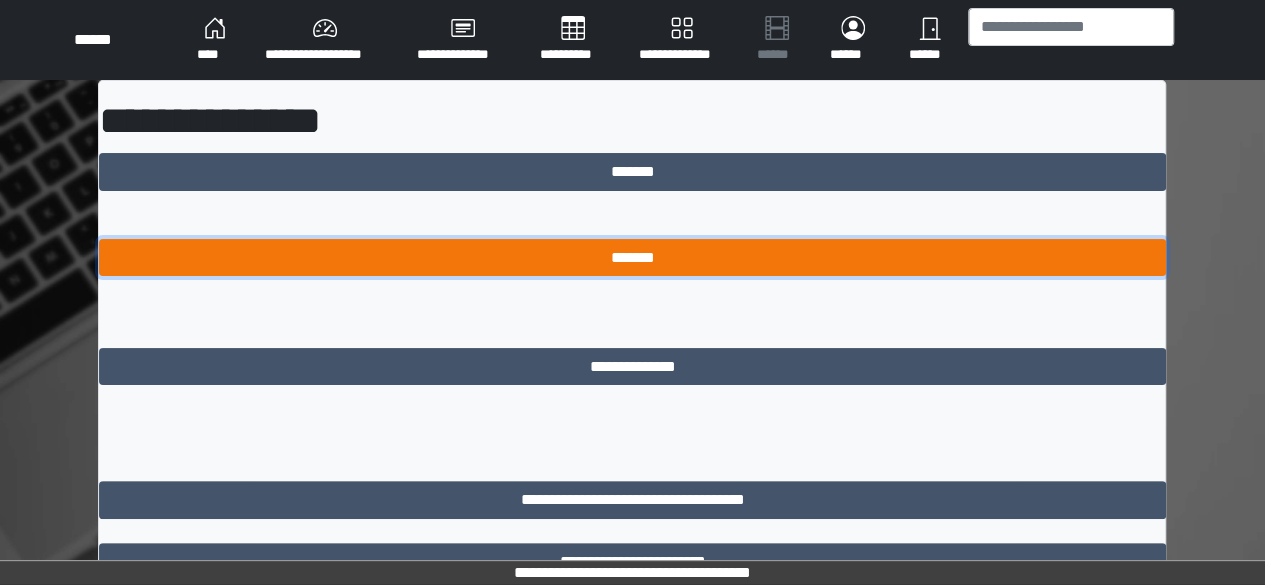 click on "*******" at bounding box center (632, 257) 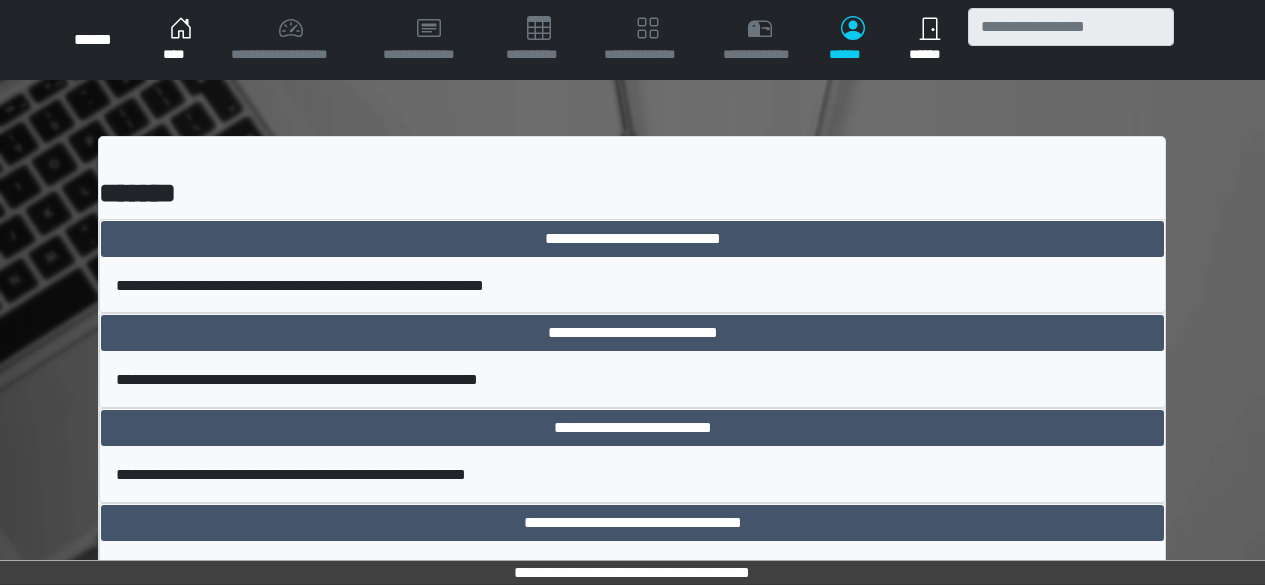 scroll, scrollTop: 0, scrollLeft: 0, axis: both 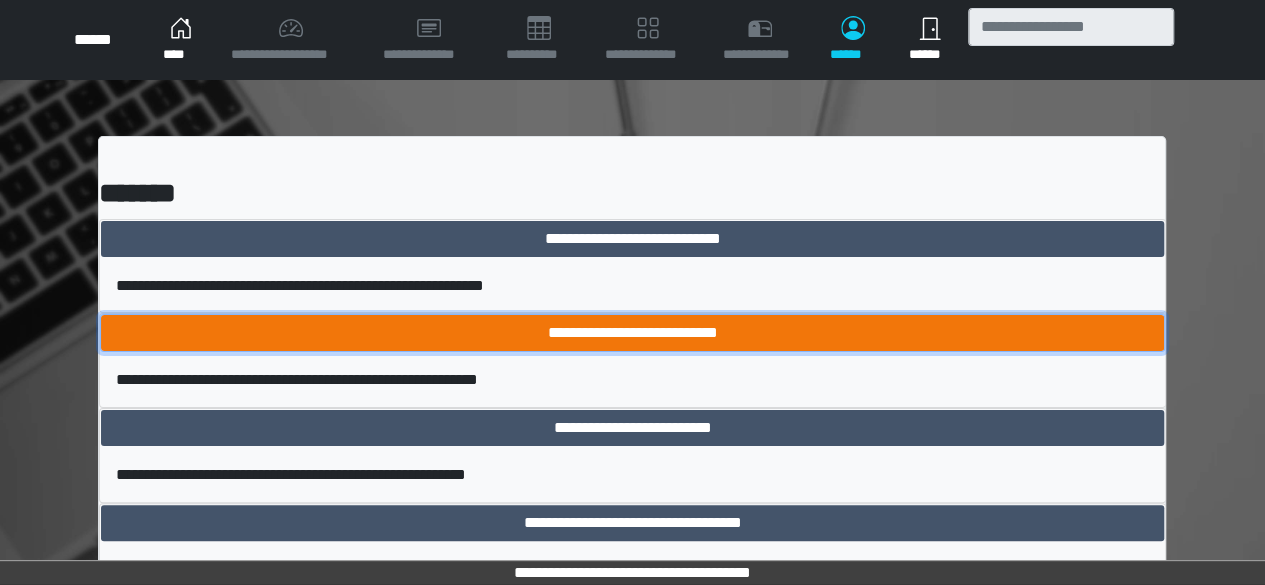 click on "**********" at bounding box center [632, 333] 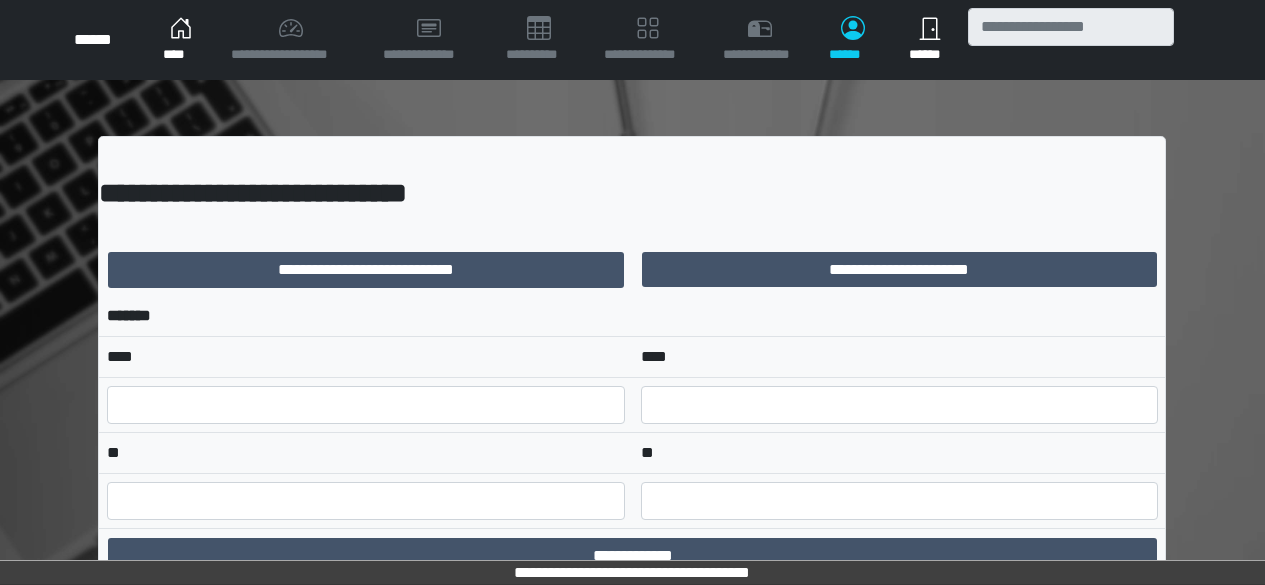 scroll, scrollTop: 0, scrollLeft: 0, axis: both 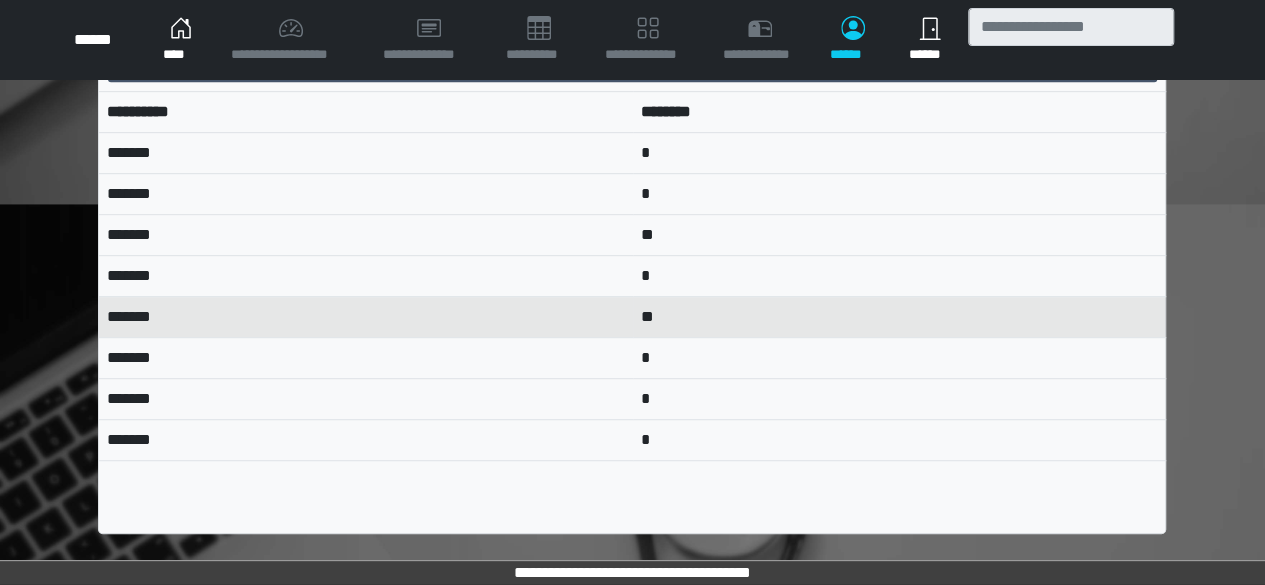 click on "**" at bounding box center [899, 316] 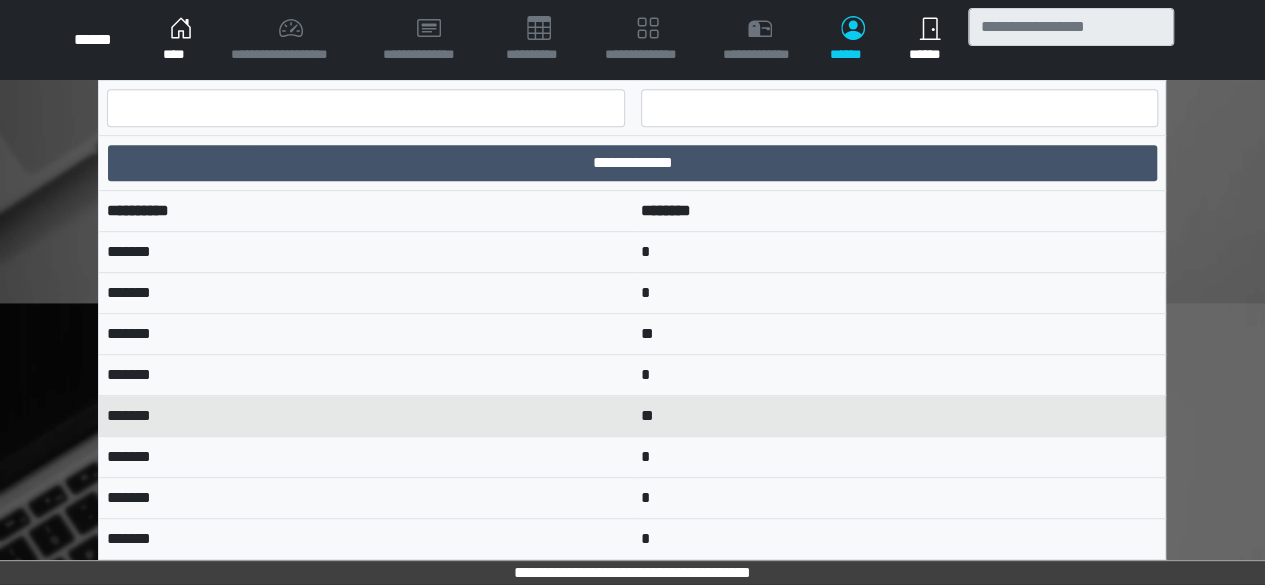scroll, scrollTop: 295, scrollLeft: 0, axis: vertical 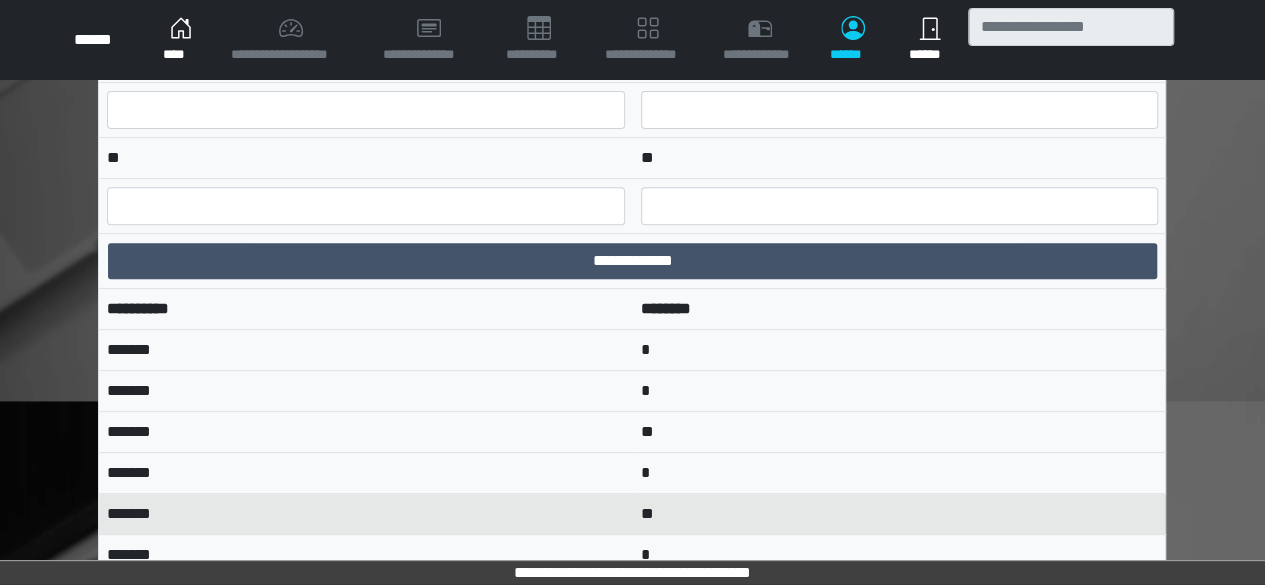 click on "**********" at bounding box center [365, 308] 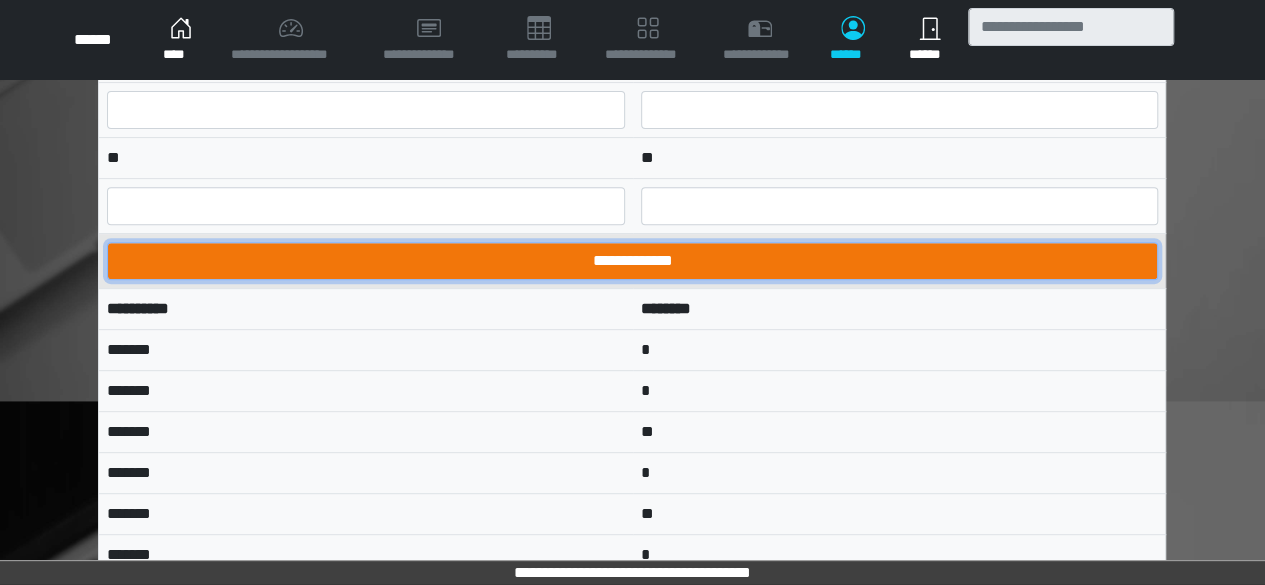 click on "**********" at bounding box center (632, 261) 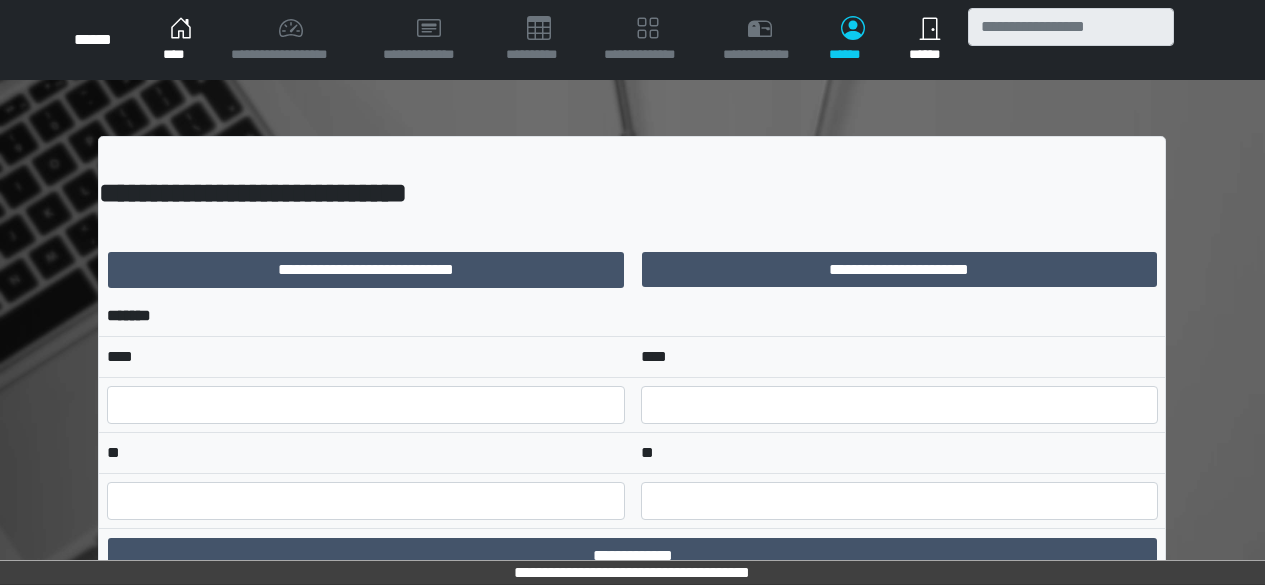 scroll, scrollTop: 0, scrollLeft: 0, axis: both 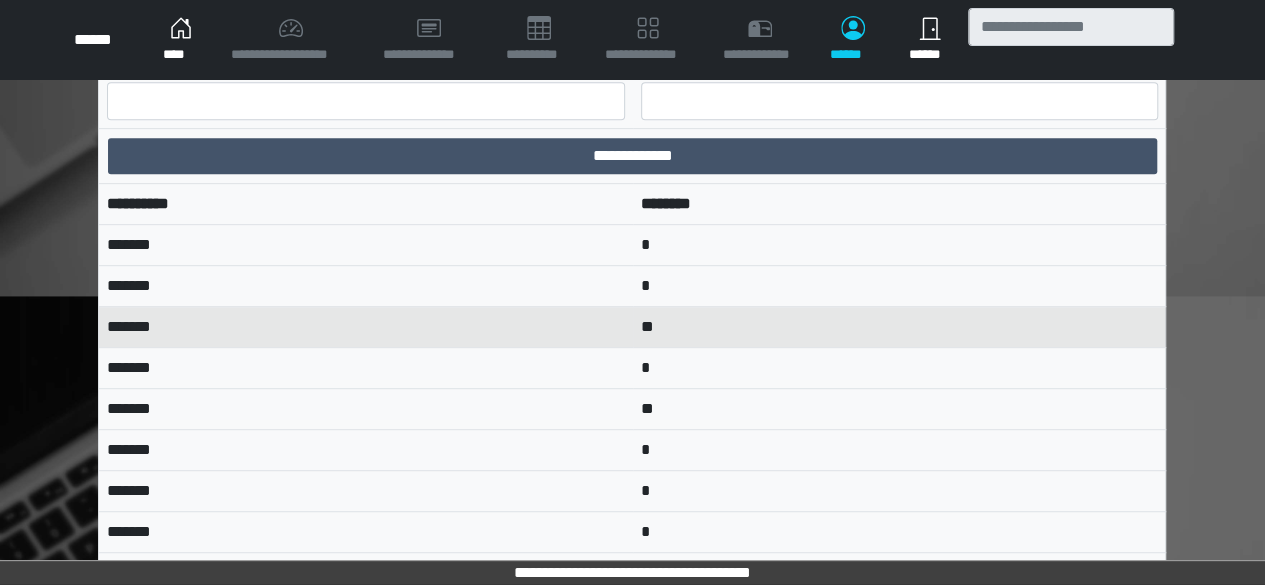 click on "**" at bounding box center [899, 326] 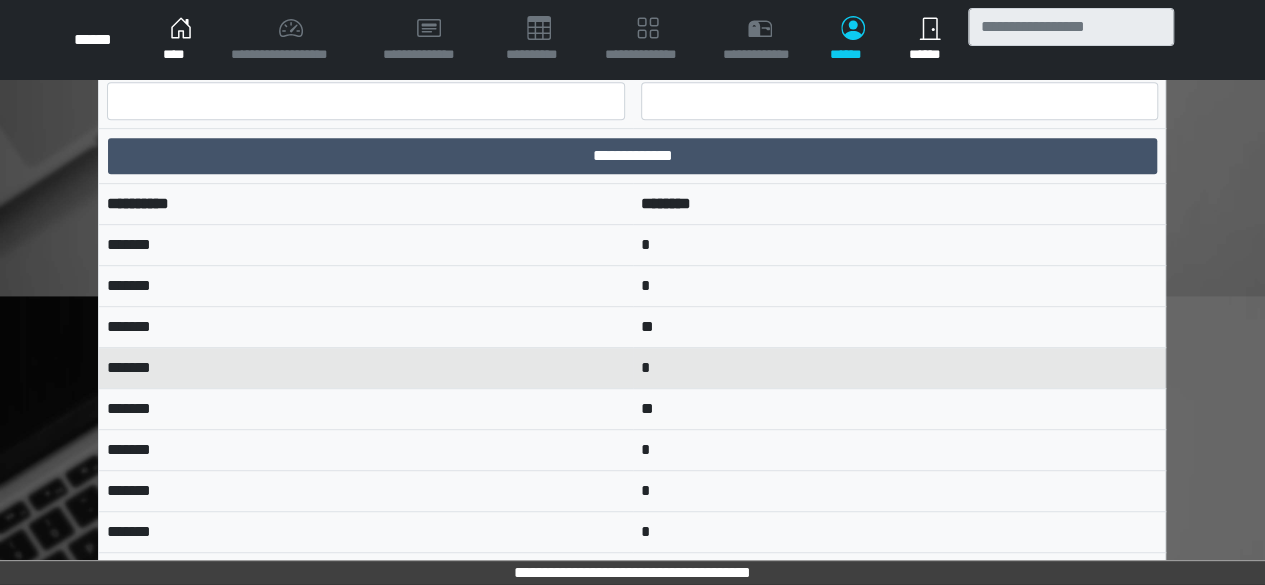 click on "******* **" at bounding box center (632, 326) 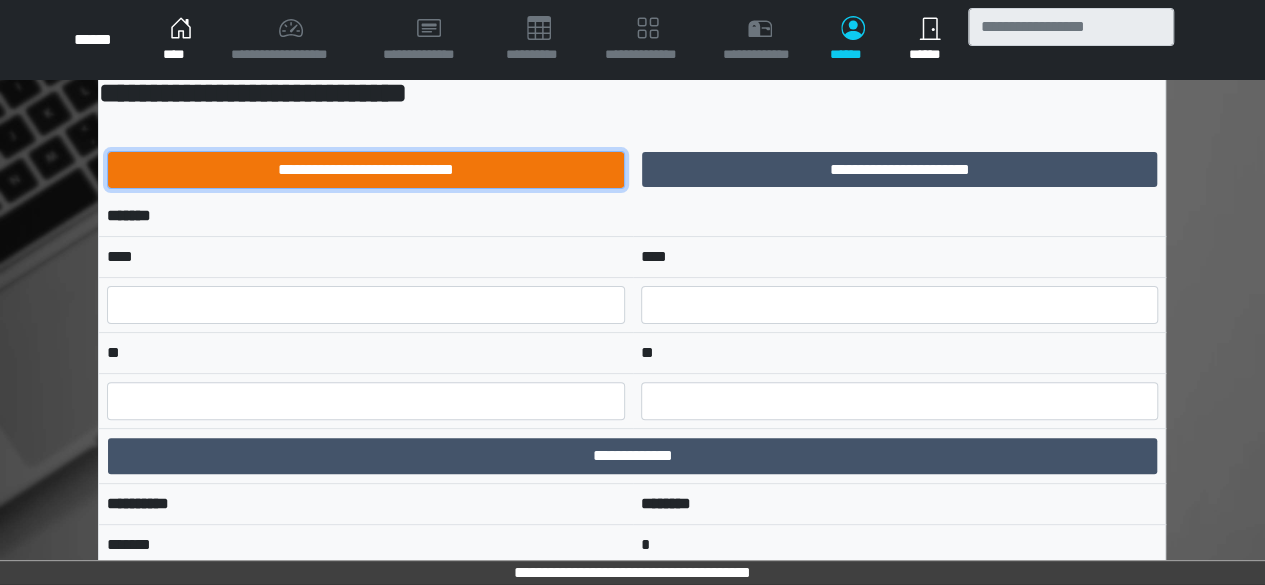 click on "**********" at bounding box center (365, 170) 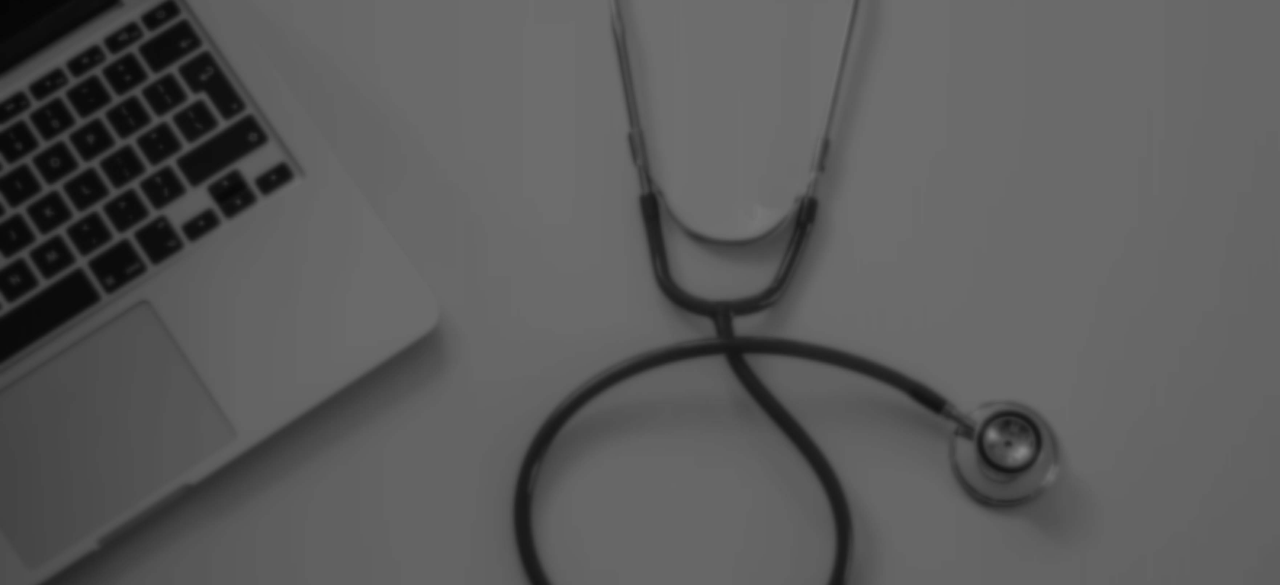 scroll, scrollTop: 0, scrollLeft: 0, axis: both 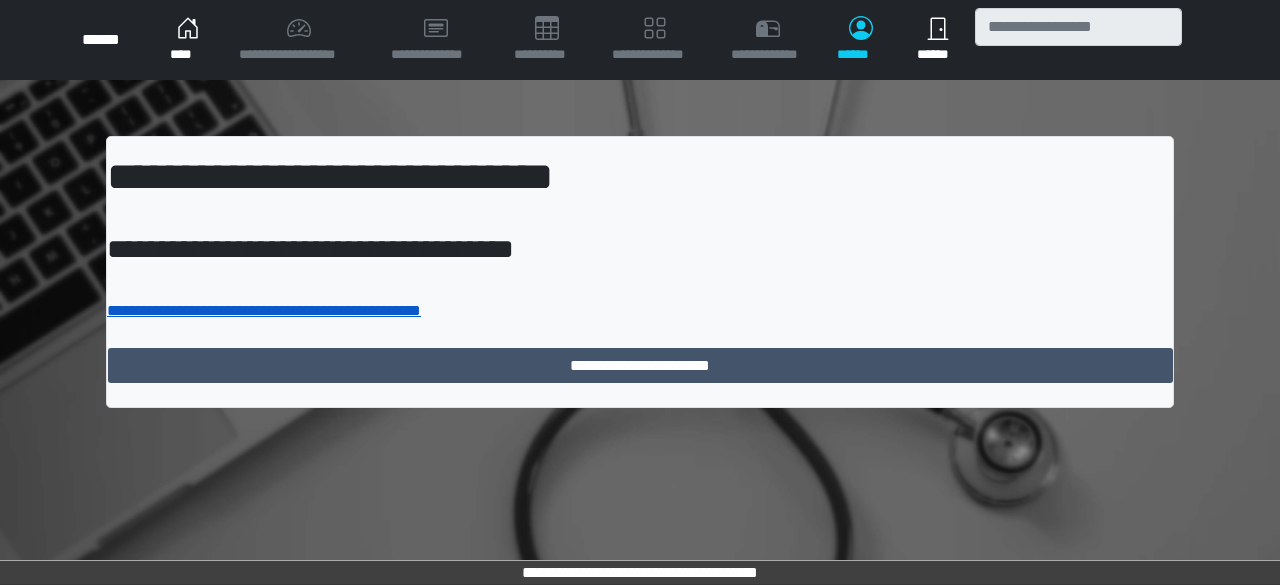 click on "**********" at bounding box center [264, 310] 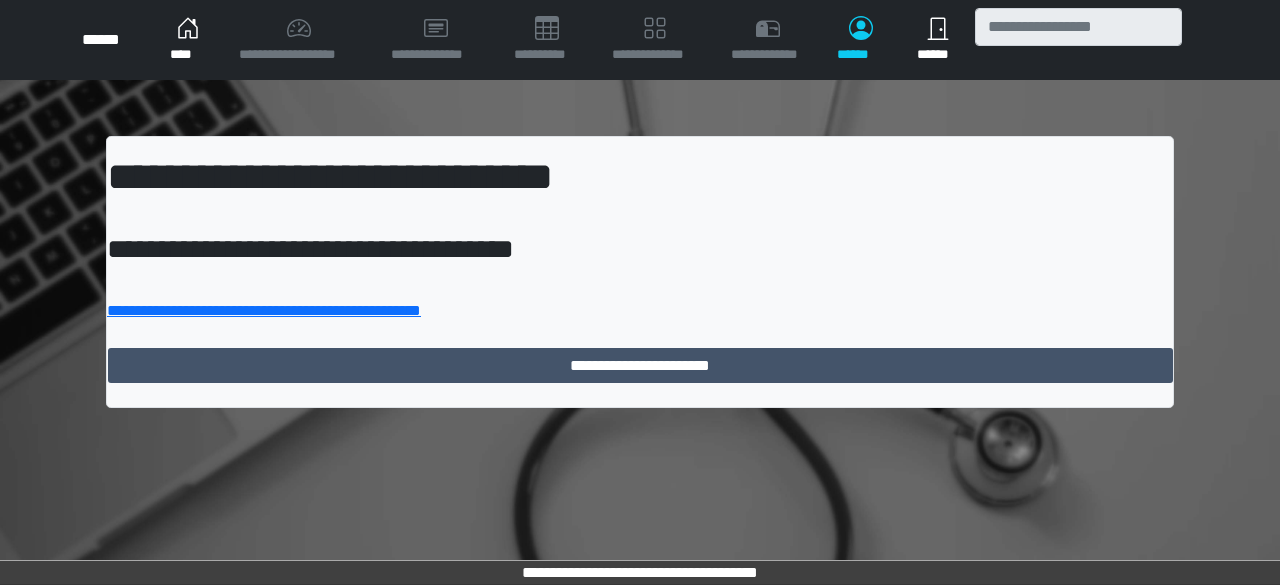 click on "****" at bounding box center (188, 40) 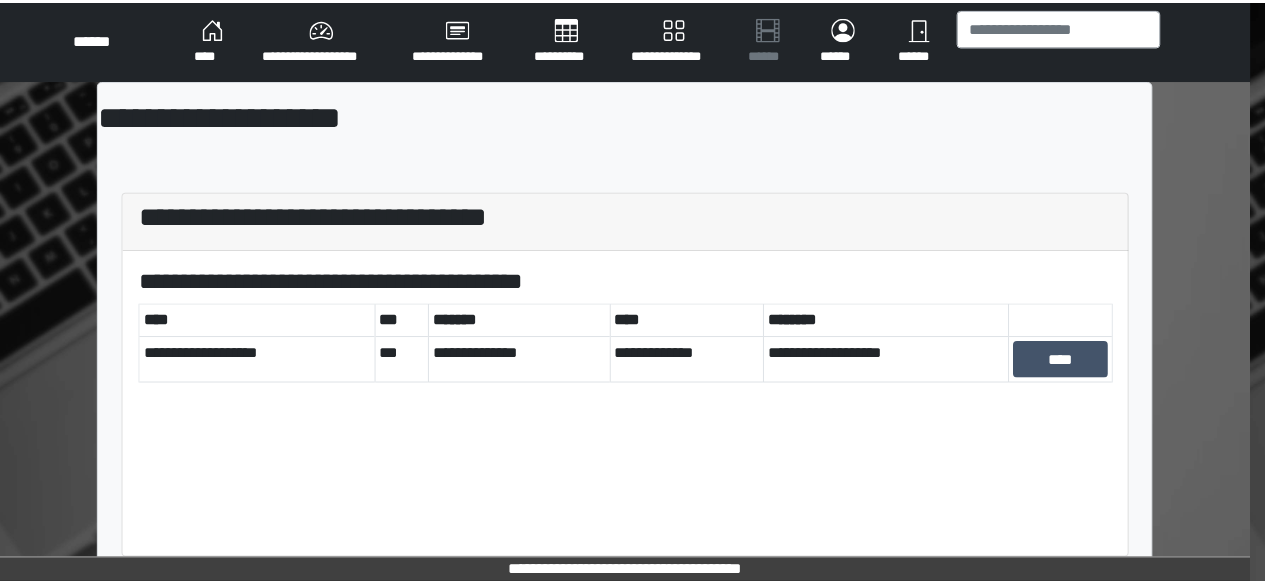 scroll, scrollTop: 0, scrollLeft: 0, axis: both 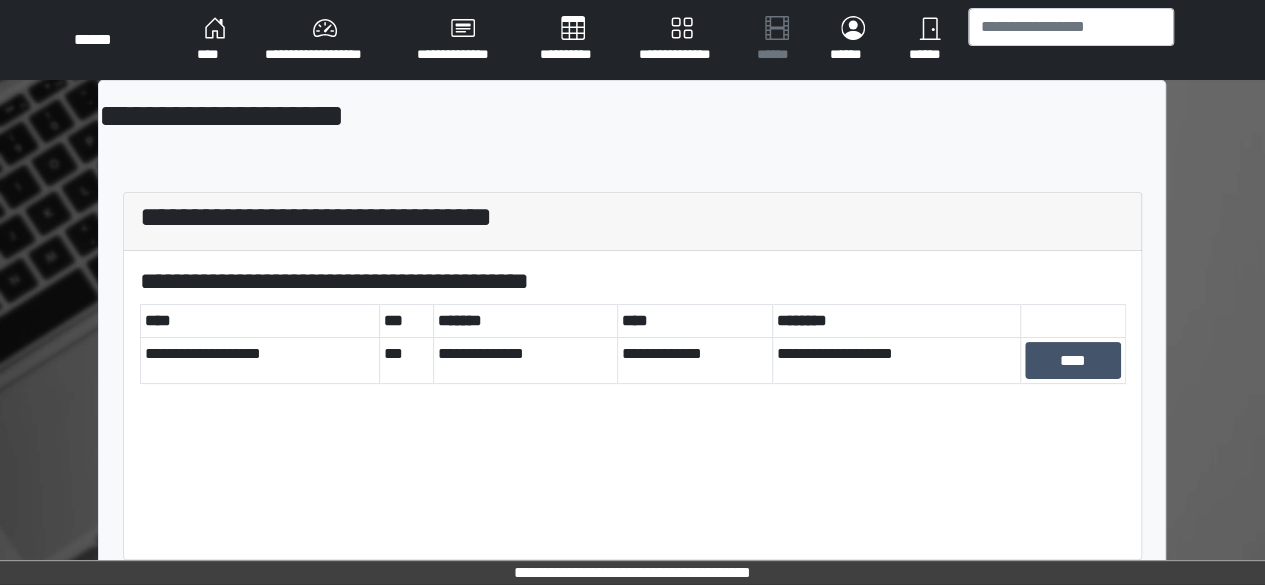 click on "**********" at bounding box center (682, 40) 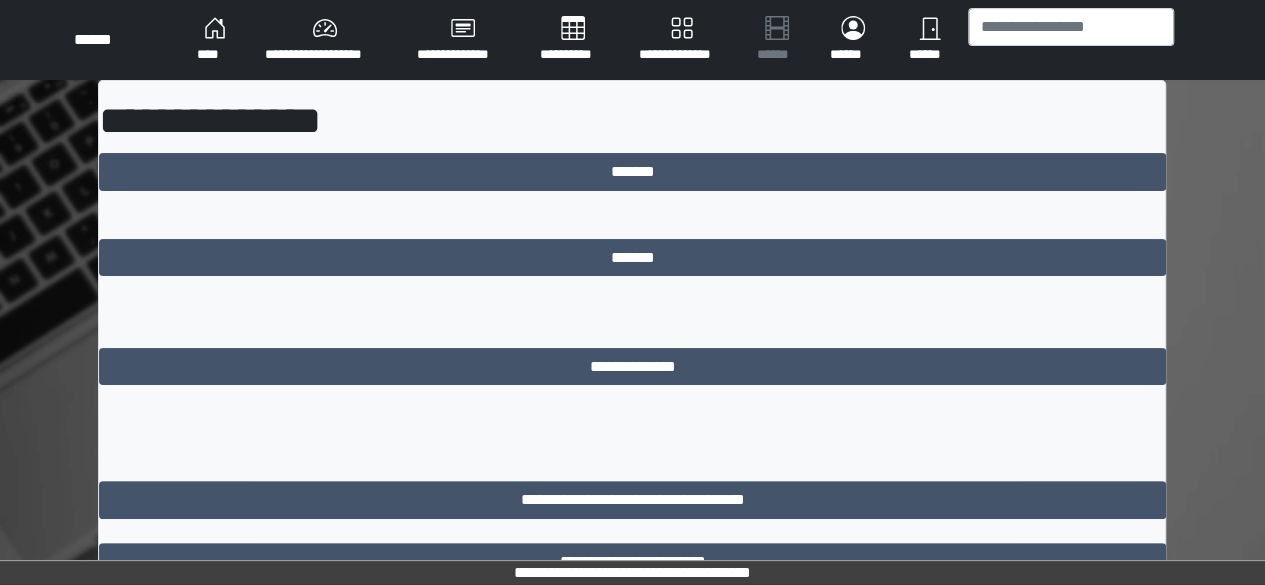 click on "**********" at bounding box center (632, 527) 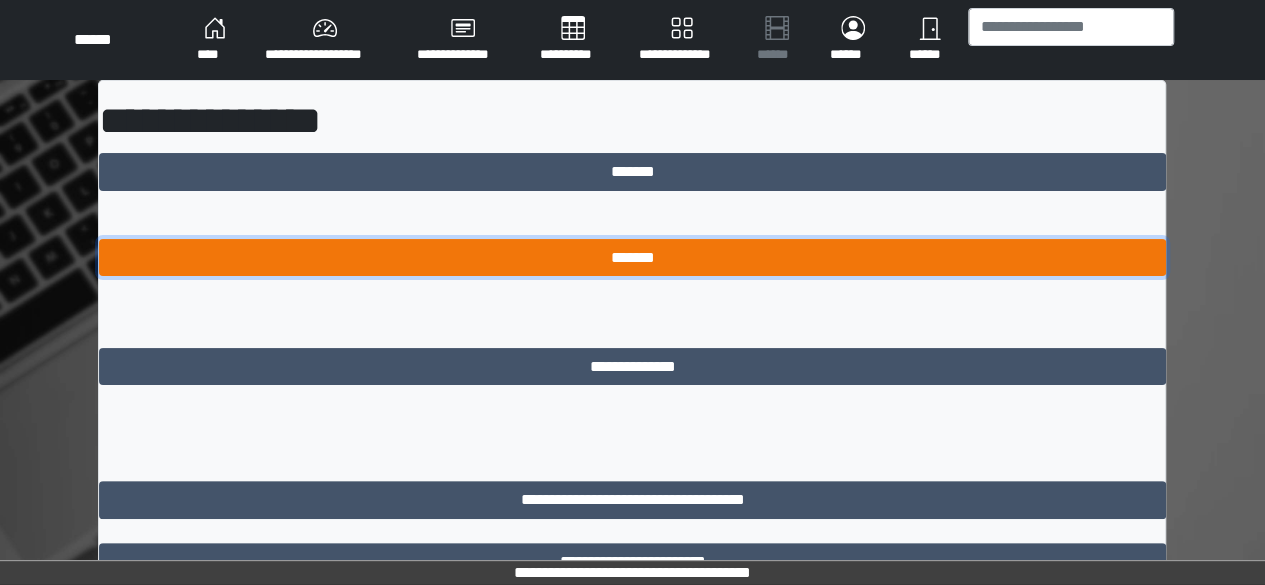 click on "*******" at bounding box center (632, 257) 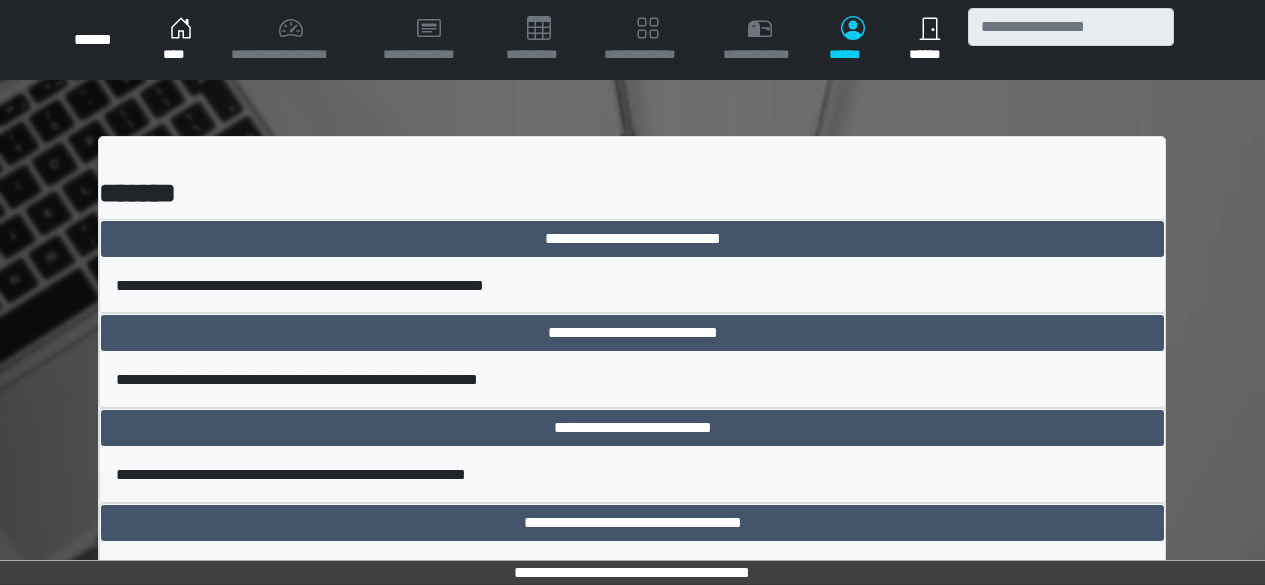 scroll, scrollTop: 0, scrollLeft: 0, axis: both 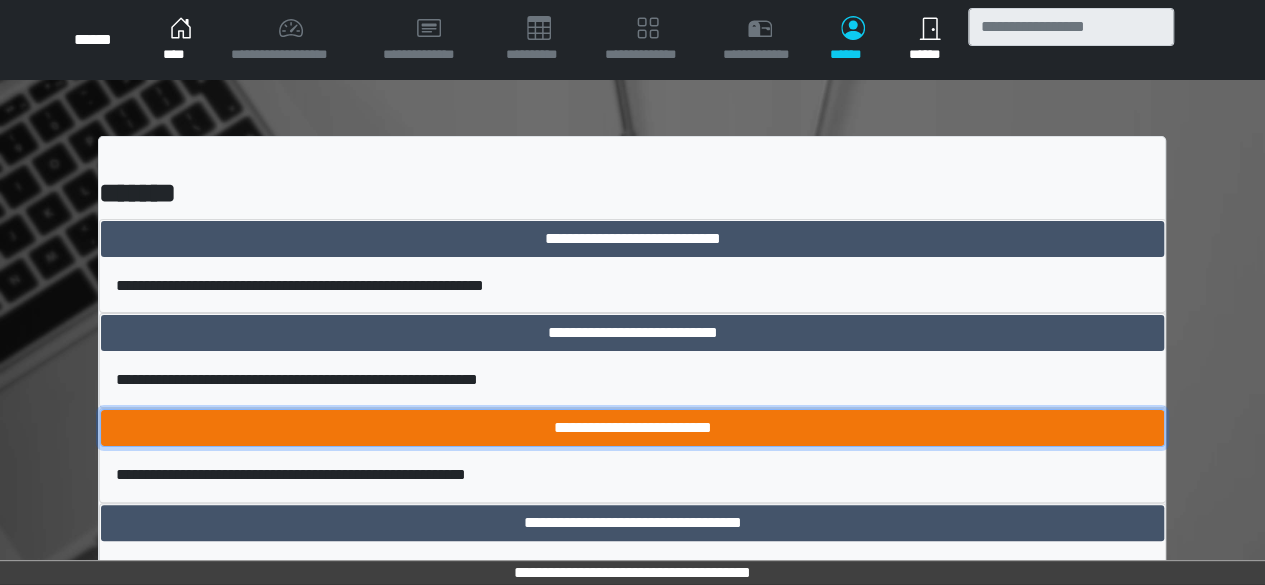click on "**********" at bounding box center (632, 428) 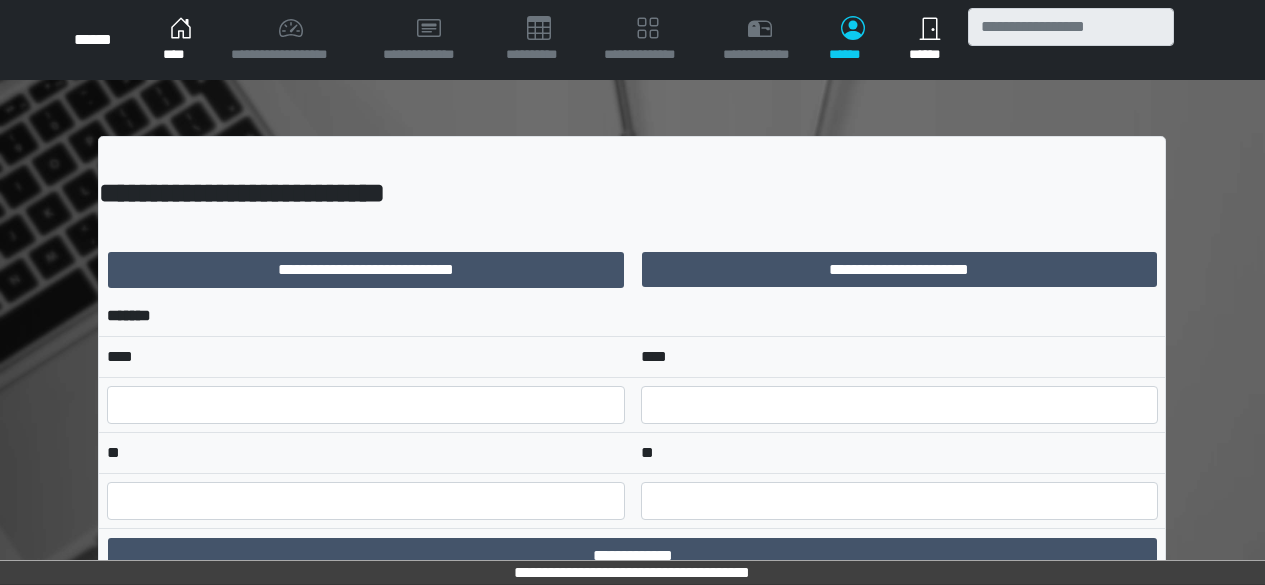 scroll, scrollTop: 0, scrollLeft: 0, axis: both 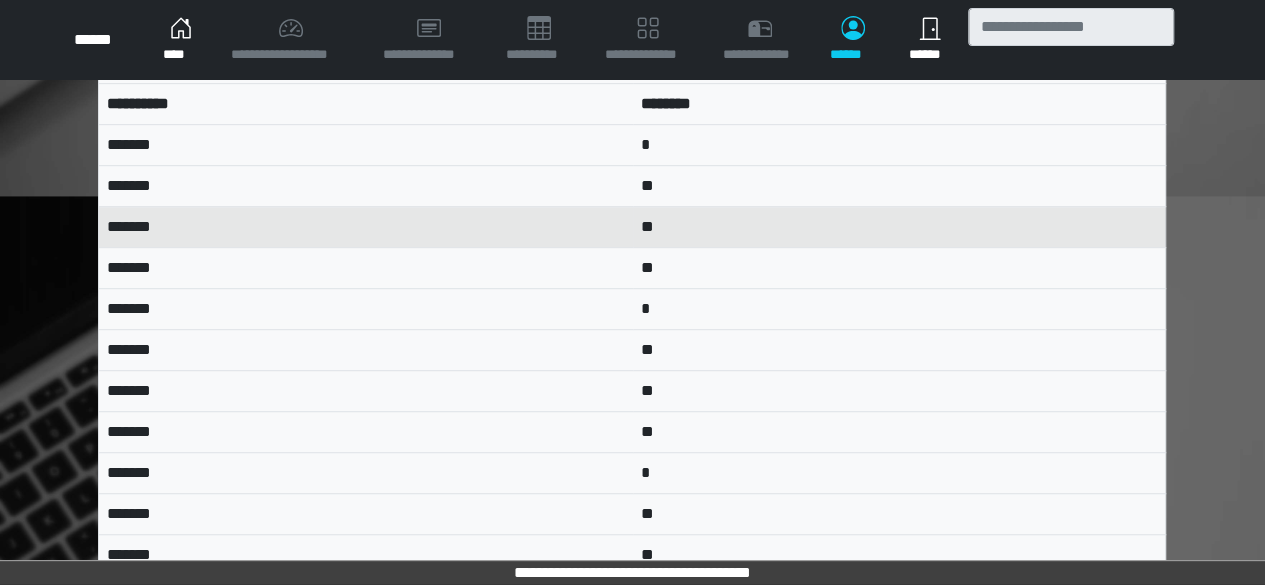 click on "**" at bounding box center (899, 431) 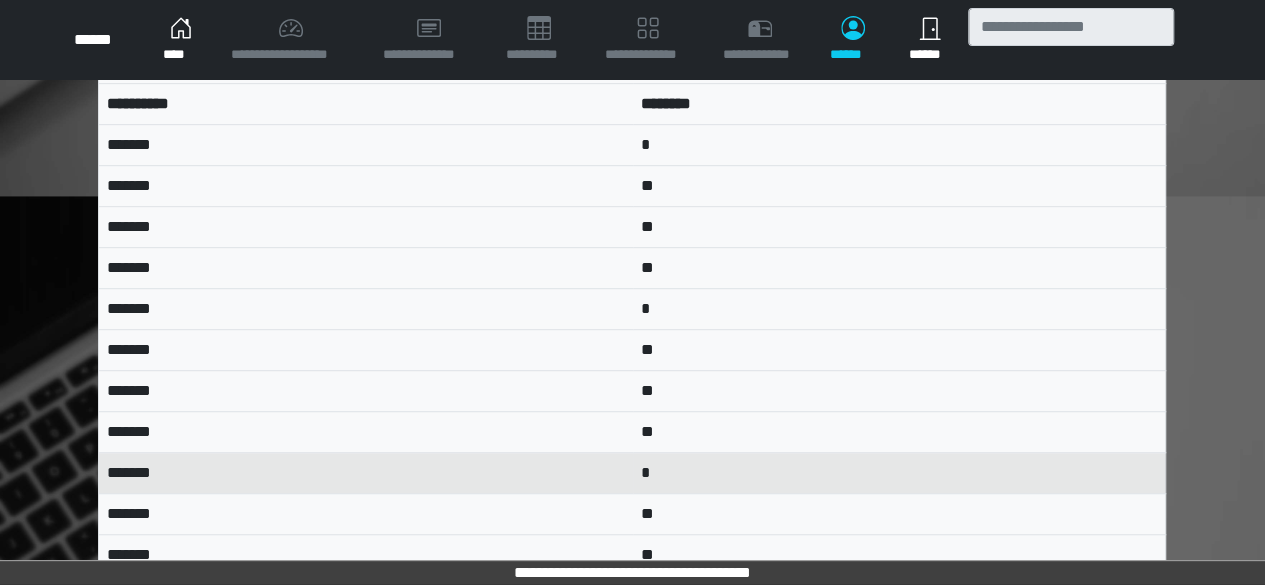 click on "*" at bounding box center [899, 472] 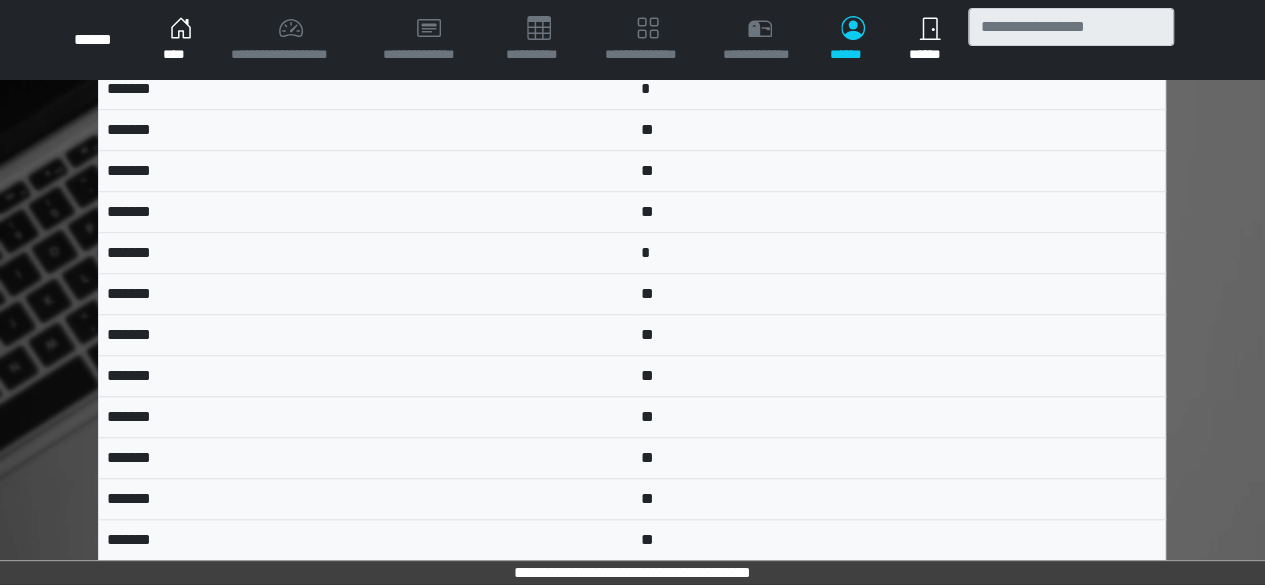 scroll, scrollTop: 820, scrollLeft: 0, axis: vertical 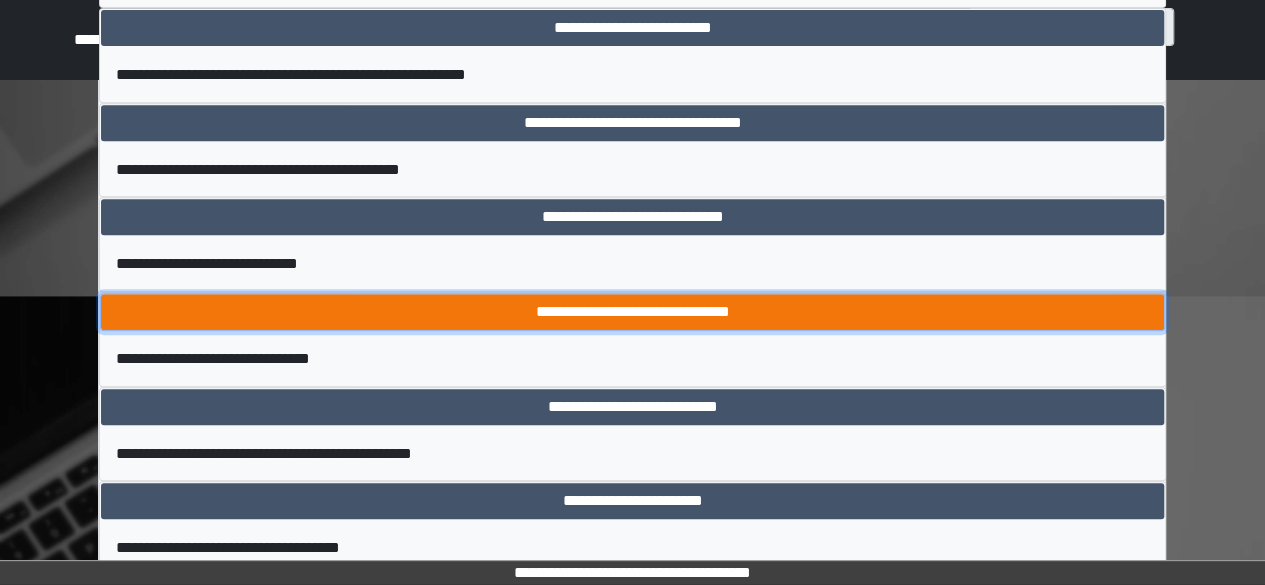 click on "**********" at bounding box center (632, 312) 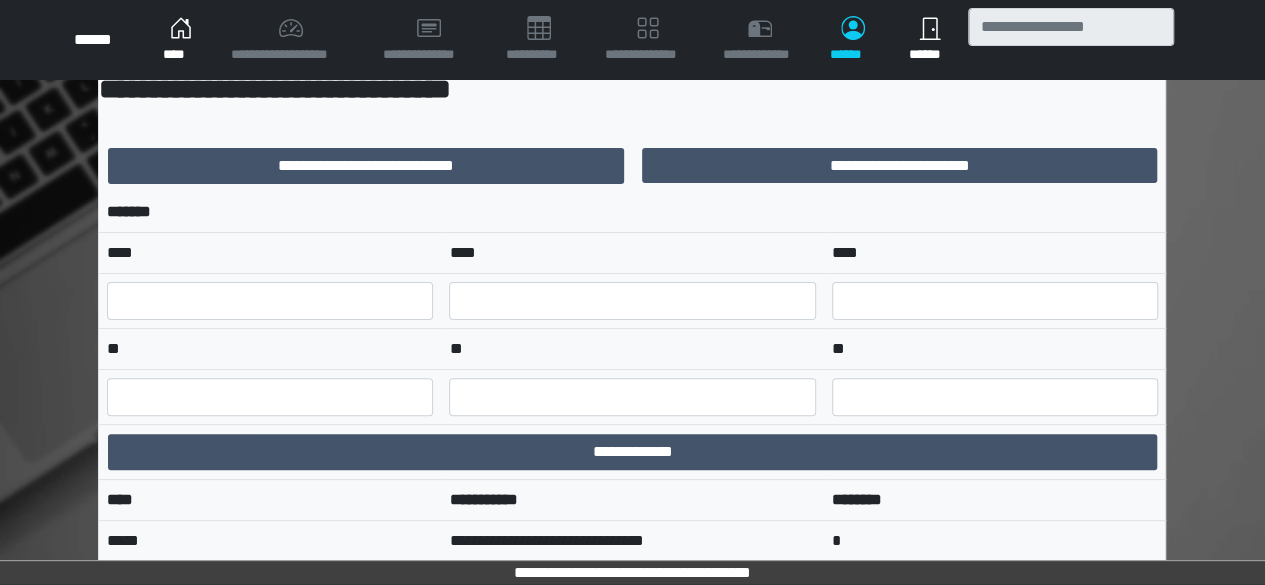 scroll, scrollTop: 210, scrollLeft: 0, axis: vertical 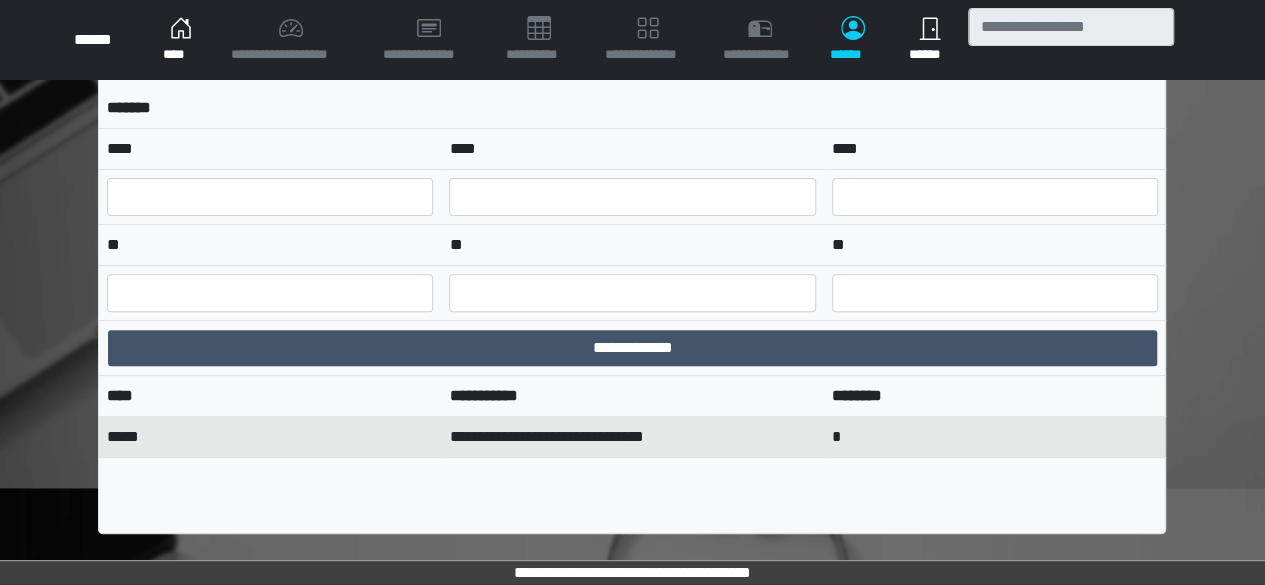 click on "**********" at bounding box center (632, 436) 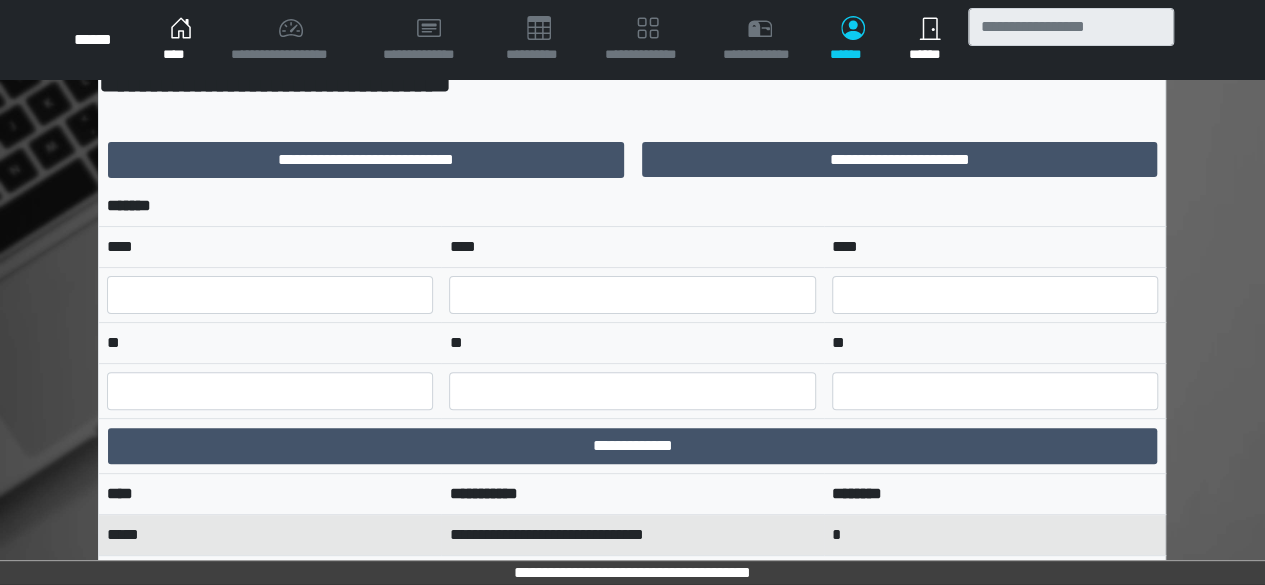 scroll, scrollTop: 0, scrollLeft: 0, axis: both 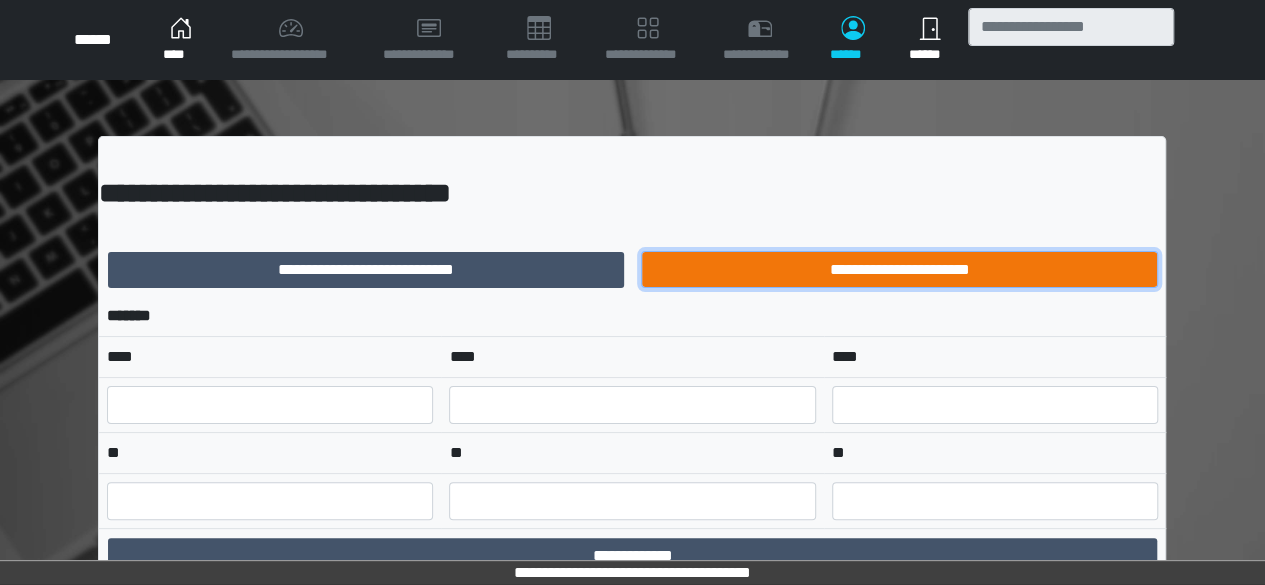 click on "**********" at bounding box center (899, 269) 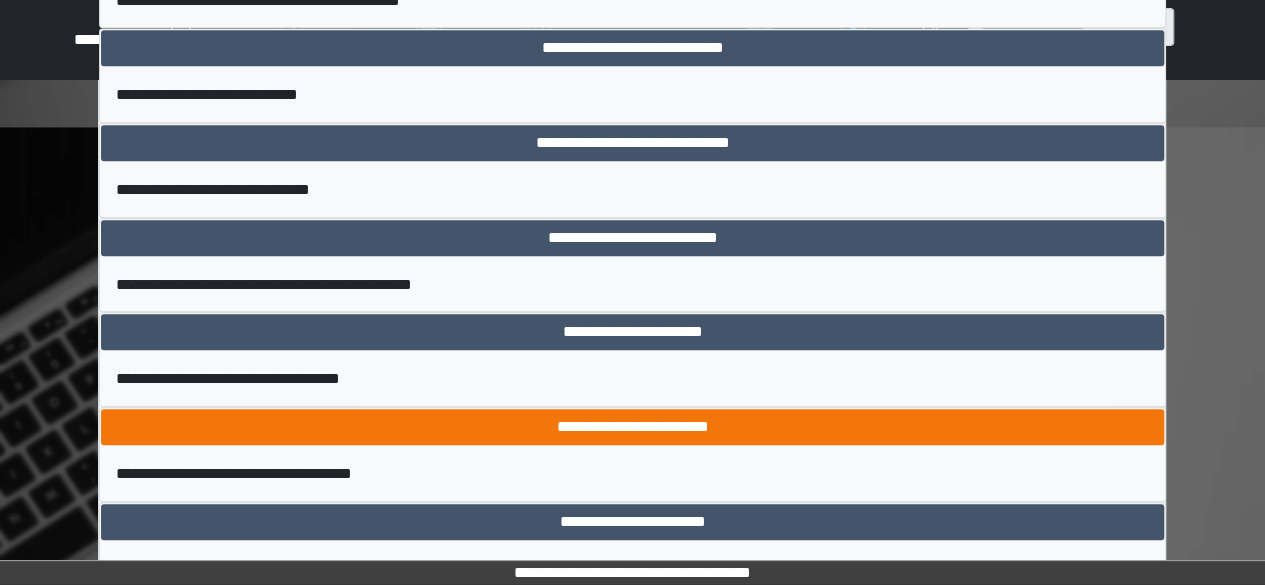 scroll, scrollTop: 600, scrollLeft: 0, axis: vertical 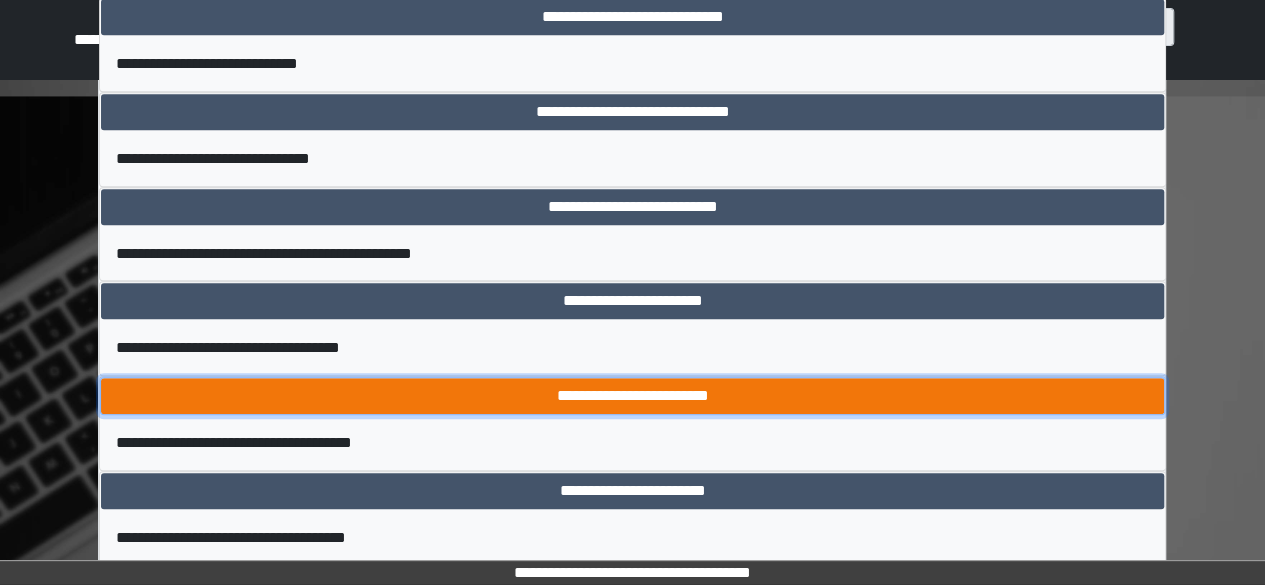 click on "**********" at bounding box center (632, 396) 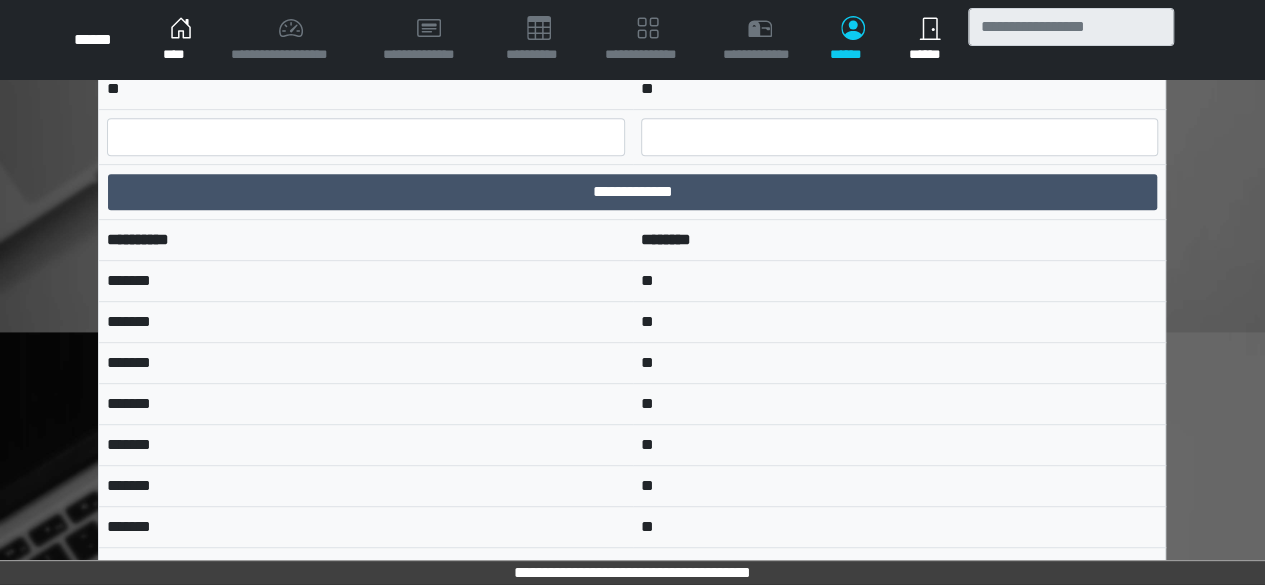 scroll, scrollTop: 365, scrollLeft: 0, axis: vertical 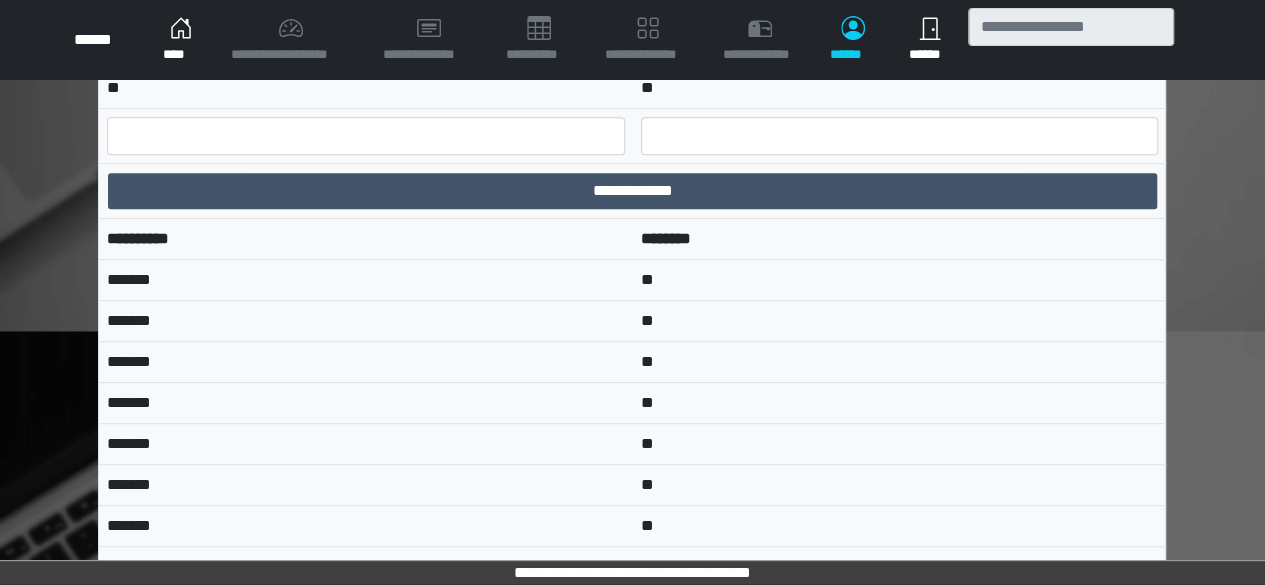 click on "****" at bounding box center (181, 40) 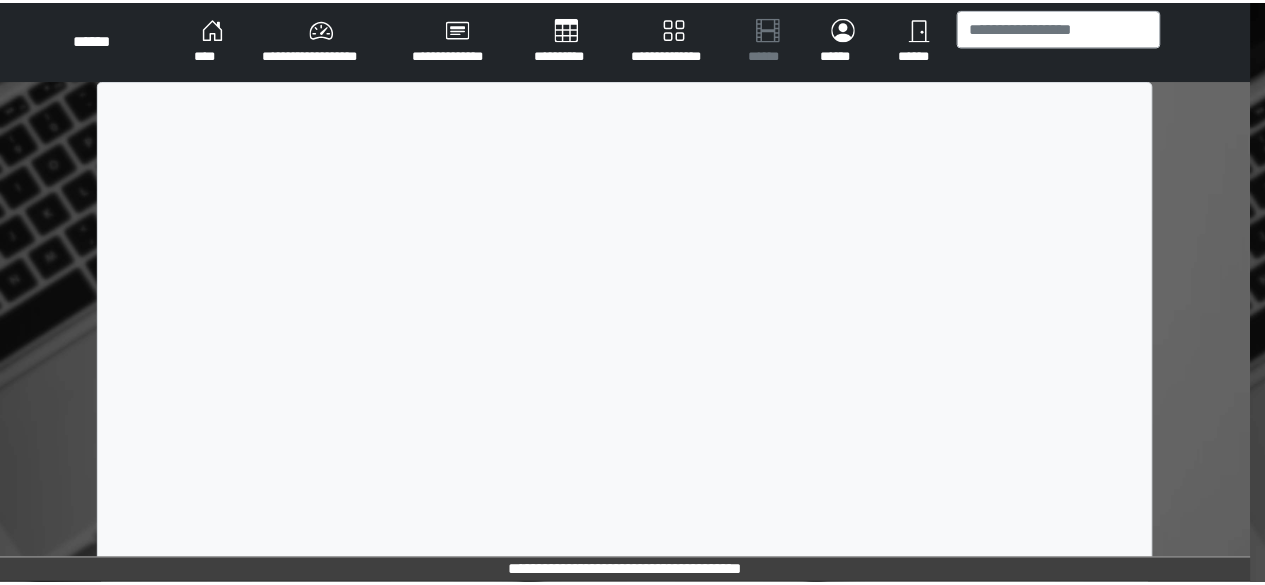 scroll, scrollTop: 0, scrollLeft: 0, axis: both 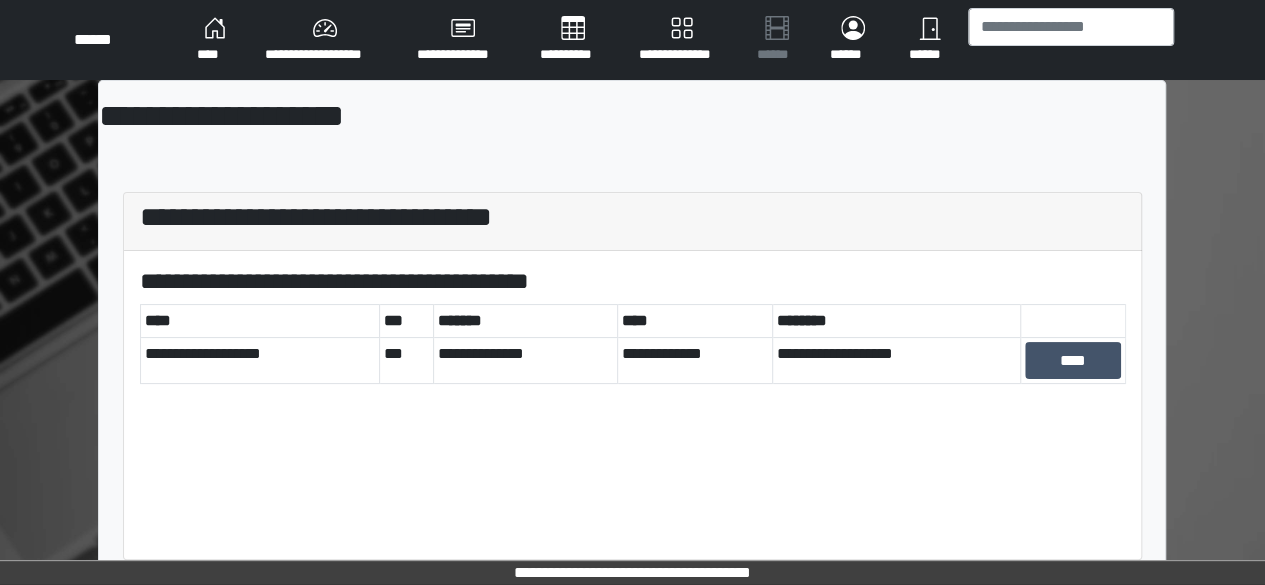 click on "**********" at bounding box center [682, 40] 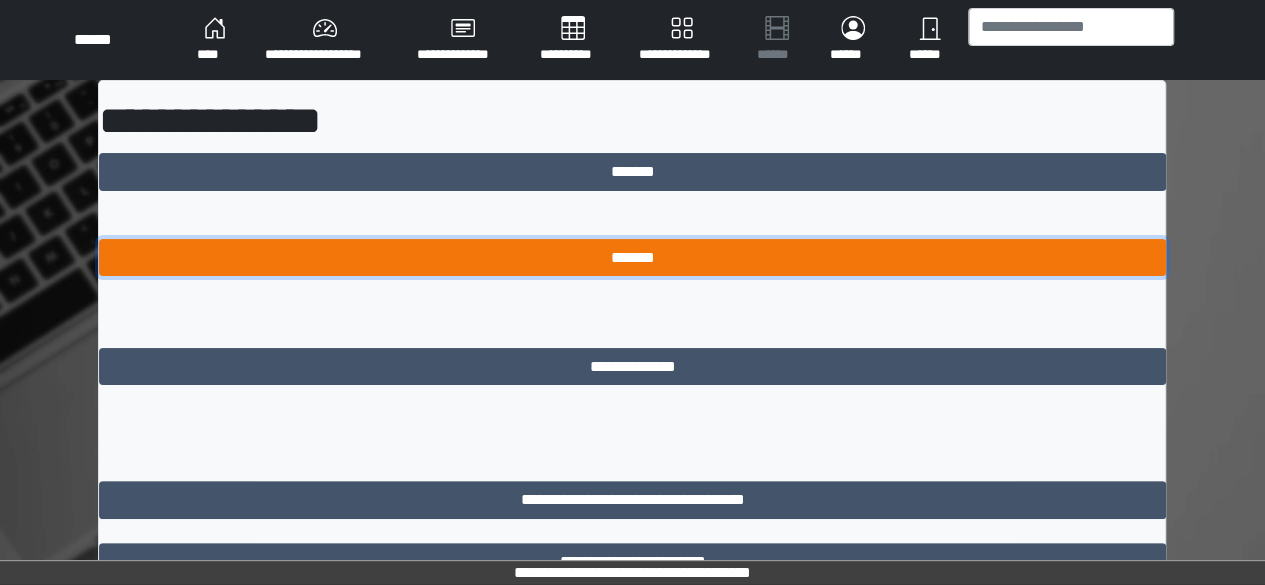 click on "*******" at bounding box center [632, 257] 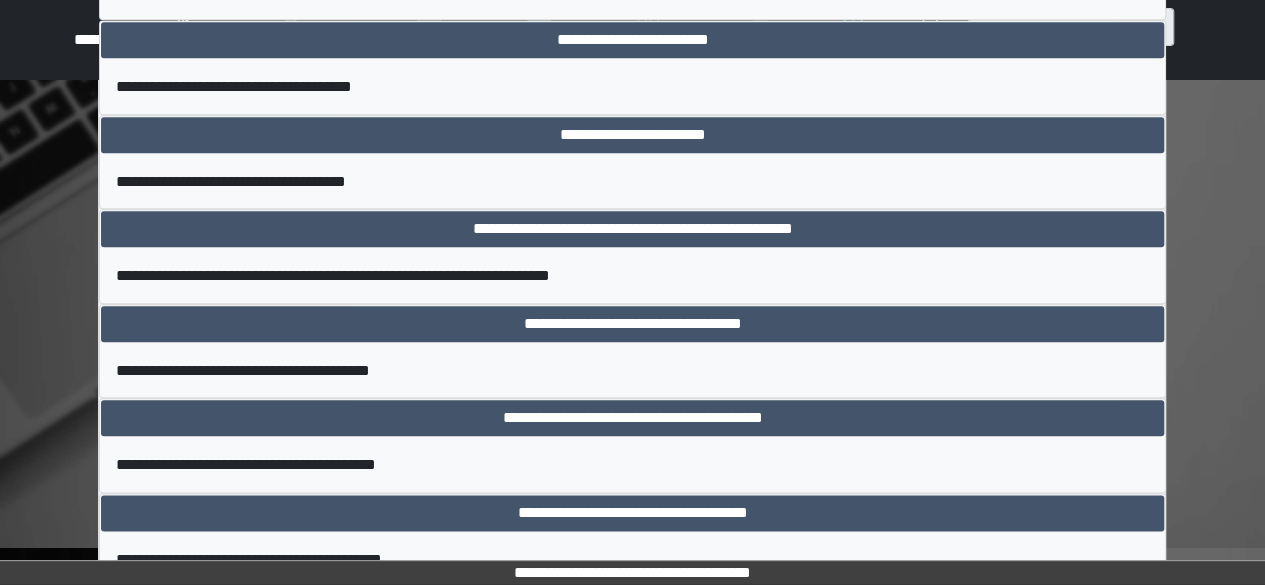 scroll, scrollTop: 1000, scrollLeft: 0, axis: vertical 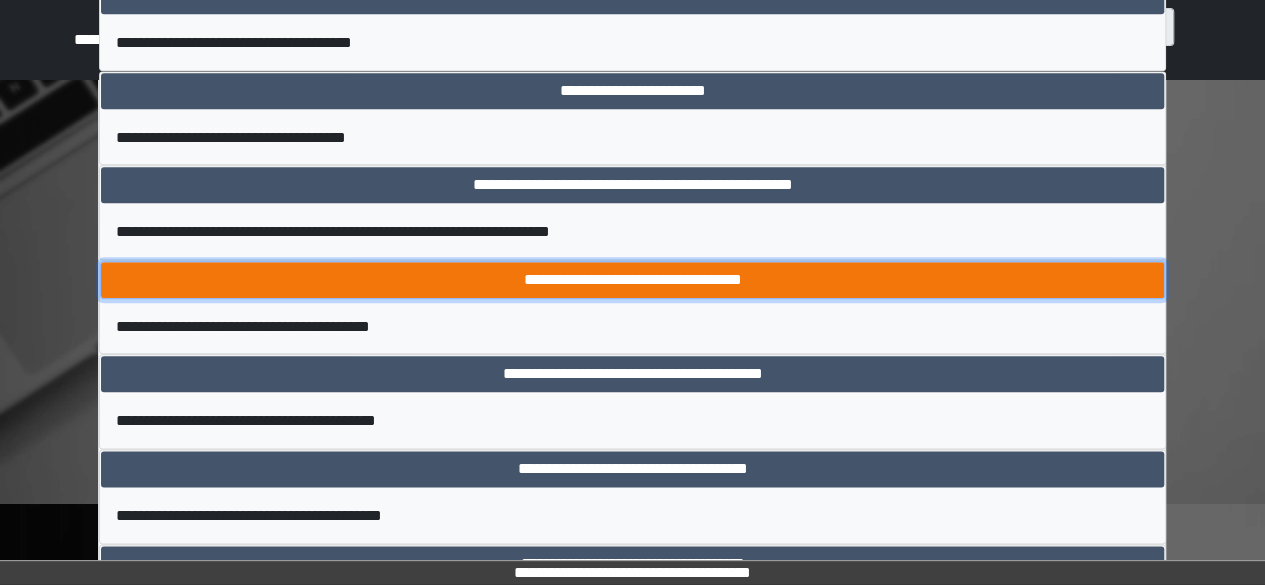 click on "**********" at bounding box center [632, 280] 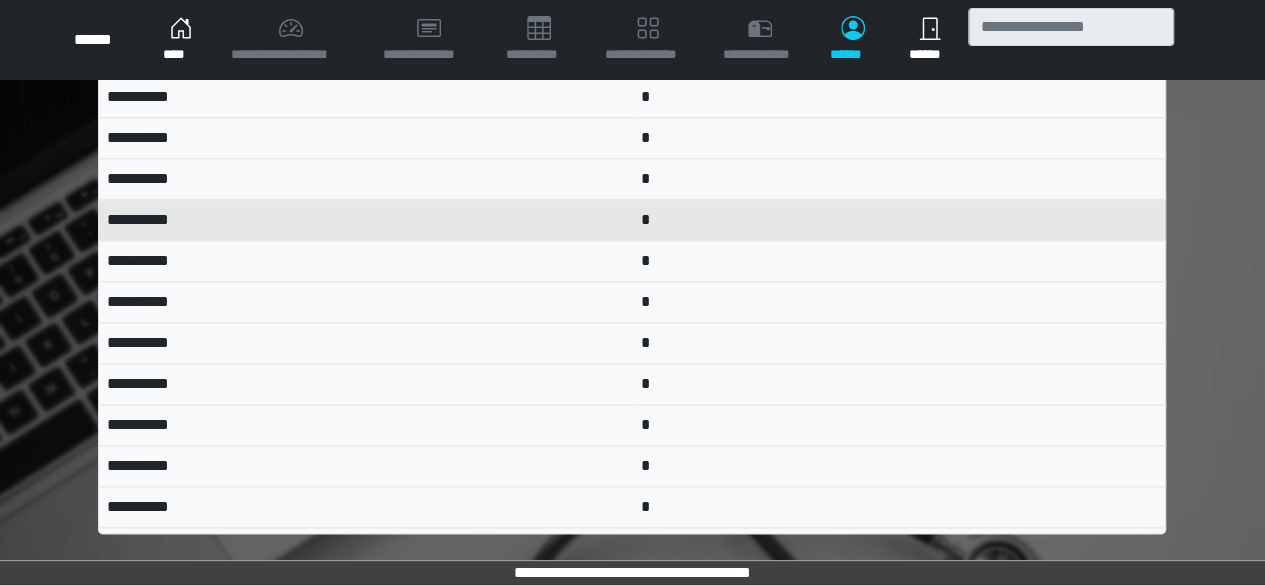 scroll, scrollTop: 8450, scrollLeft: 0, axis: vertical 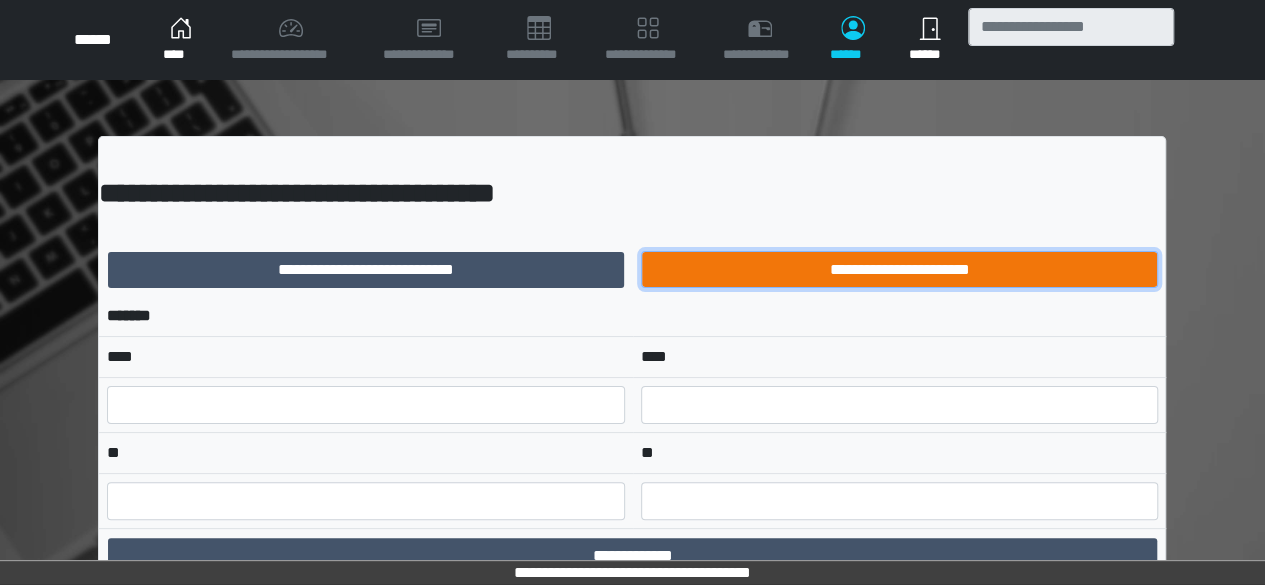 click on "**********" at bounding box center [899, 269] 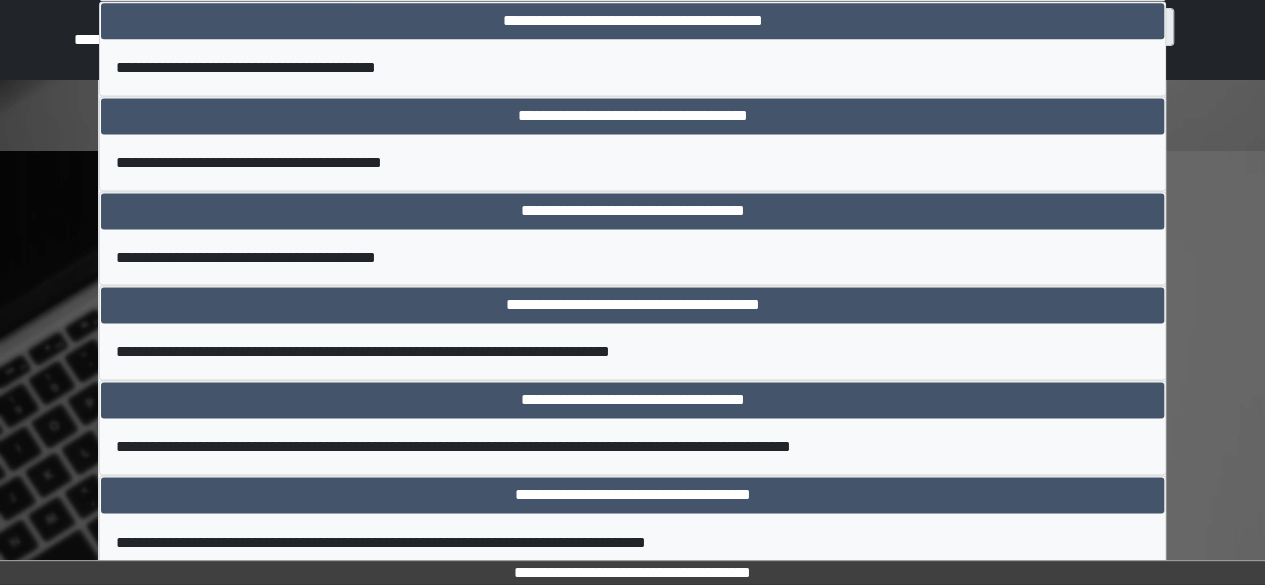 scroll, scrollTop: 1400, scrollLeft: 0, axis: vertical 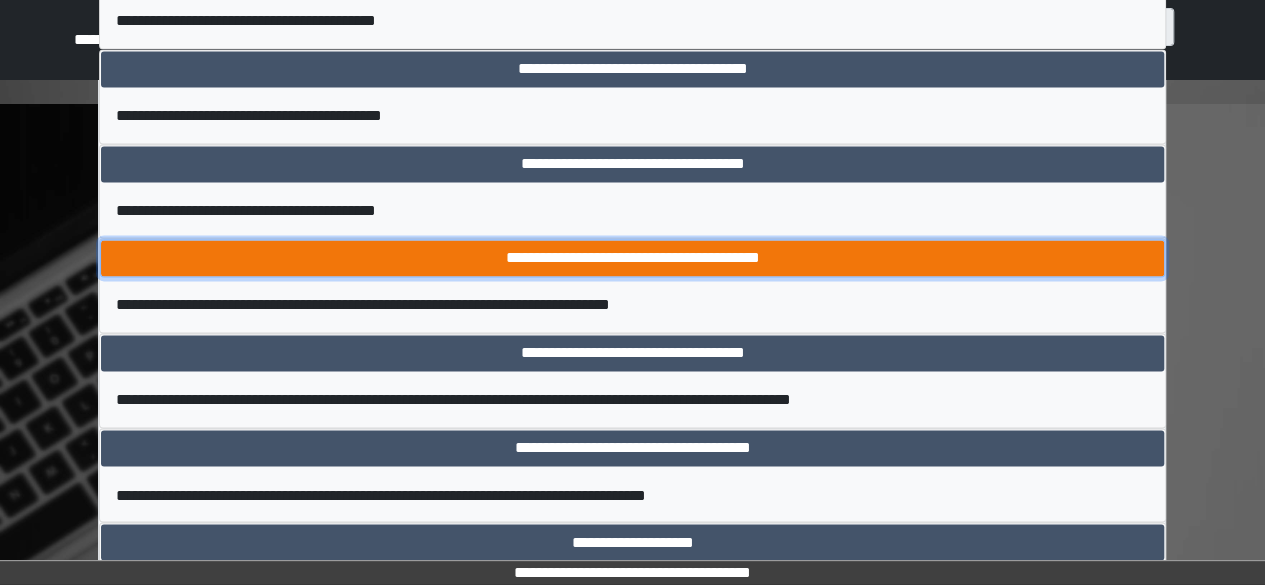 click on "**********" at bounding box center [632, 258] 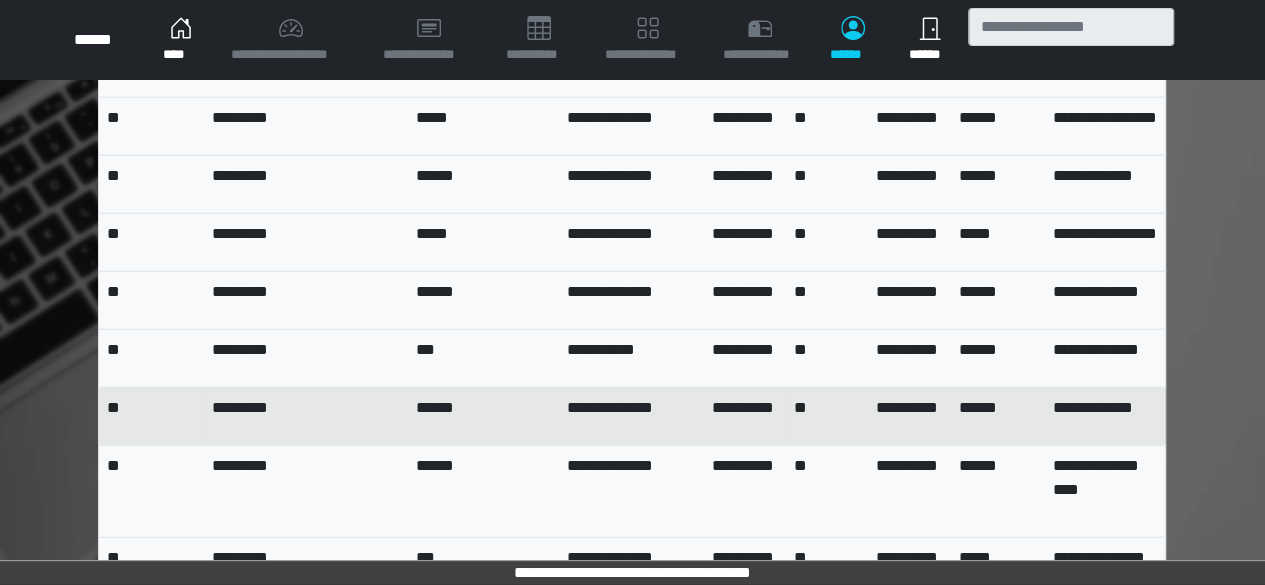scroll, scrollTop: 3300, scrollLeft: 0, axis: vertical 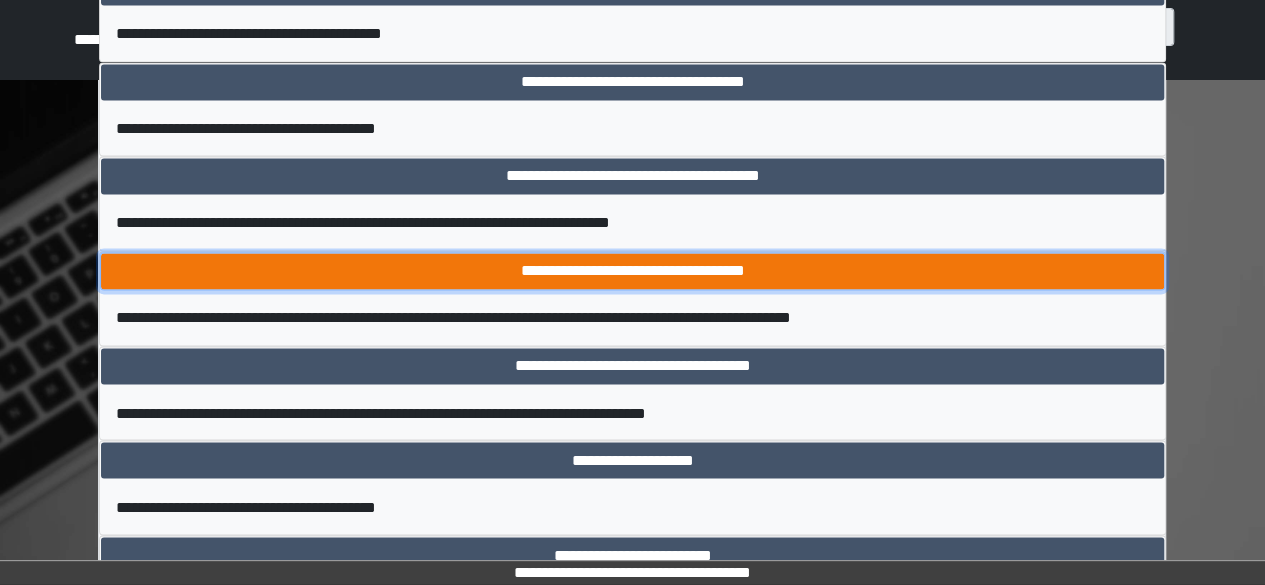 click on "**********" at bounding box center (632, 271) 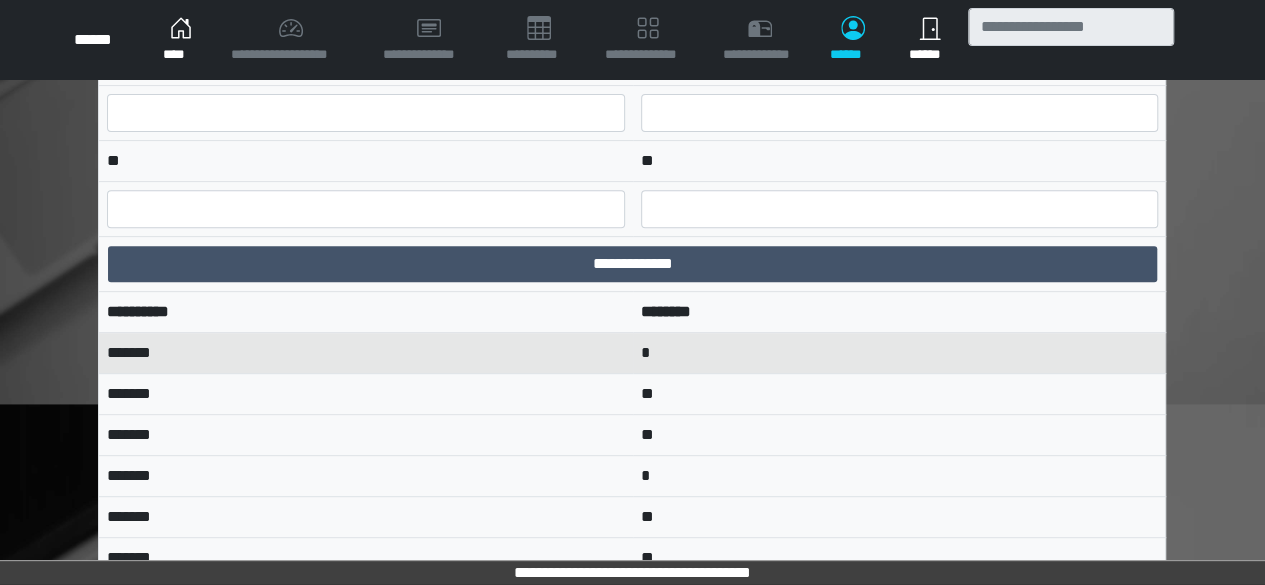 scroll, scrollTop: 200, scrollLeft: 0, axis: vertical 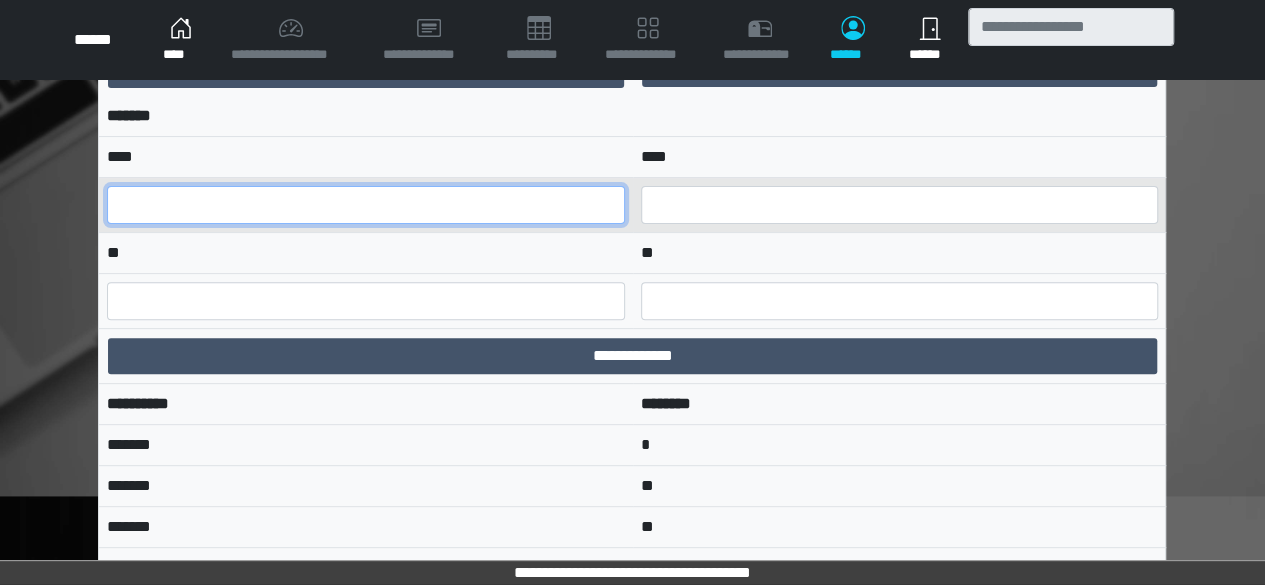 click at bounding box center (365, 205) 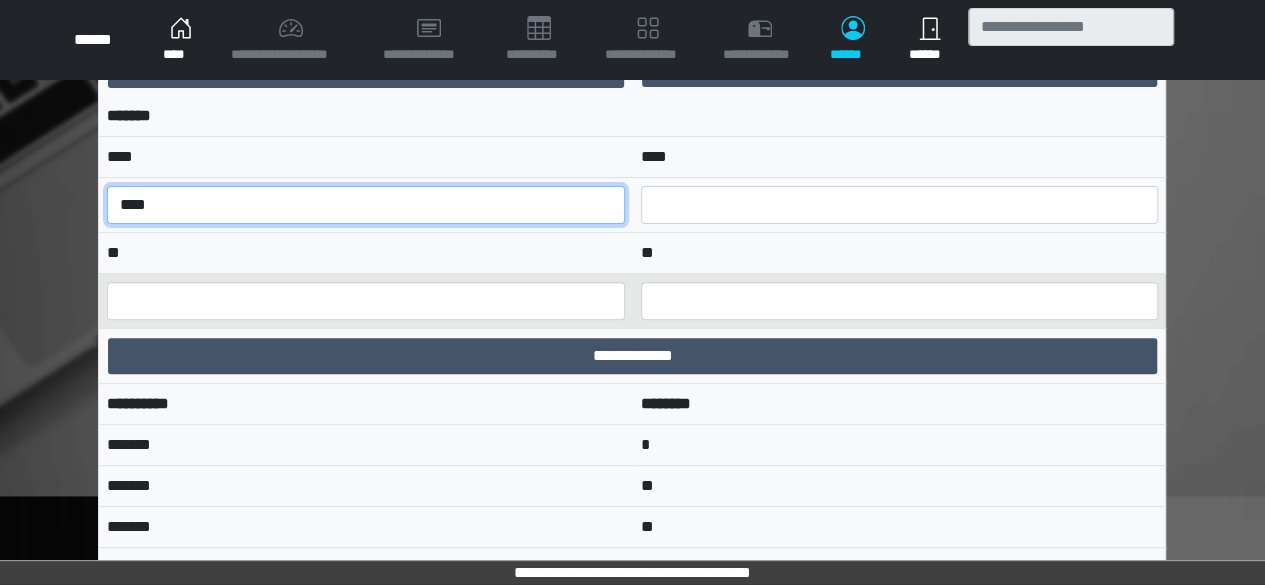 type on "****" 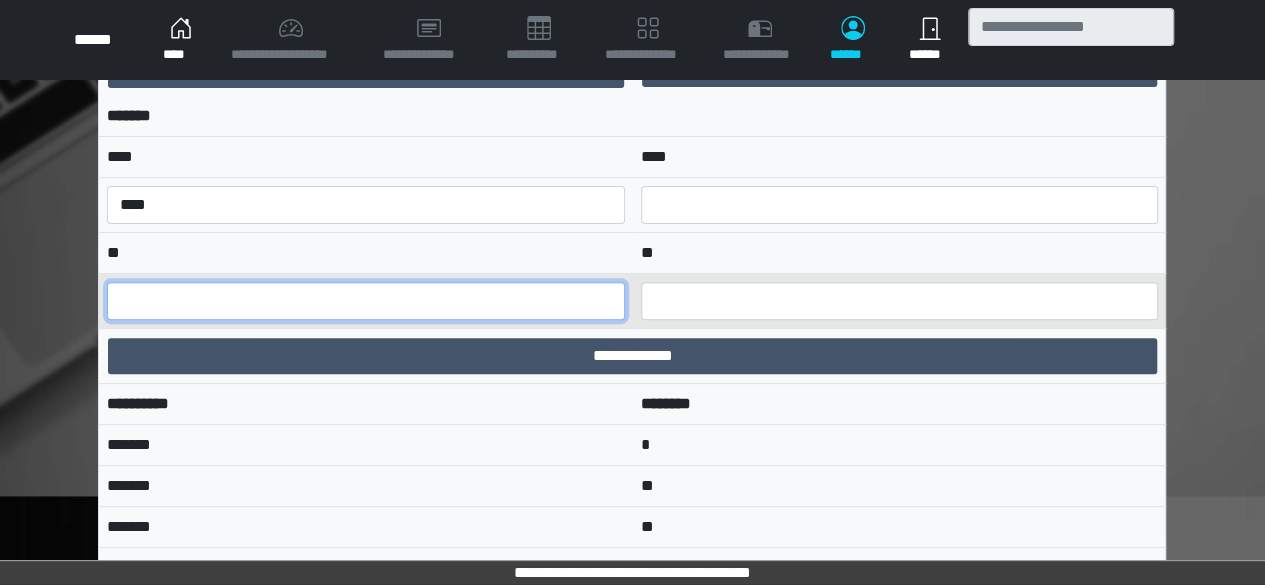 click at bounding box center (365, 301) 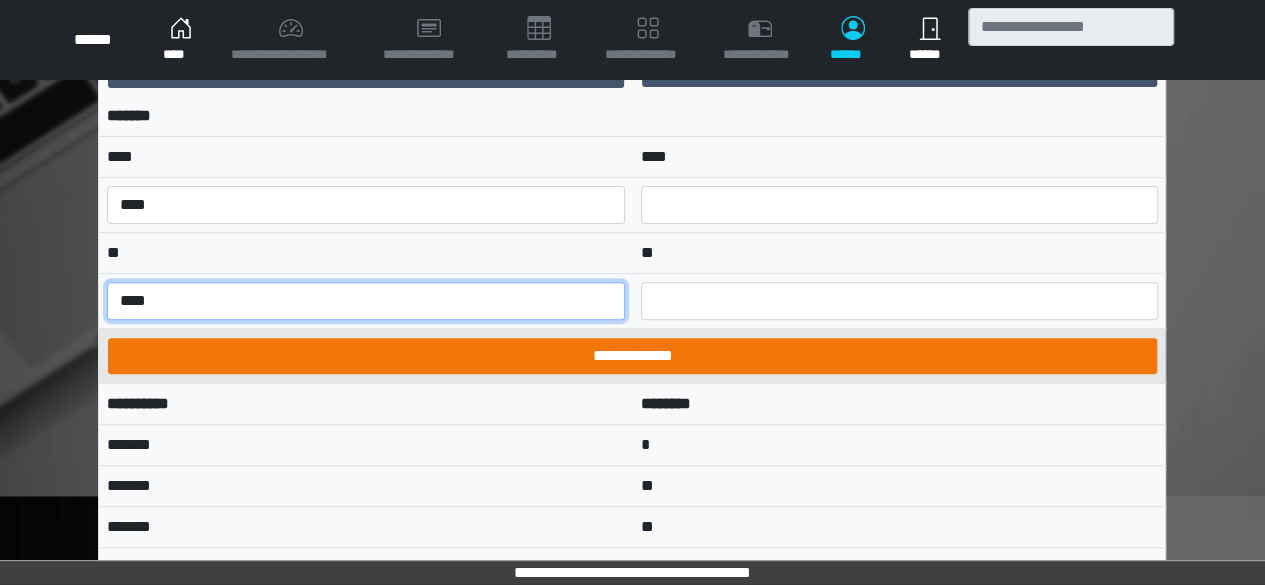 type on "****" 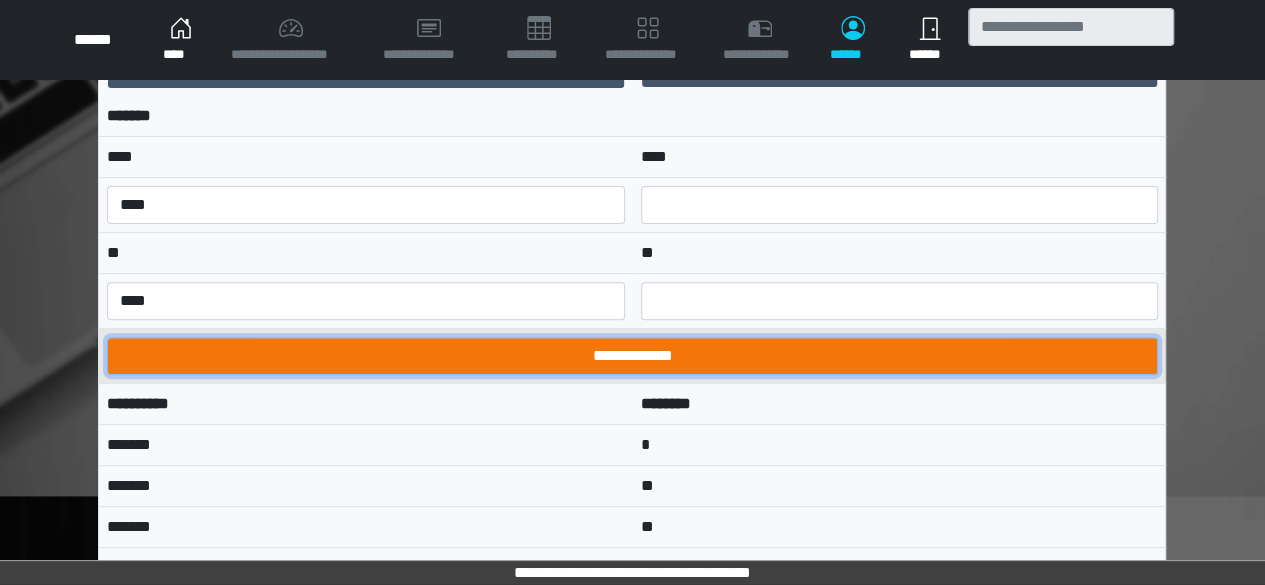 click on "**********" at bounding box center (632, 356) 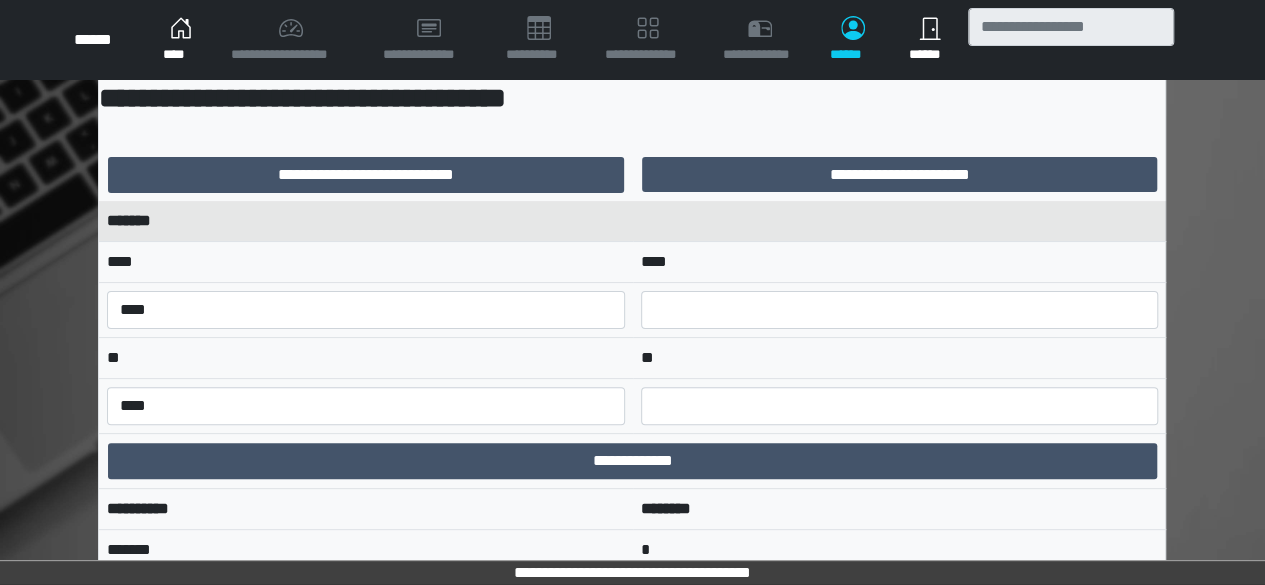 scroll, scrollTop: 0, scrollLeft: 0, axis: both 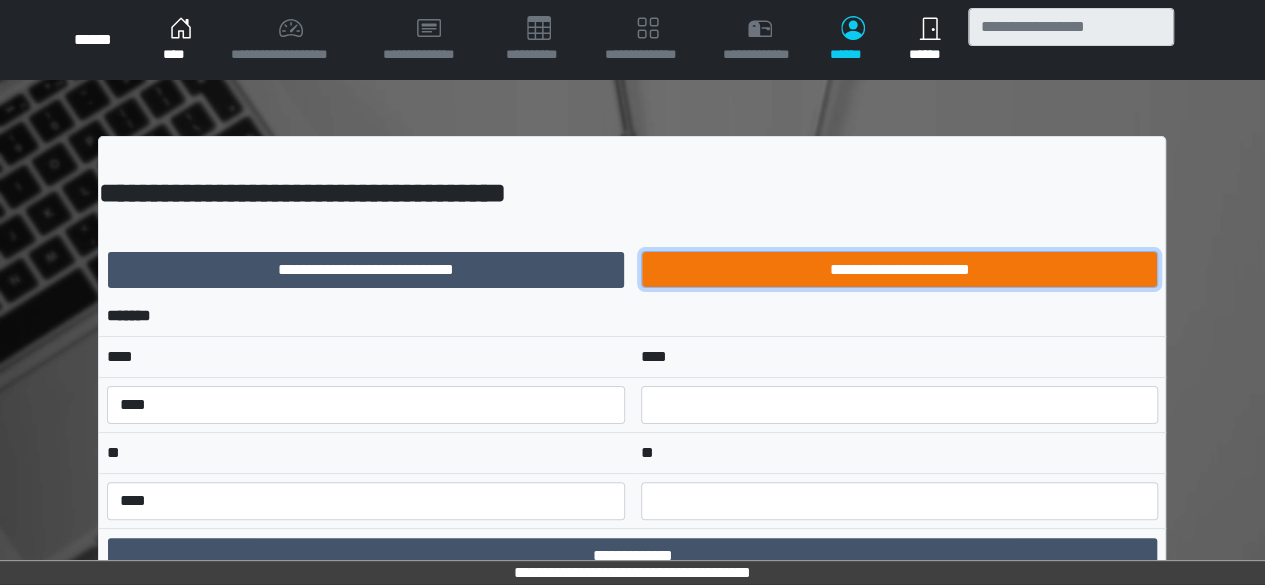 click on "**********" at bounding box center (899, 269) 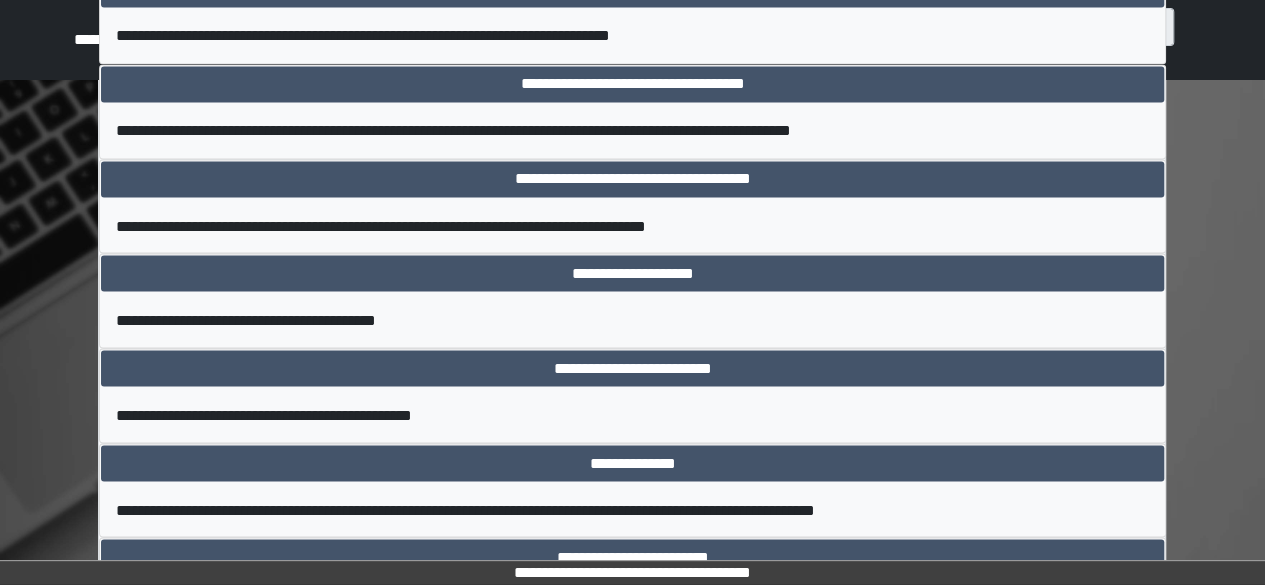 scroll, scrollTop: 1700, scrollLeft: 0, axis: vertical 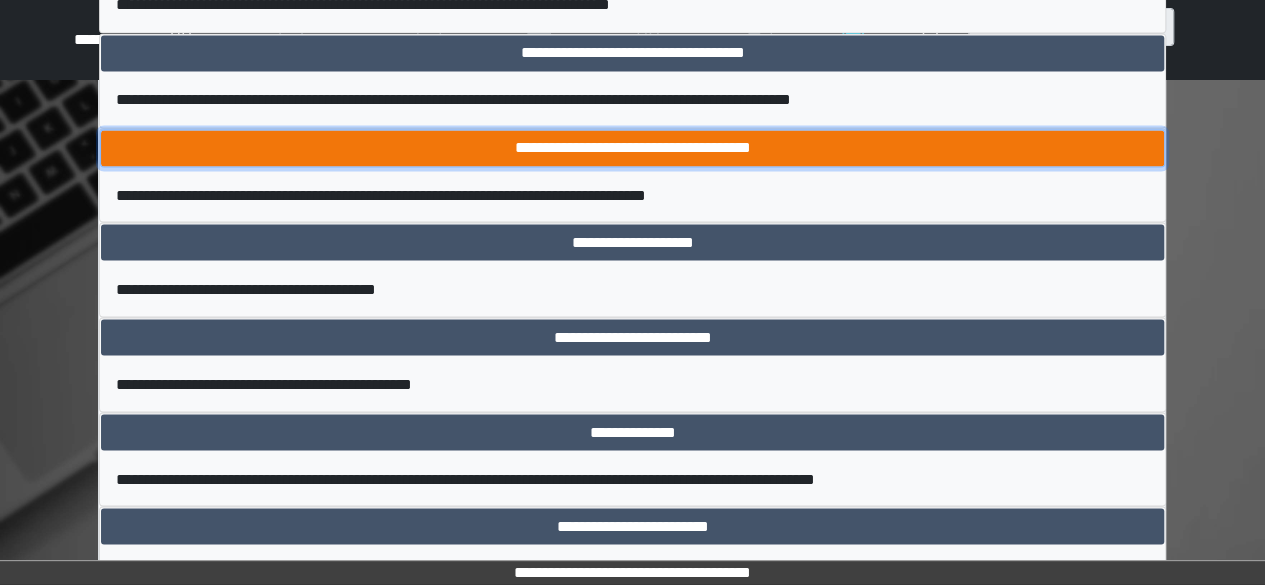 click on "**********" at bounding box center [632, 148] 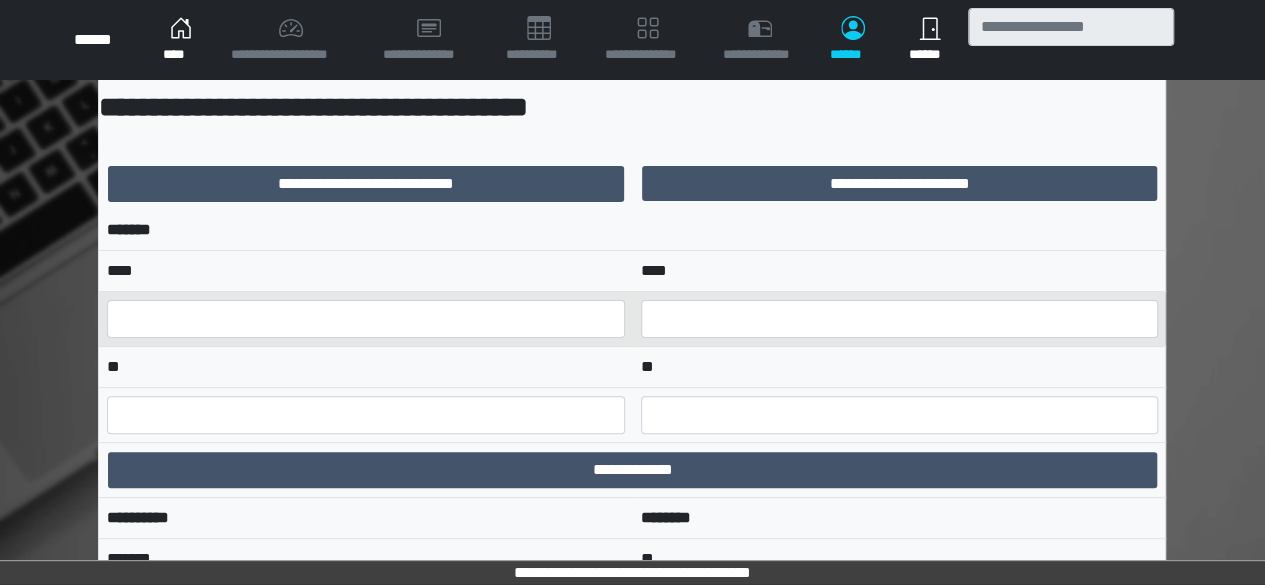 scroll, scrollTop: 0, scrollLeft: 0, axis: both 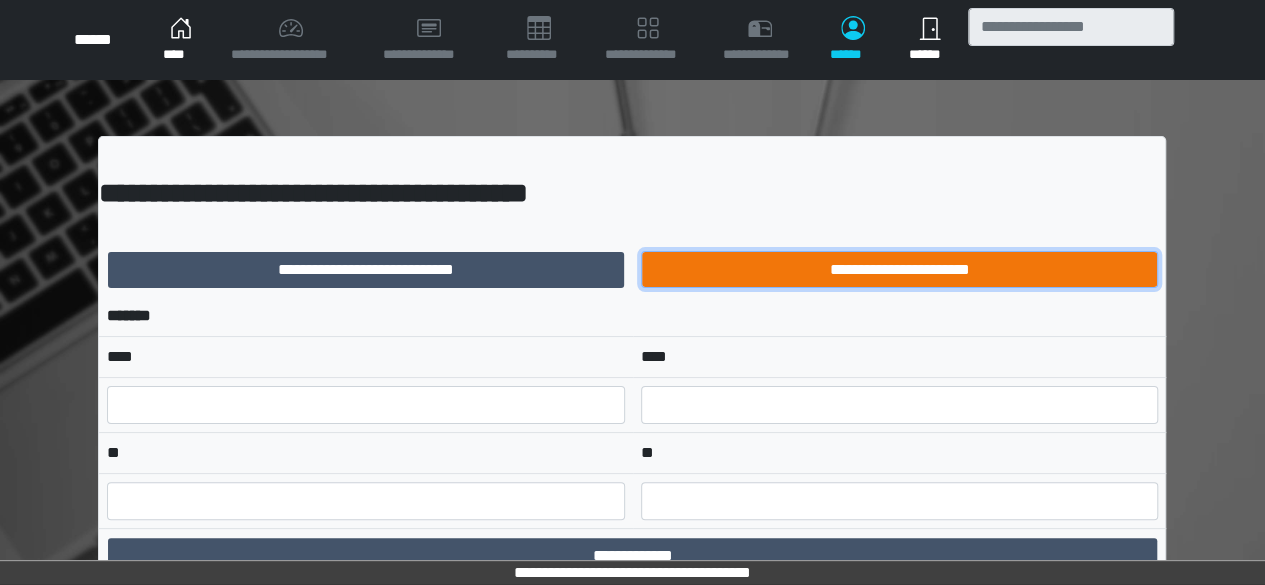 click on "**********" at bounding box center [899, 269] 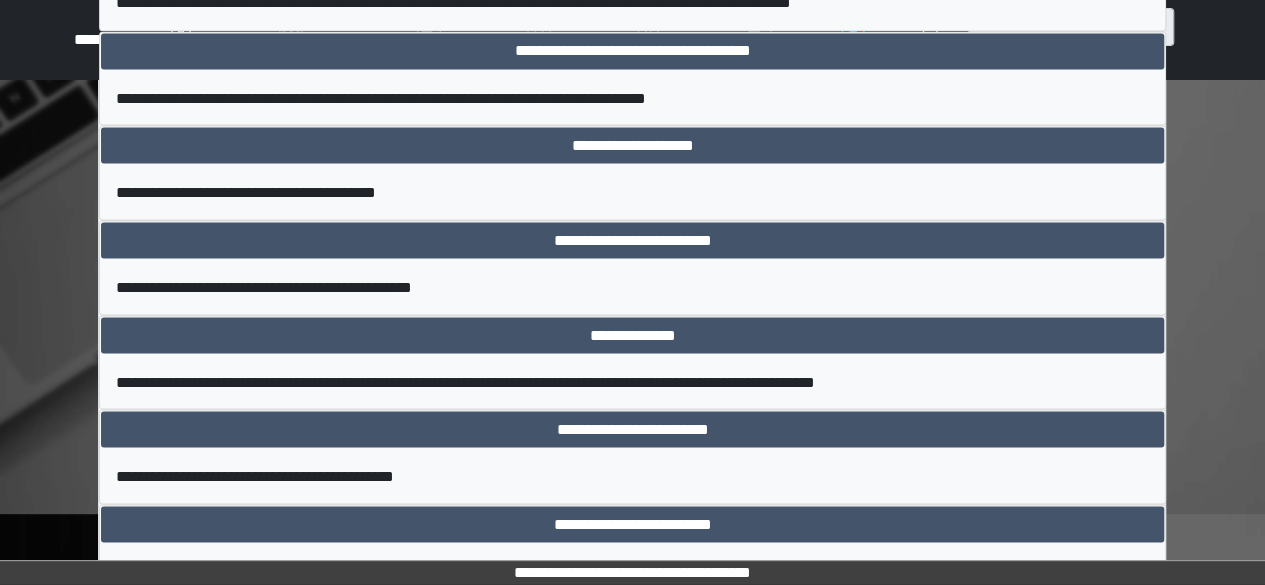 scroll, scrollTop: 1800, scrollLeft: 0, axis: vertical 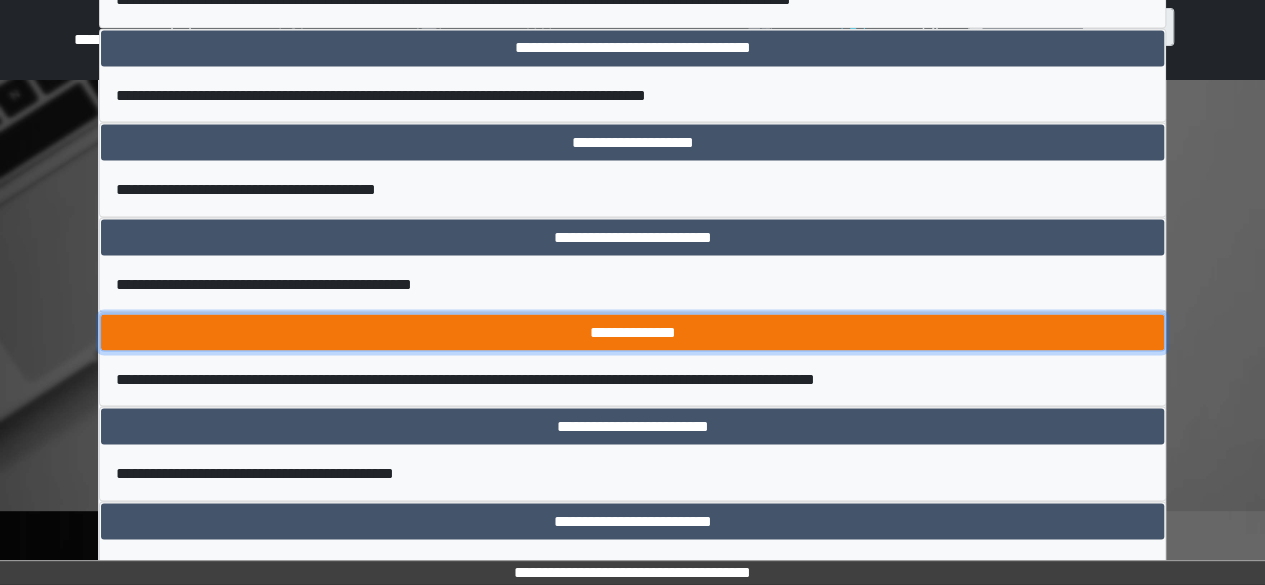 click on "**********" at bounding box center (632, 332) 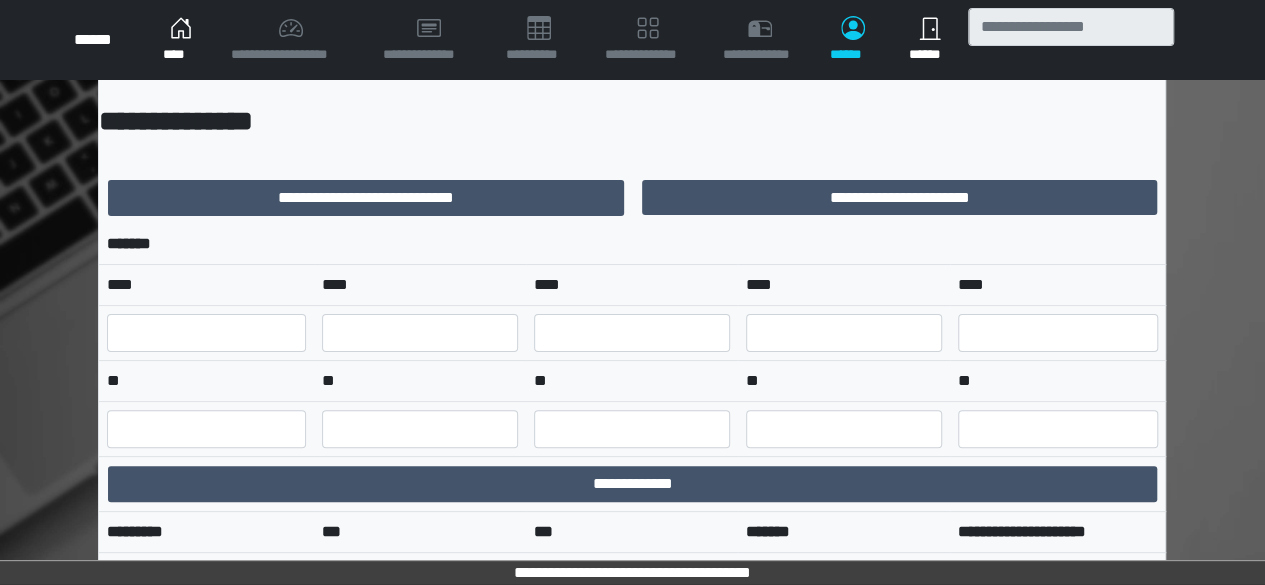 scroll, scrollTop: 0, scrollLeft: 0, axis: both 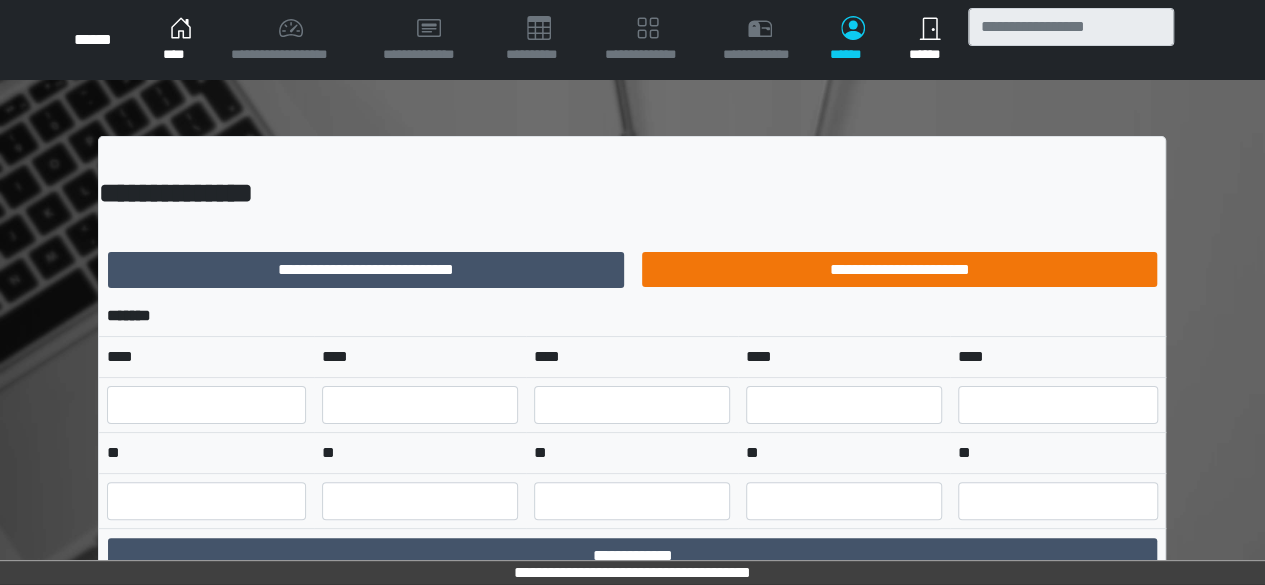 click on "**********" at bounding box center [899, 270] 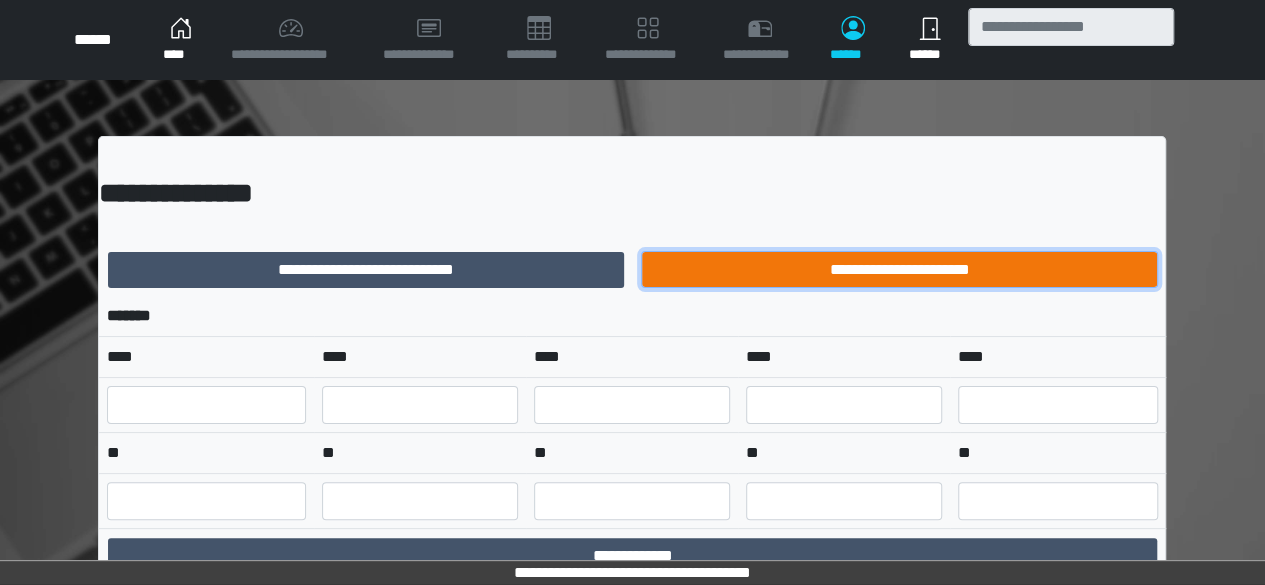 click on "**********" at bounding box center [899, 269] 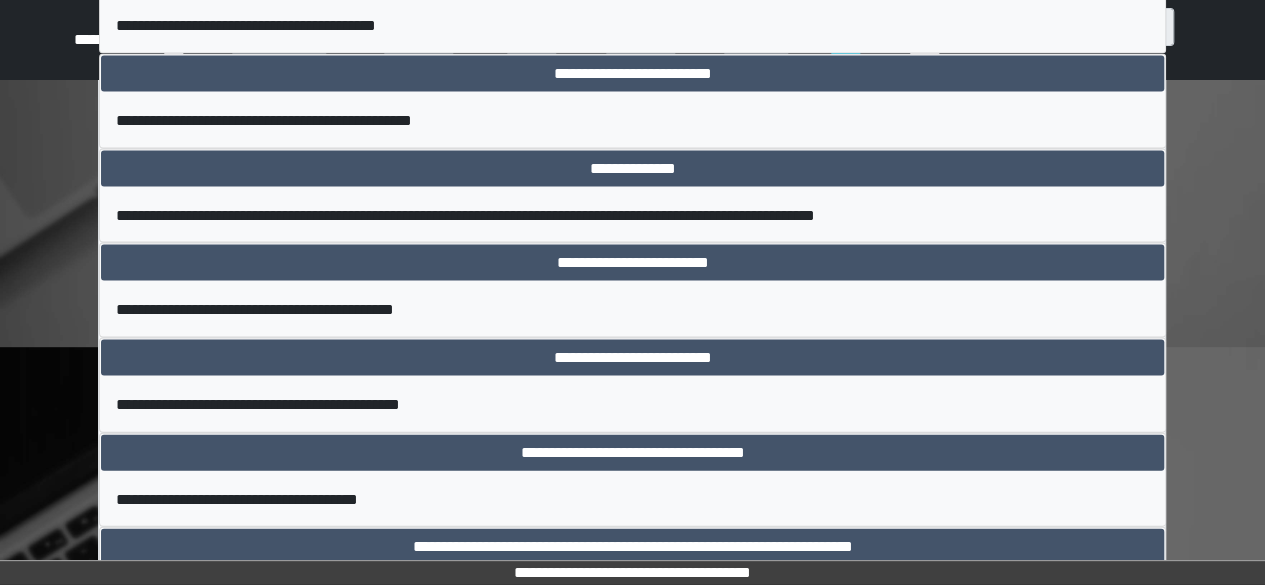 scroll, scrollTop: 2000, scrollLeft: 0, axis: vertical 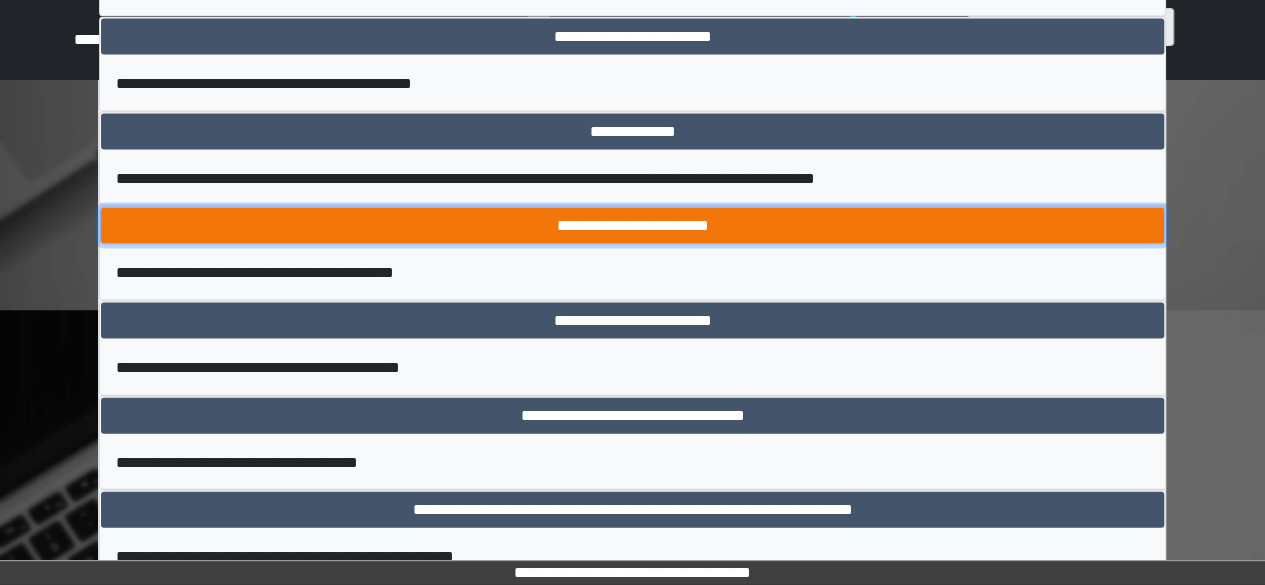 click on "**********" at bounding box center (632, 226) 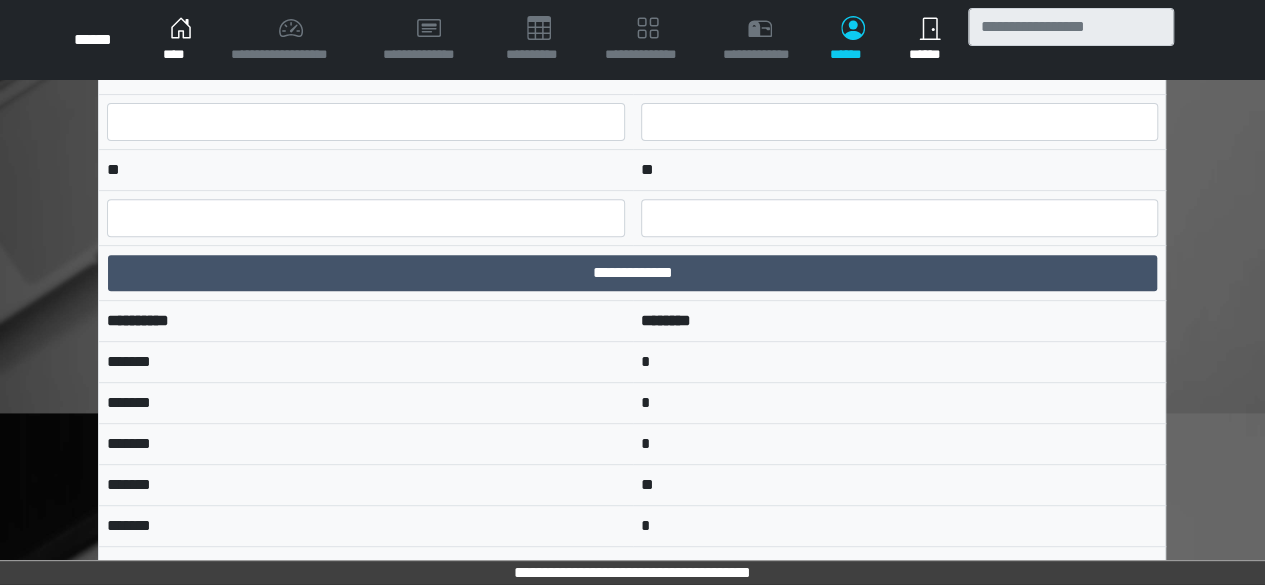 scroll, scrollTop: 0, scrollLeft: 0, axis: both 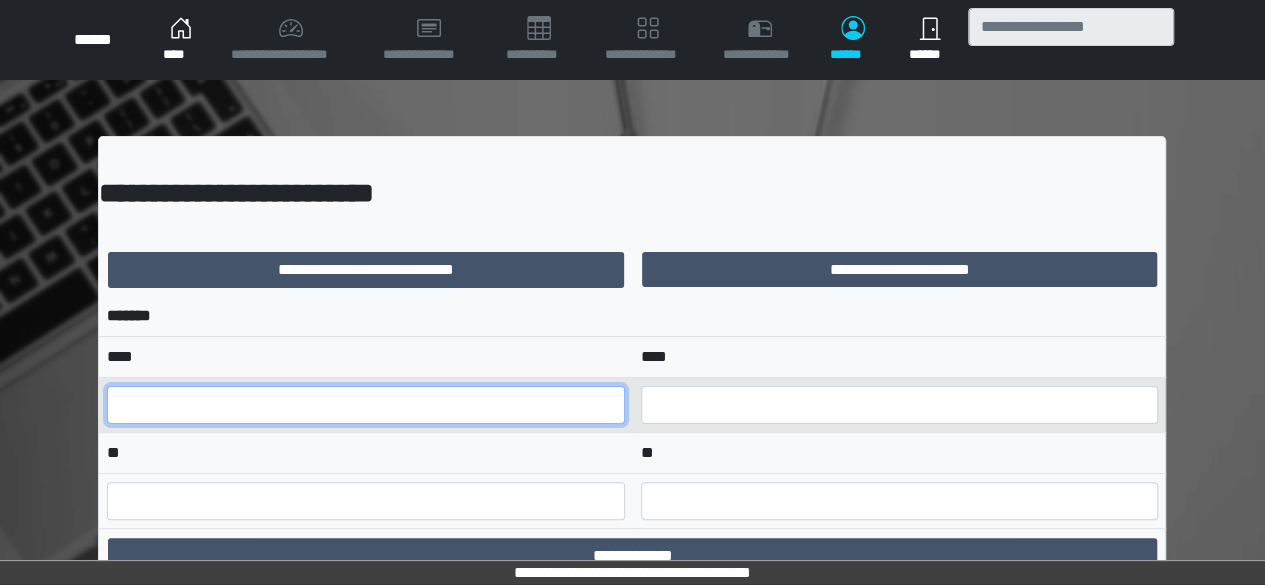 click at bounding box center (365, 405) 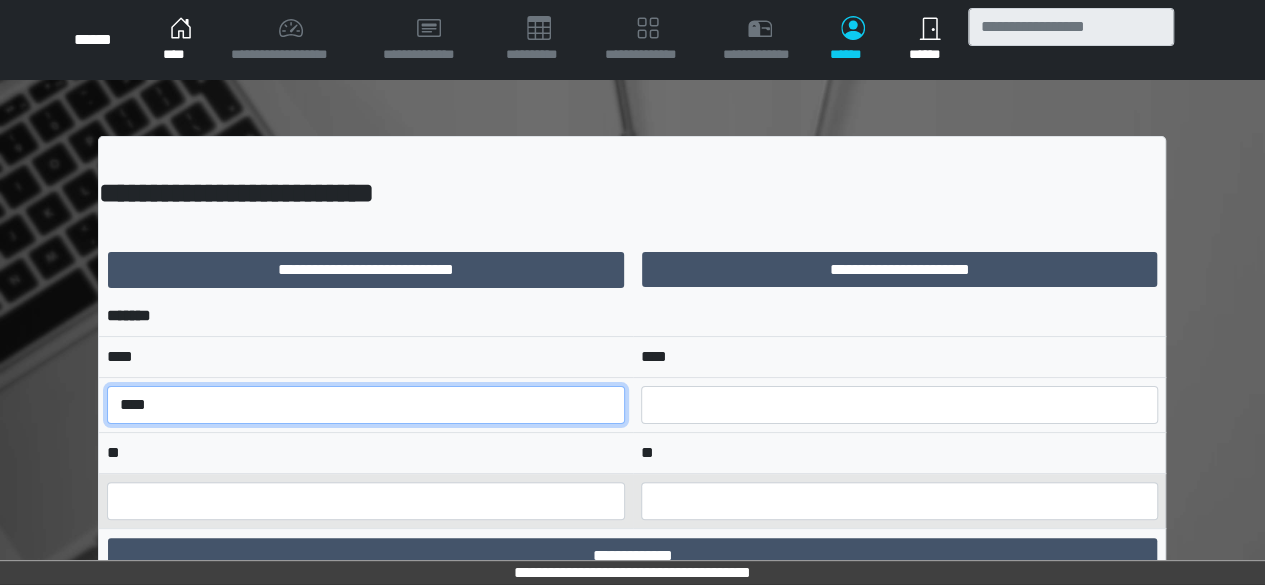 type on "****" 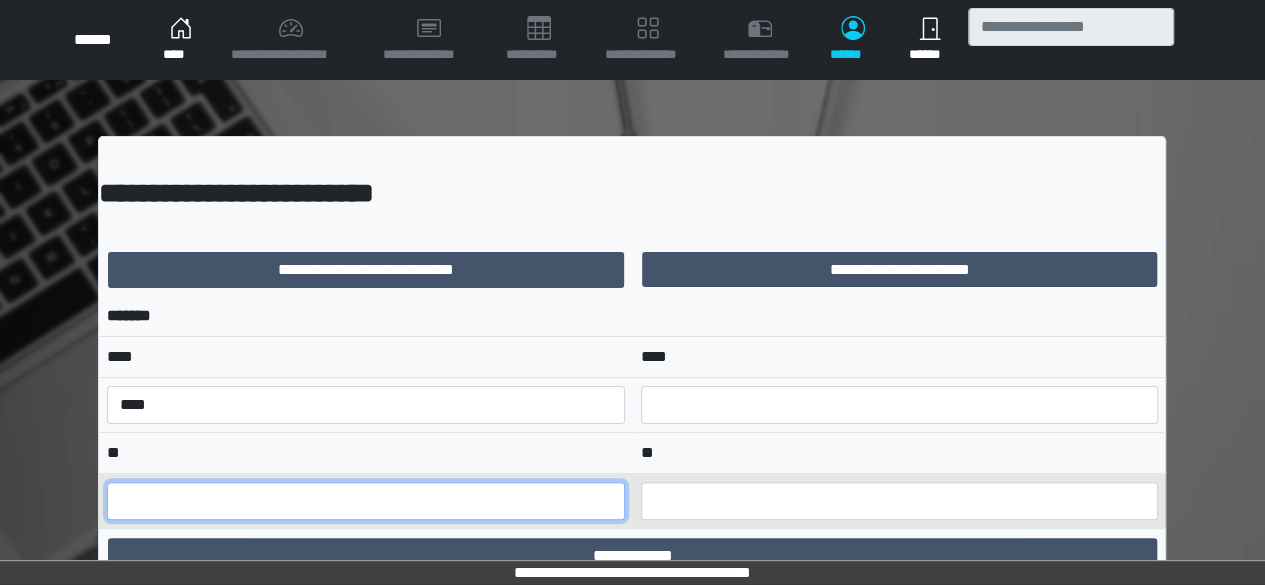 click at bounding box center (365, 501) 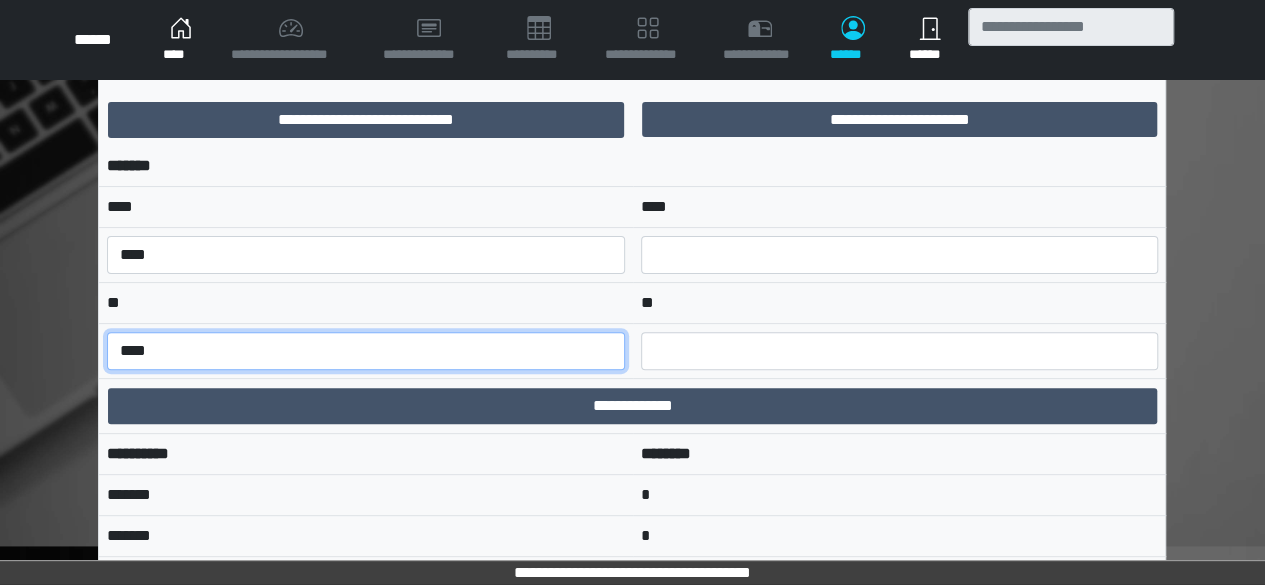 scroll, scrollTop: 83, scrollLeft: 0, axis: vertical 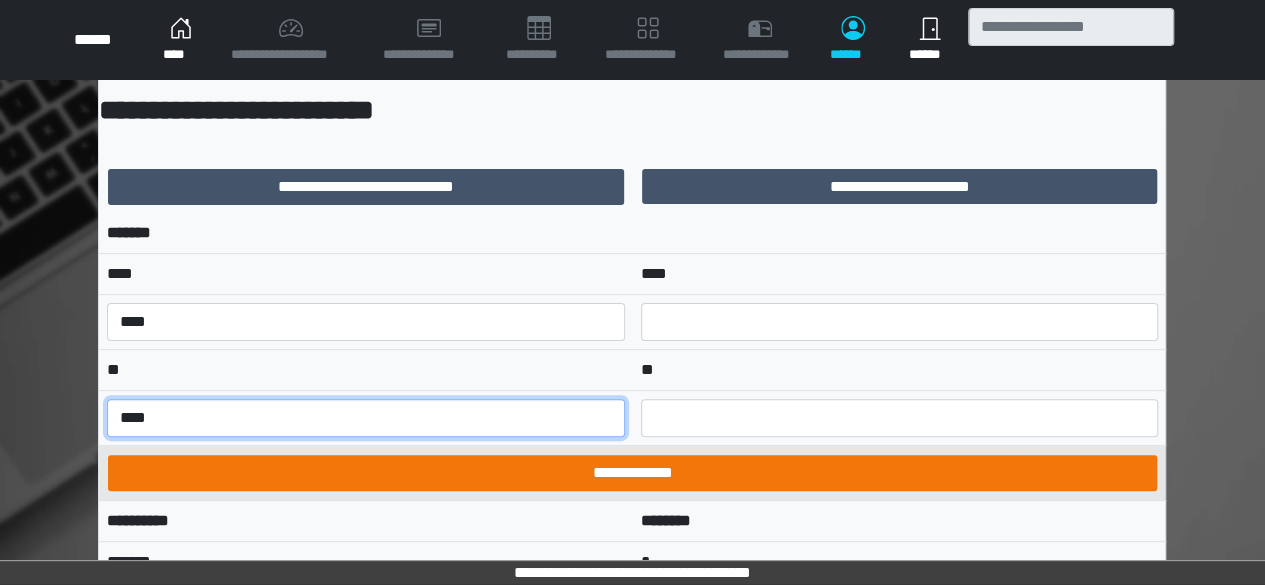 type on "****" 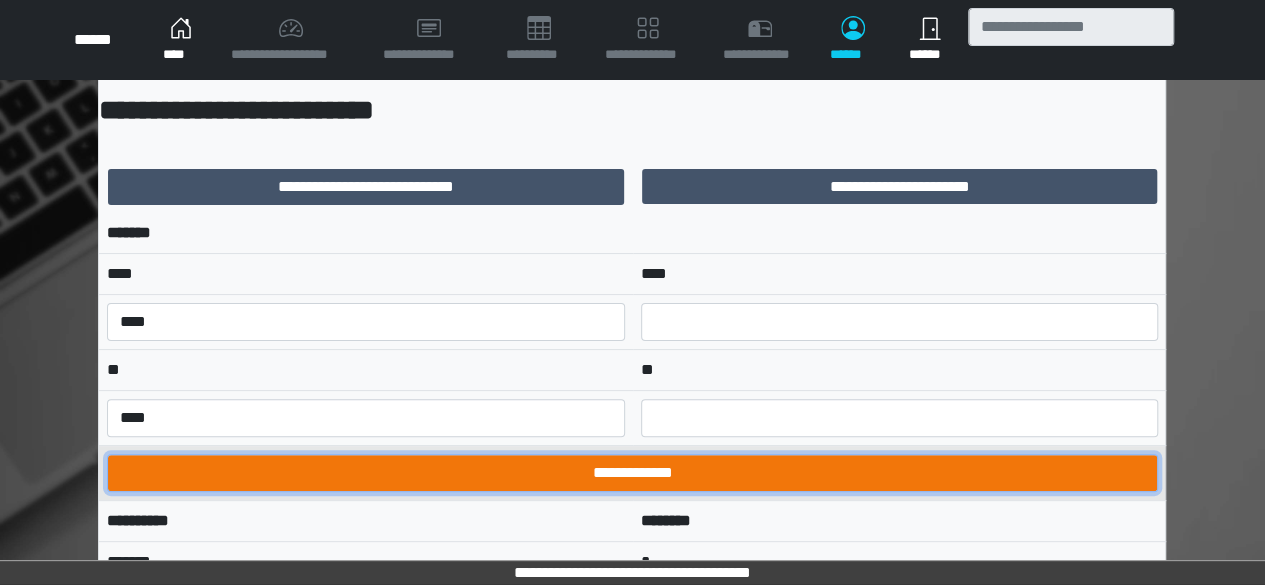 click on "**********" at bounding box center (632, 473) 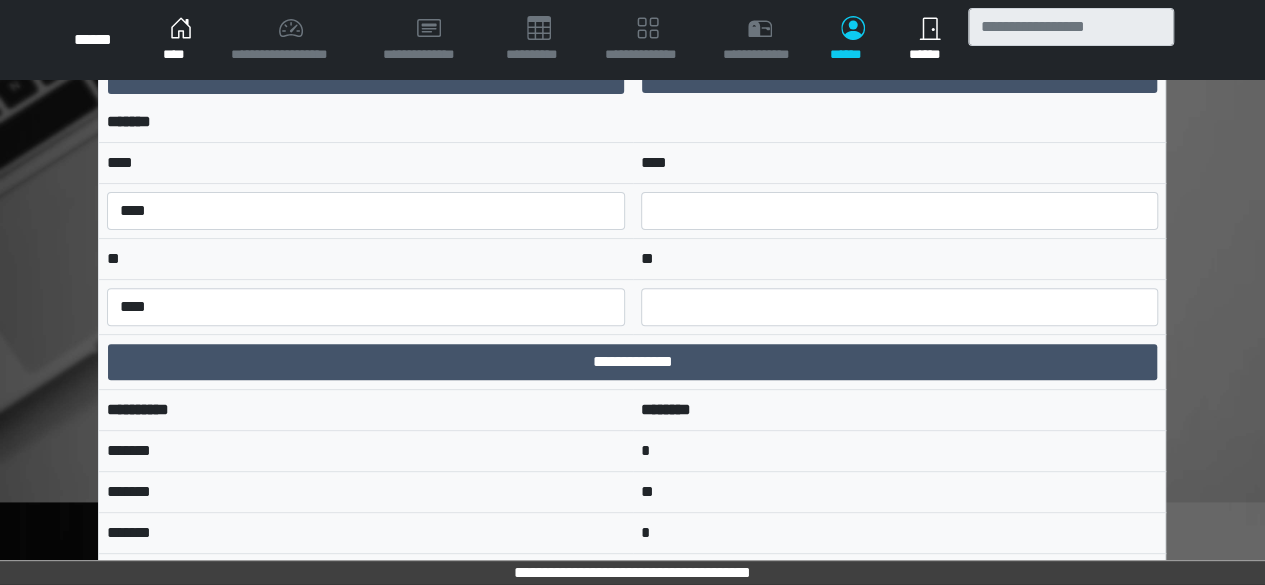 scroll, scrollTop: 0, scrollLeft: 0, axis: both 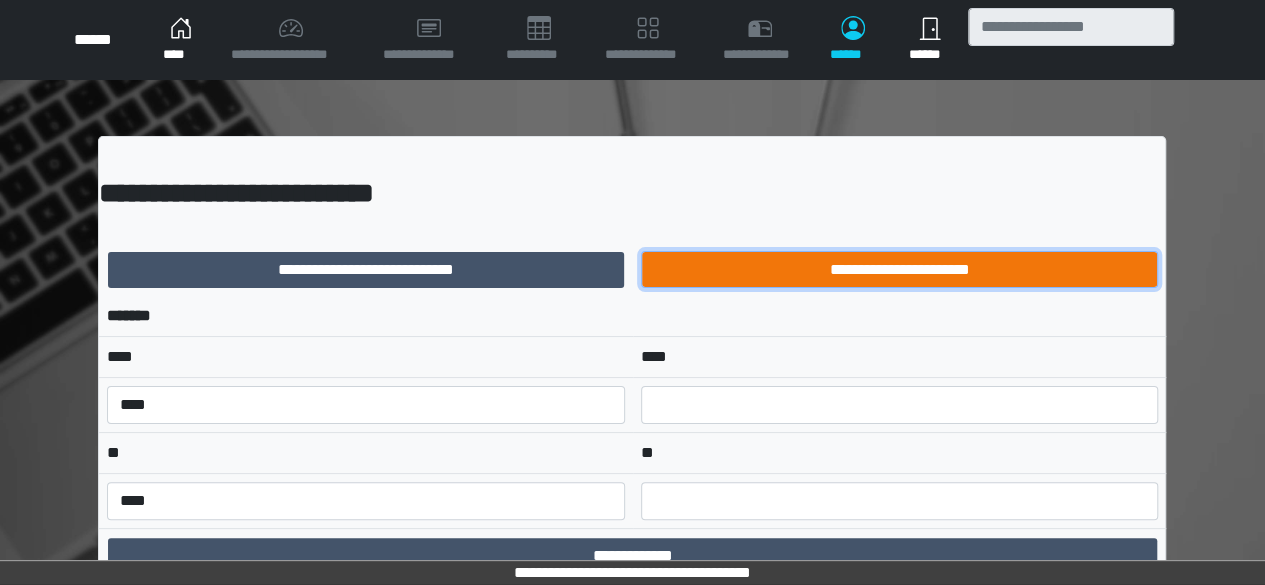 click on "**********" at bounding box center [899, 269] 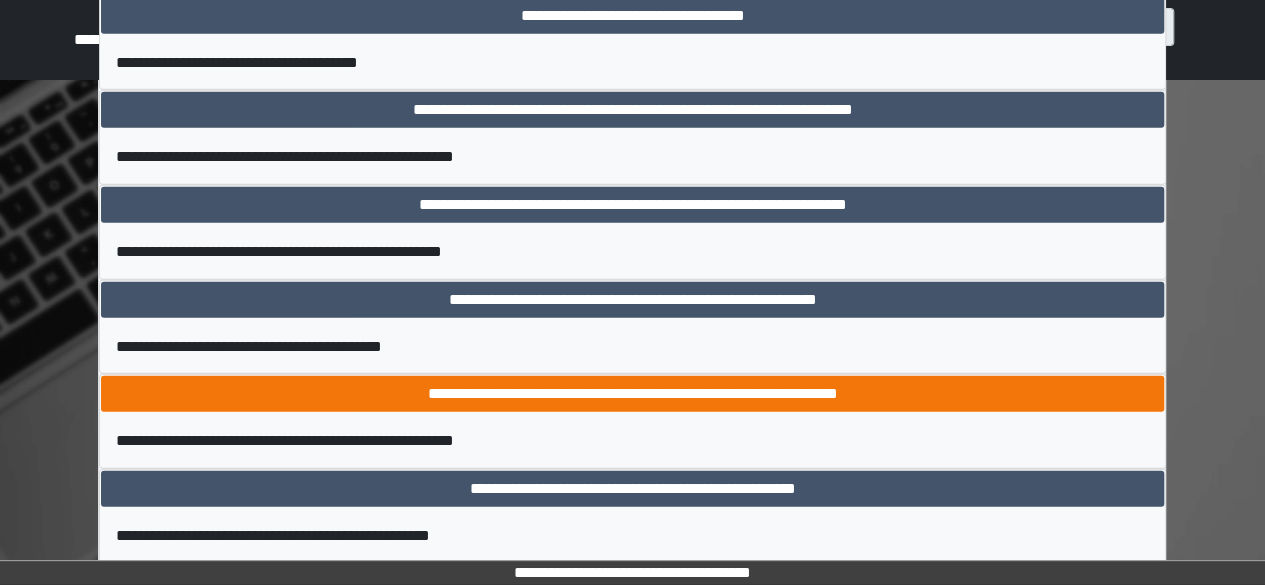 scroll, scrollTop: 2500, scrollLeft: 0, axis: vertical 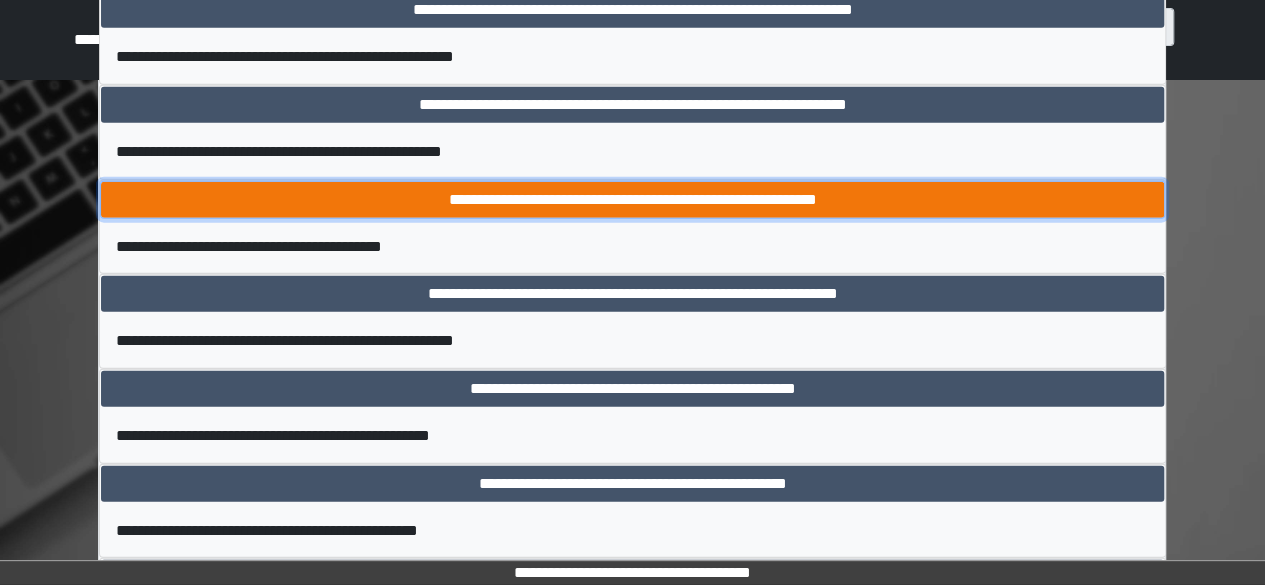 click on "**********" at bounding box center [632, 200] 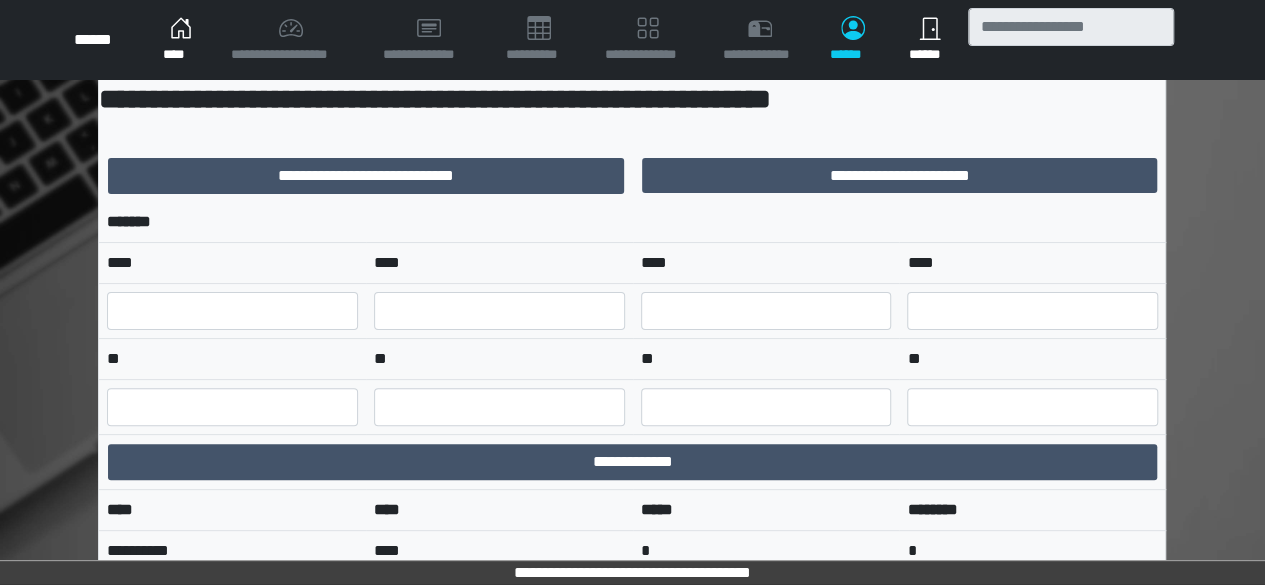 scroll, scrollTop: 0, scrollLeft: 0, axis: both 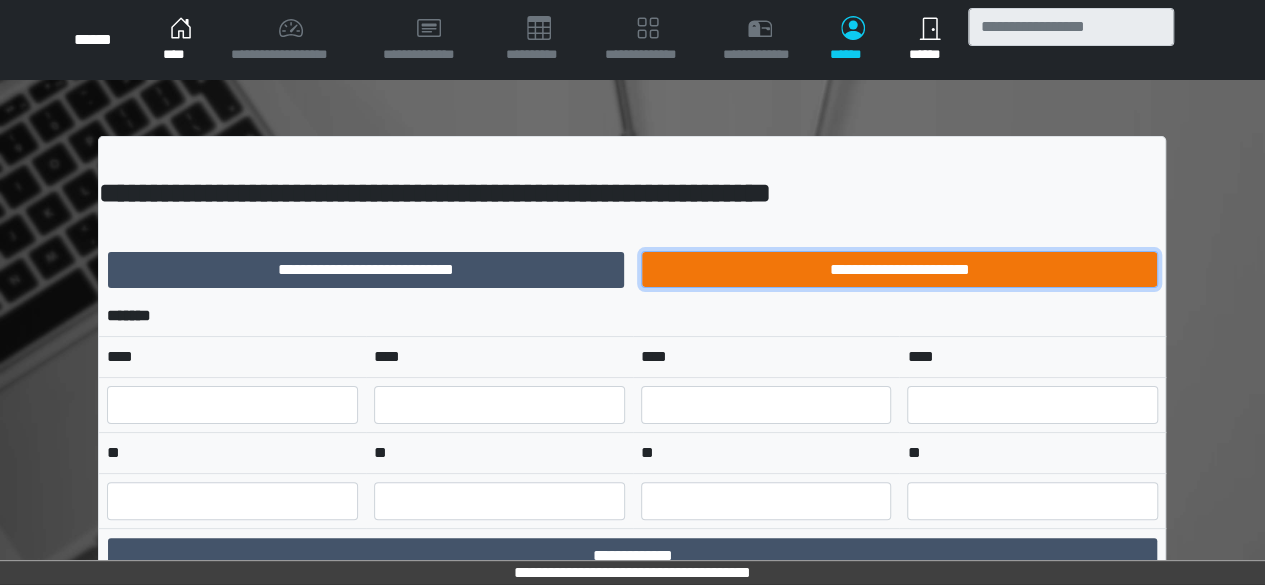 click on "**********" at bounding box center (899, 269) 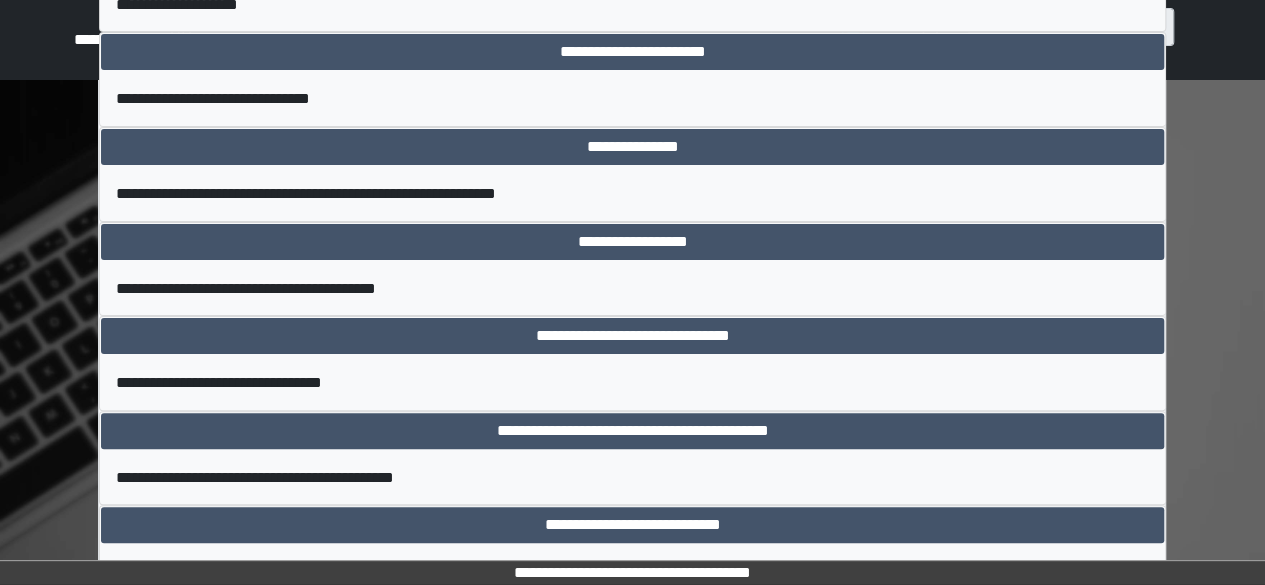 scroll, scrollTop: 3980, scrollLeft: 0, axis: vertical 